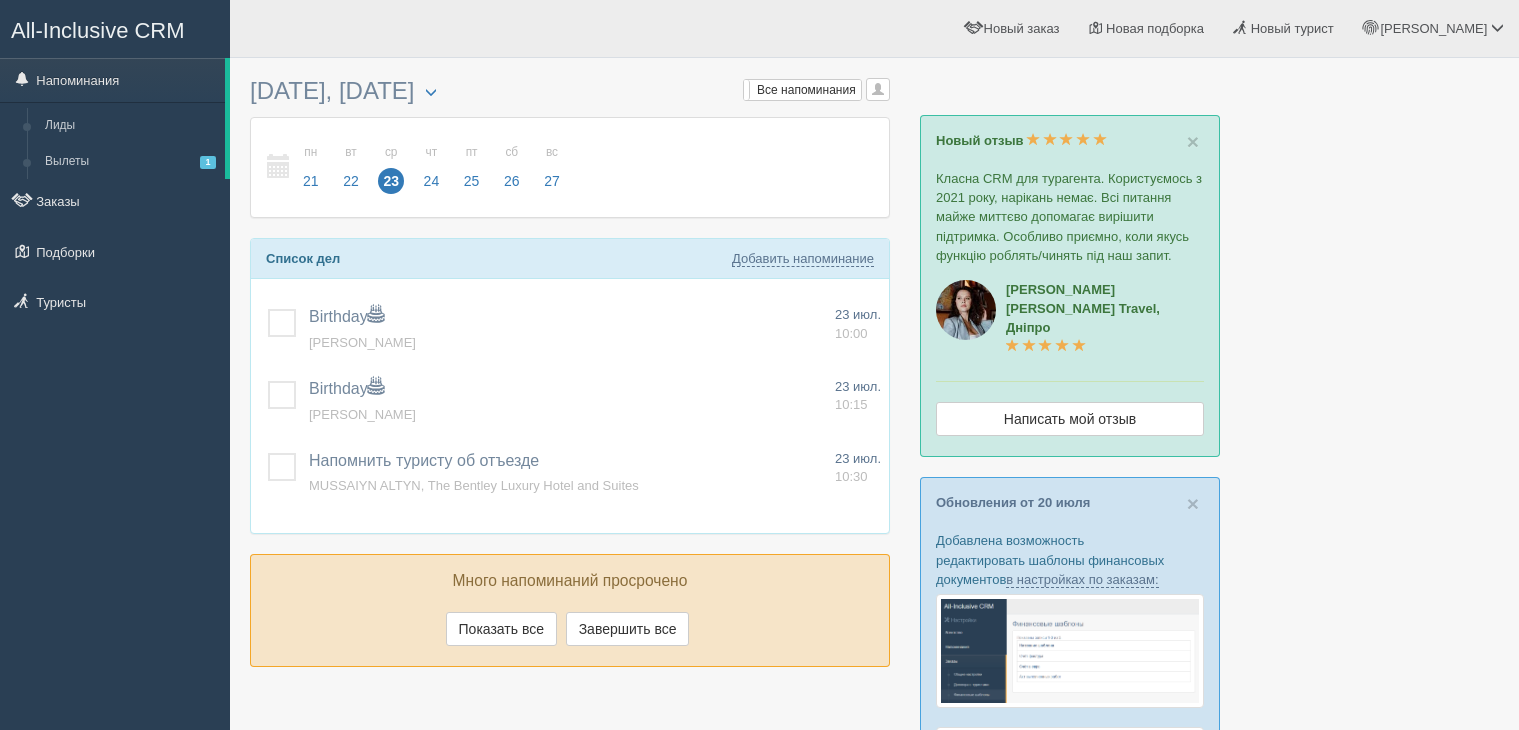 scroll, scrollTop: 0, scrollLeft: 0, axis: both 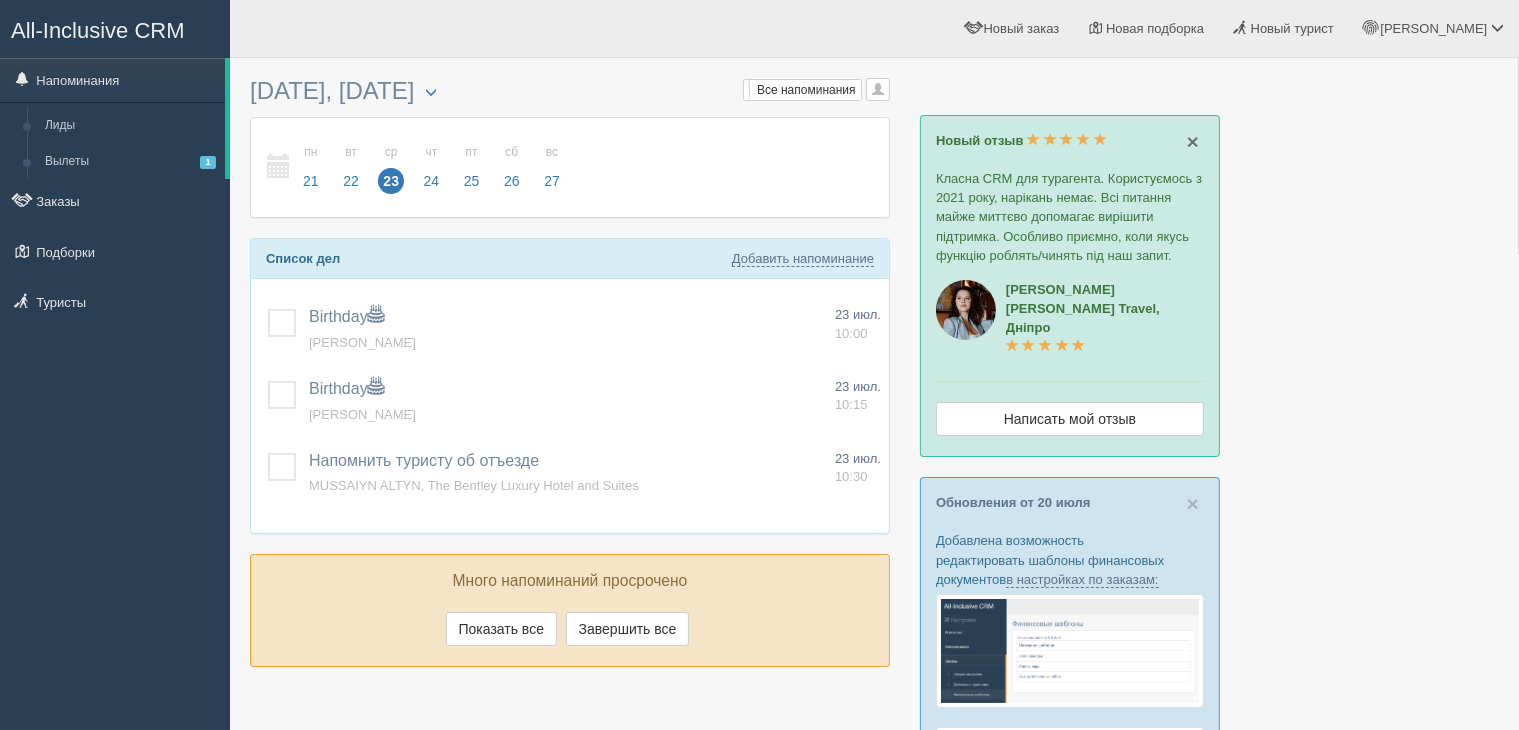 click on "×" at bounding box center (1193, 141) 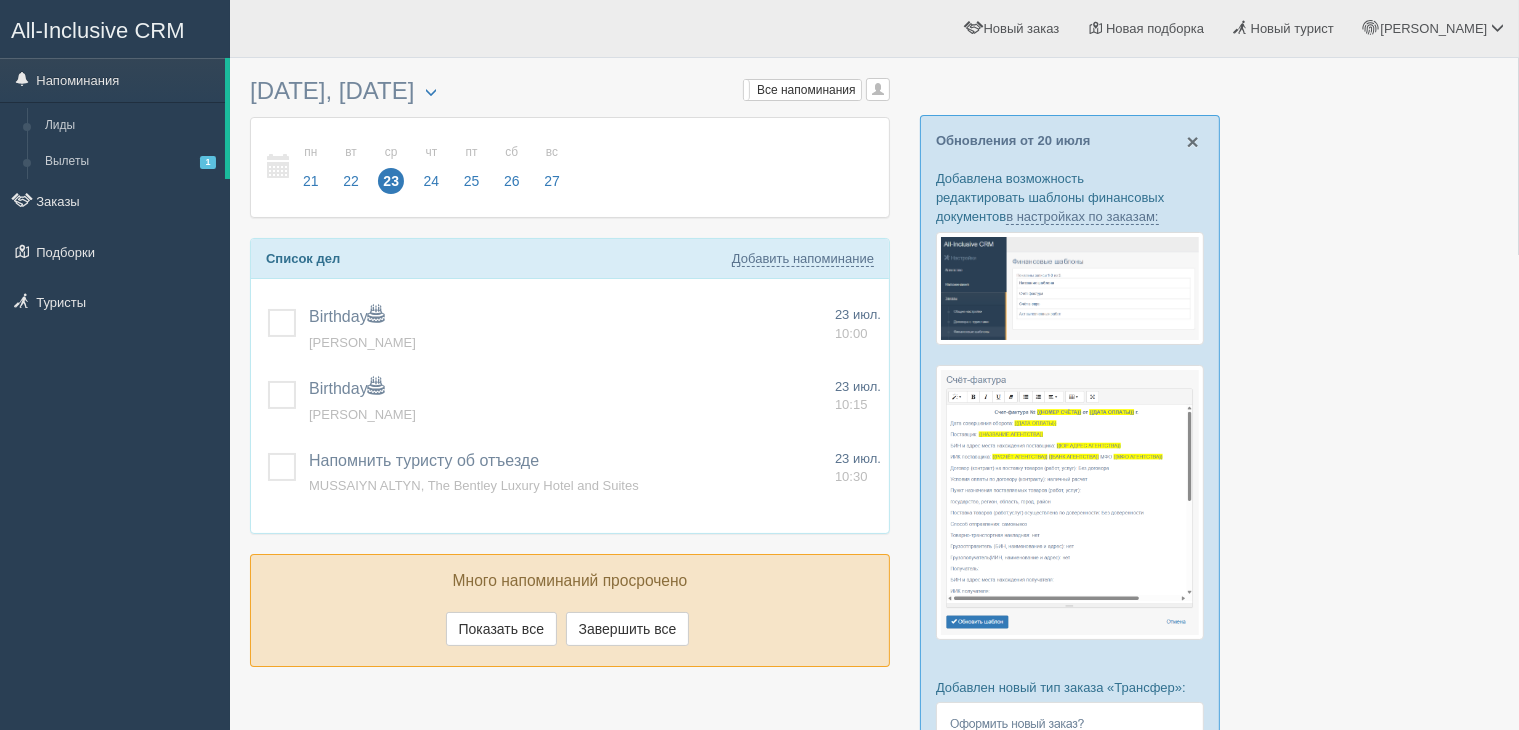 click on "×" at bounding box center [1193, 141] 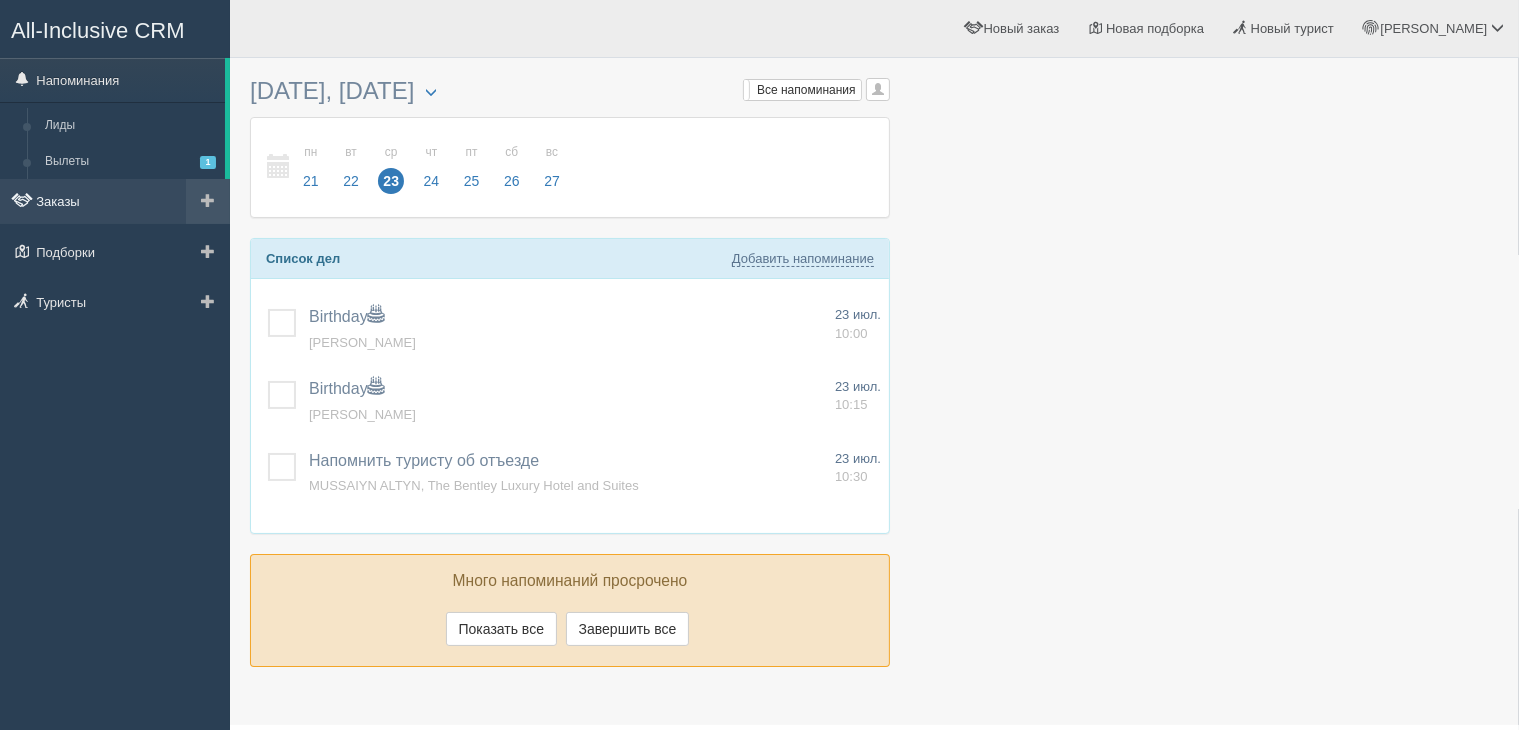 click on "Заказы" at bounding box center [115, 201] 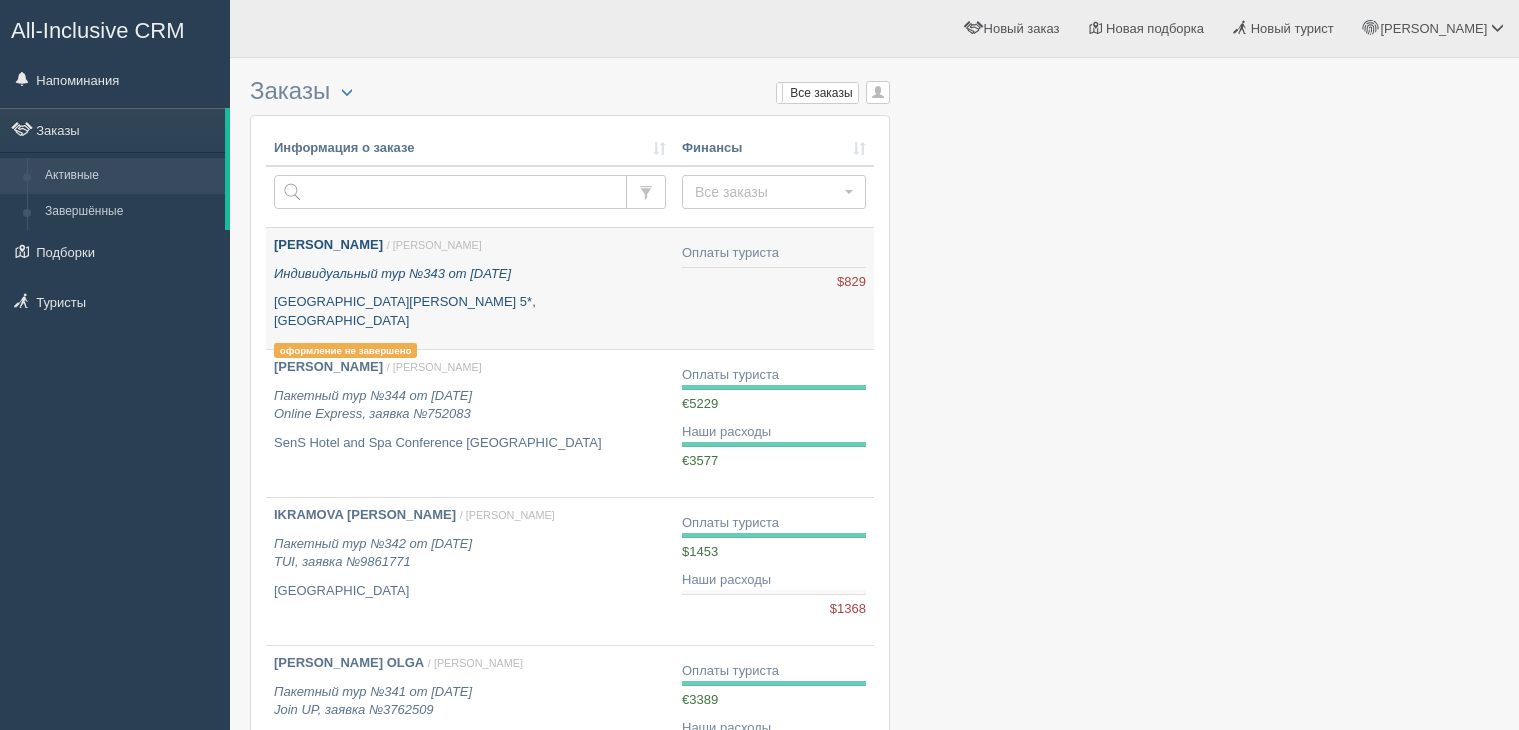 scroll, scrollTop: 0, scrollLeft: 0, axis: both 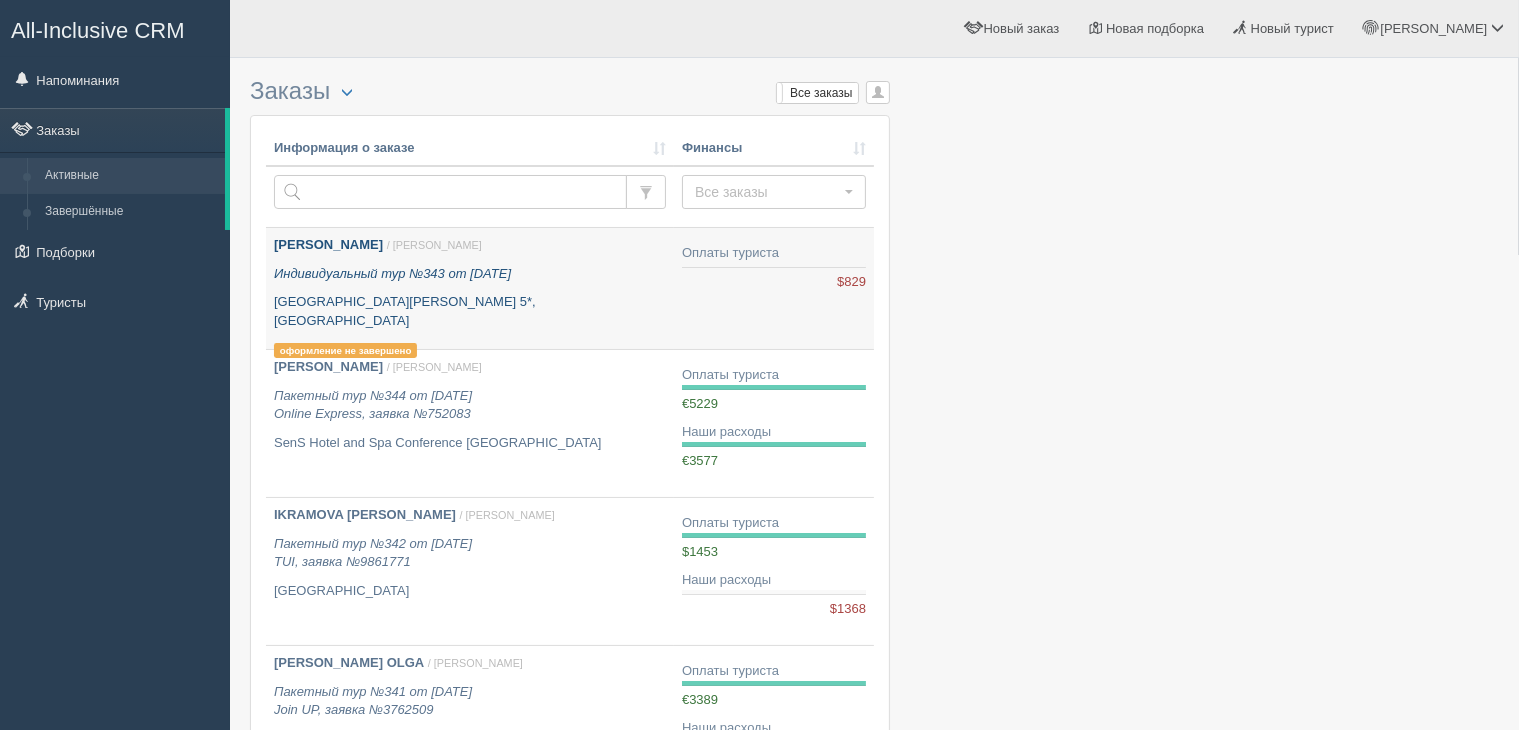 click on "Novotel Phu Quoc Resort 5*, Вьетнам" at bounding box center (470, 311) 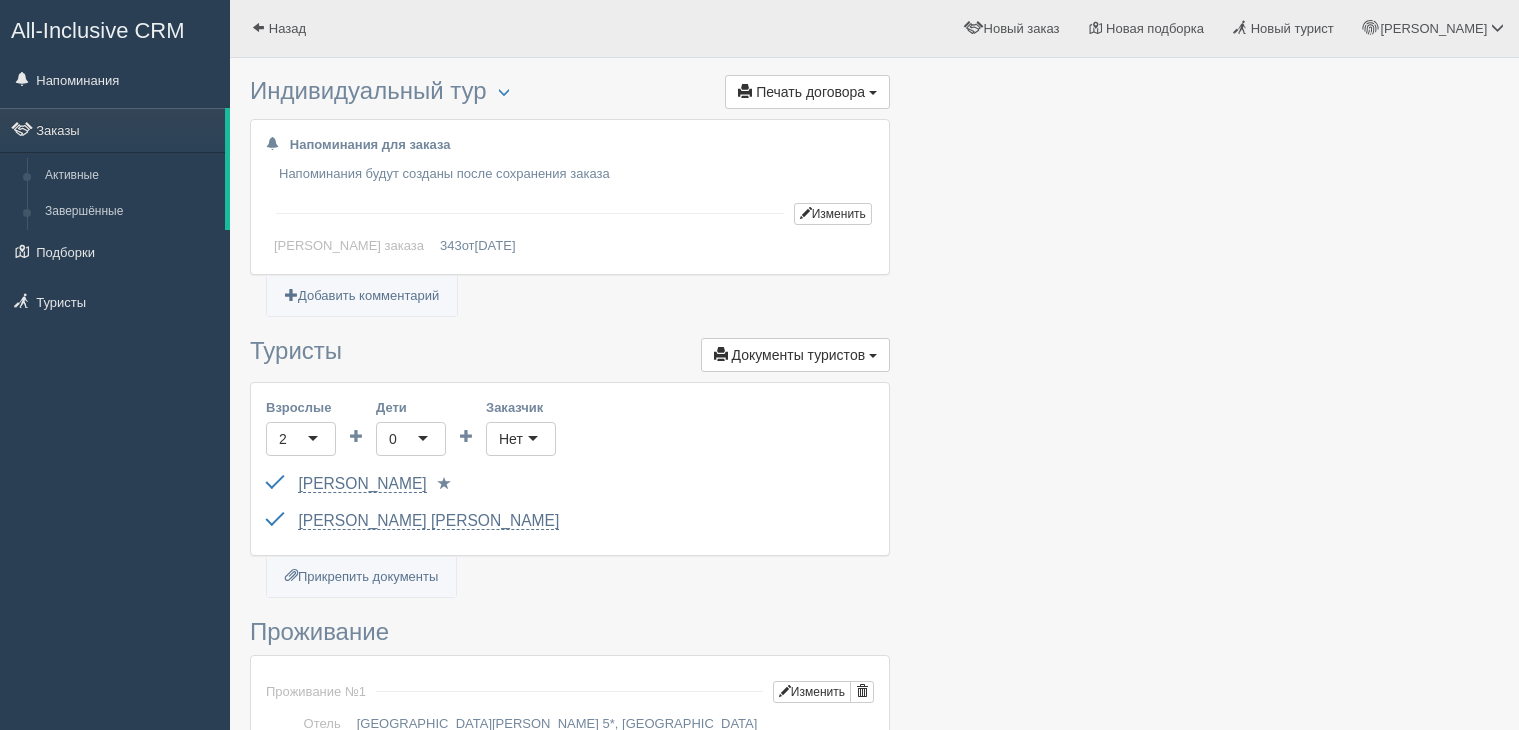 scroll, scrollTop: 0, scrollLeft: 0, axis: both 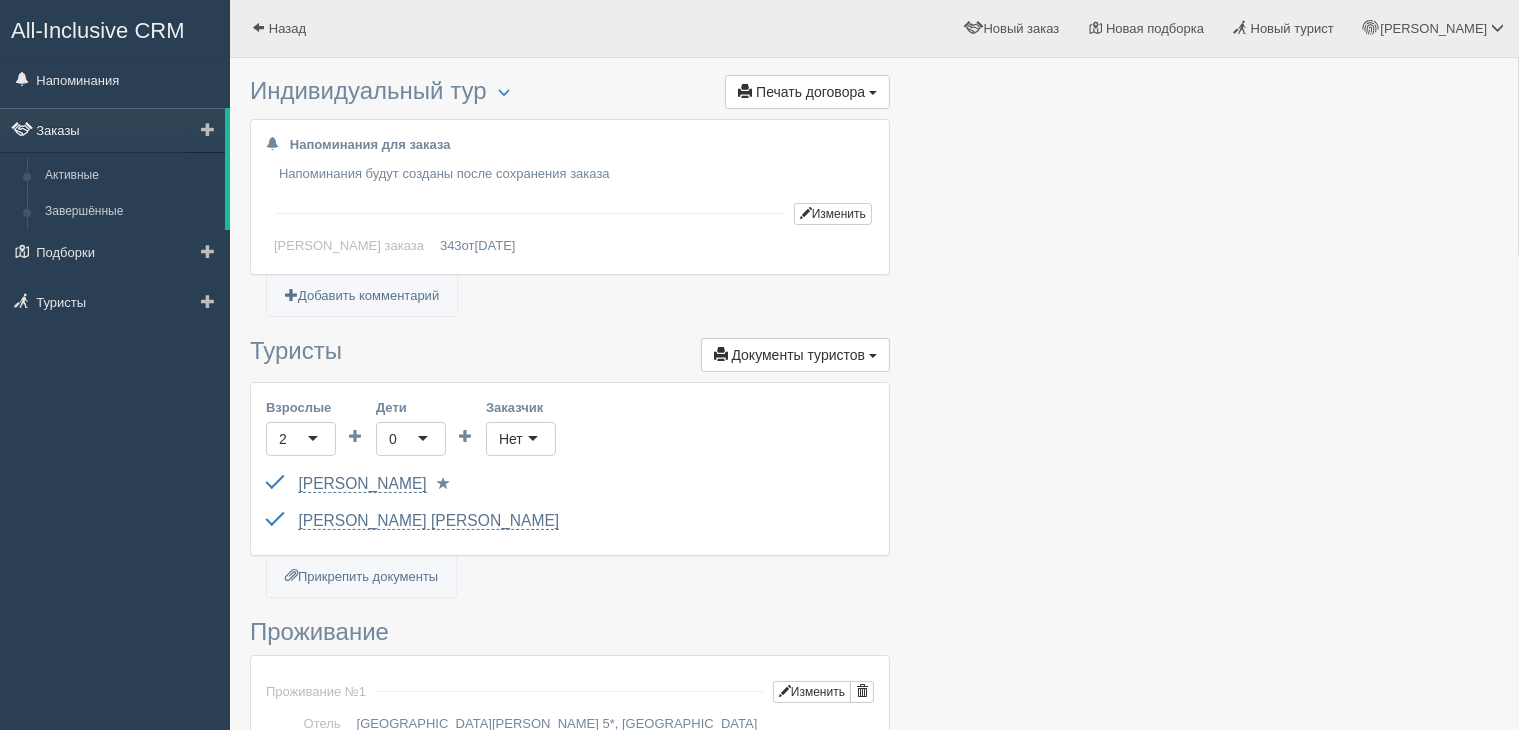 click on "Заказы" at bounding box center [112, 130] 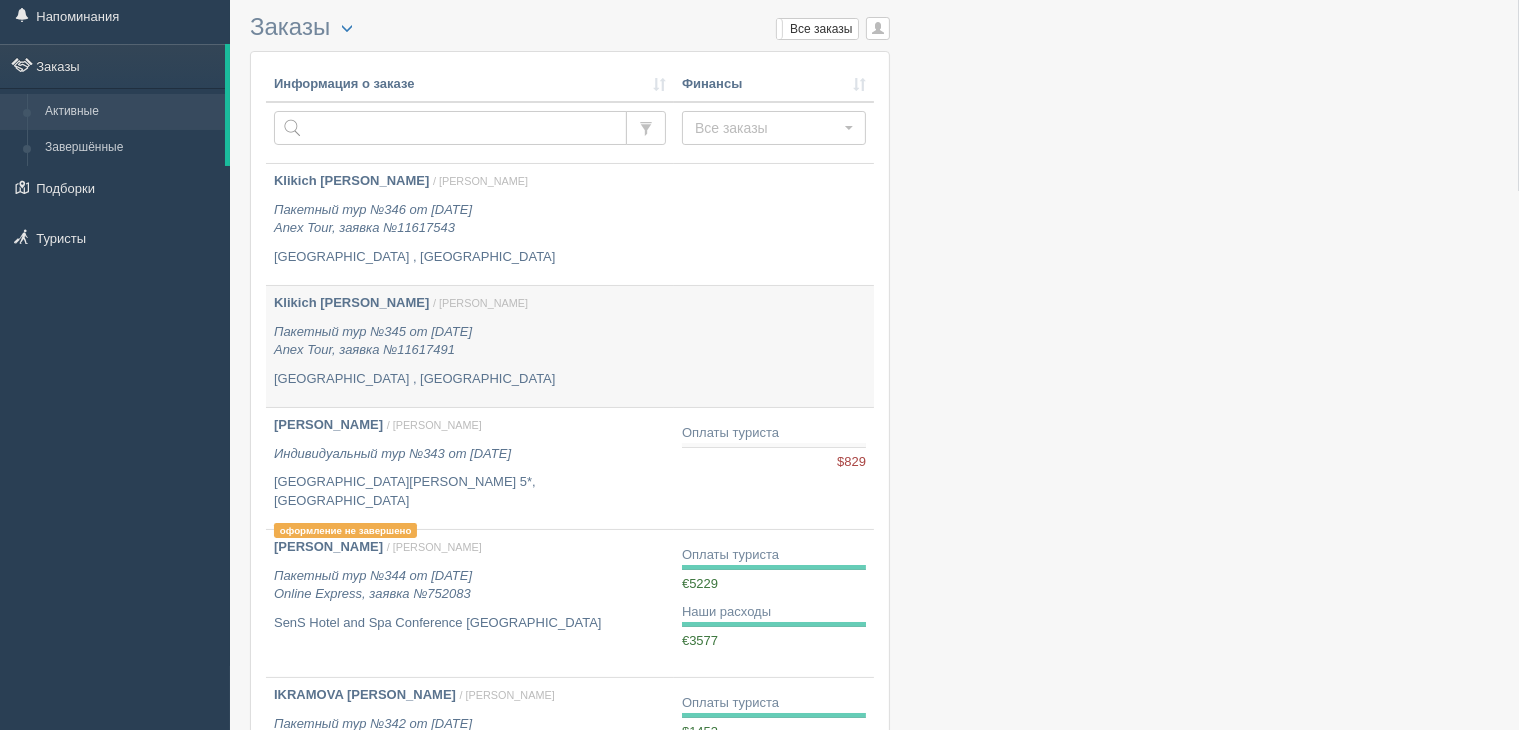 scroll, scrollTop: 100, scrollLeft: 0, axis: vertical 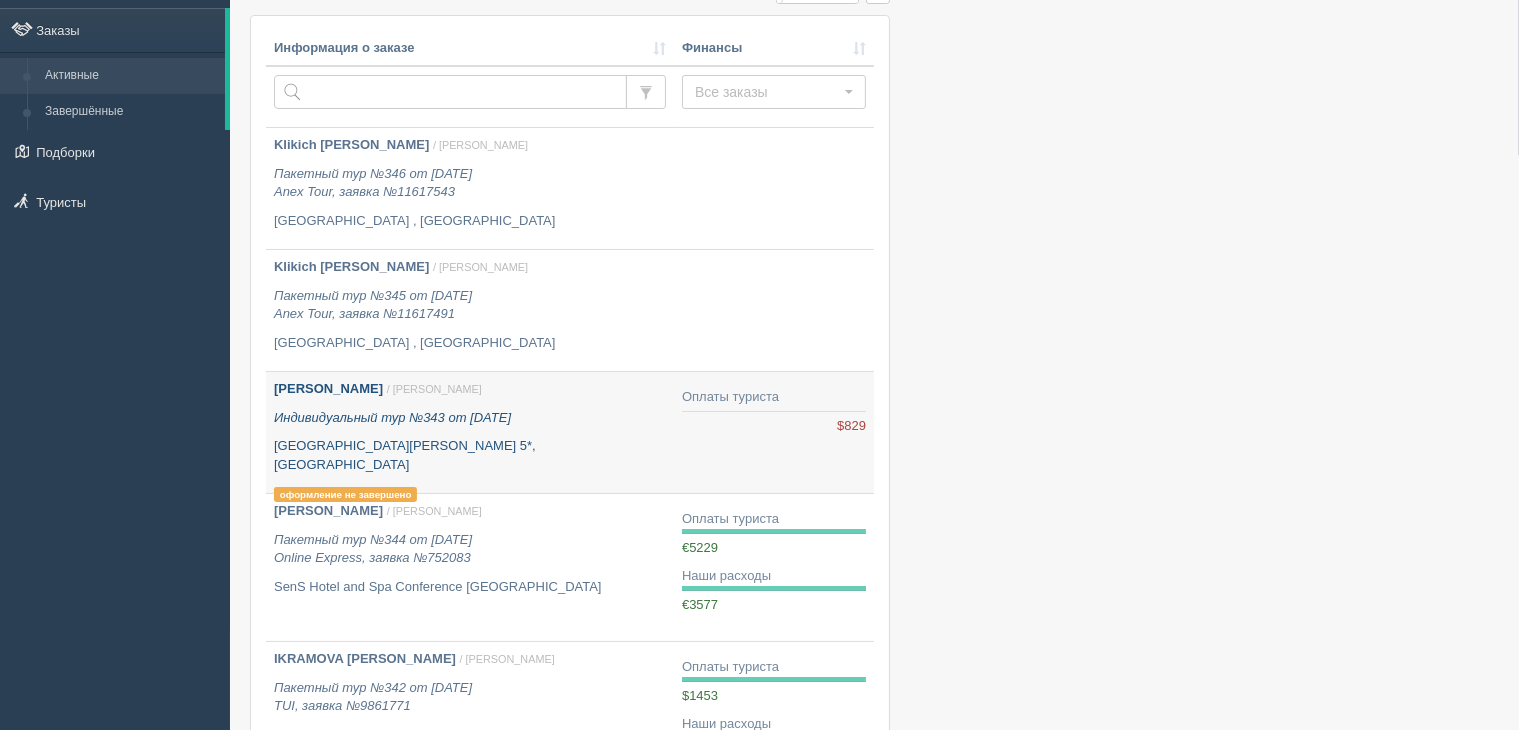 click on "Индивидуальный тур №343 от [DATE]" at bounding box center [470, 418] 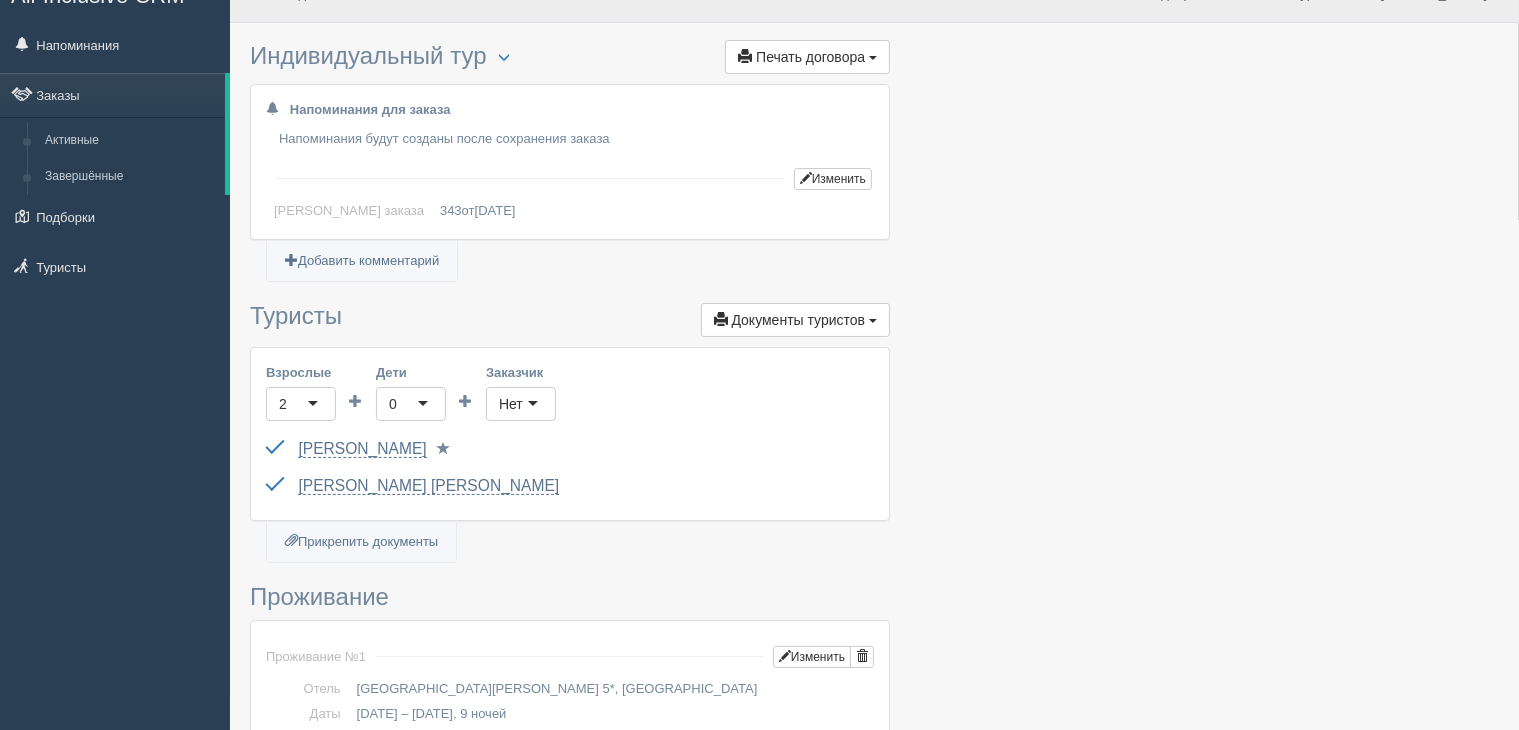 scroll, scrollTop: 0, scrollLeft: 0, axis: both 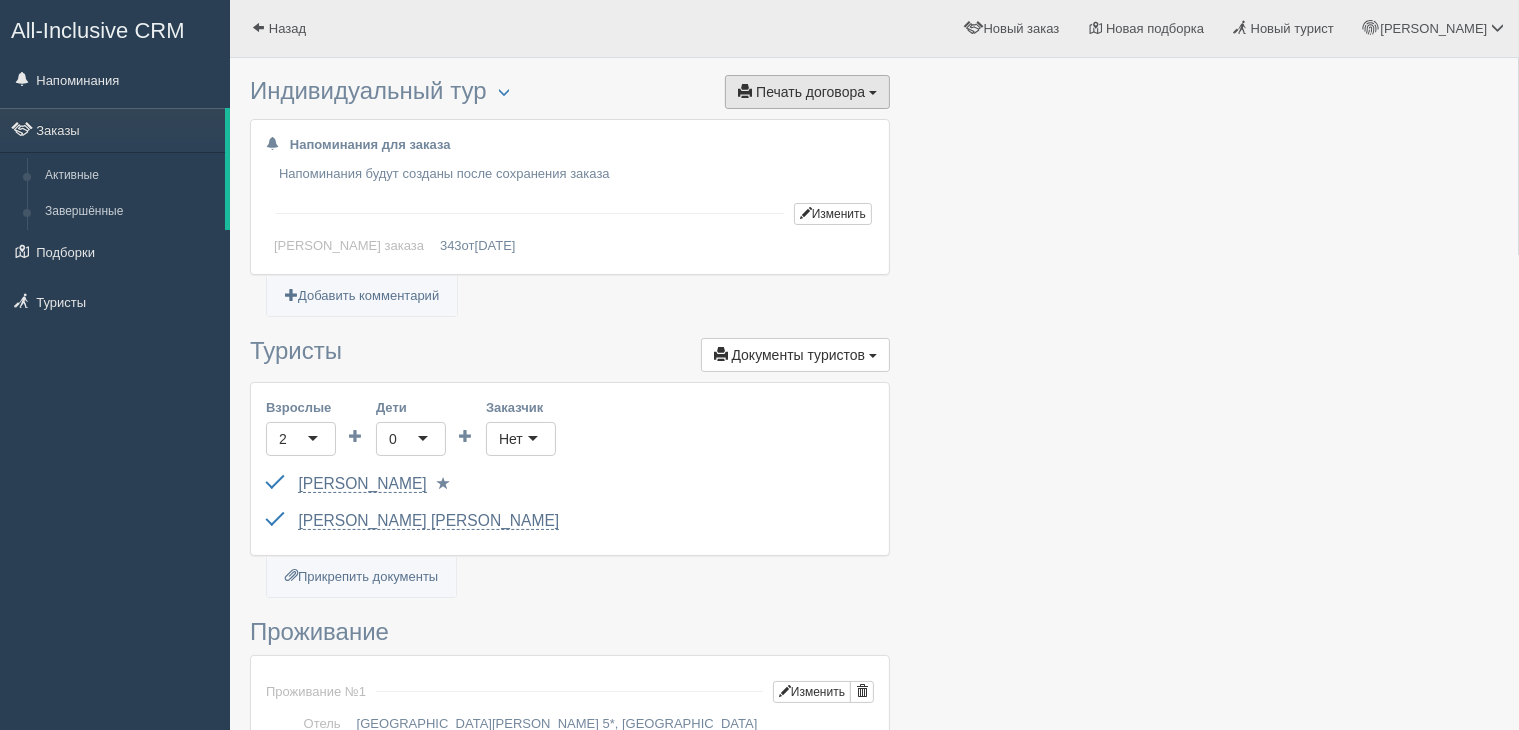 click on "Печать договора" at bounding box center (810, 92) 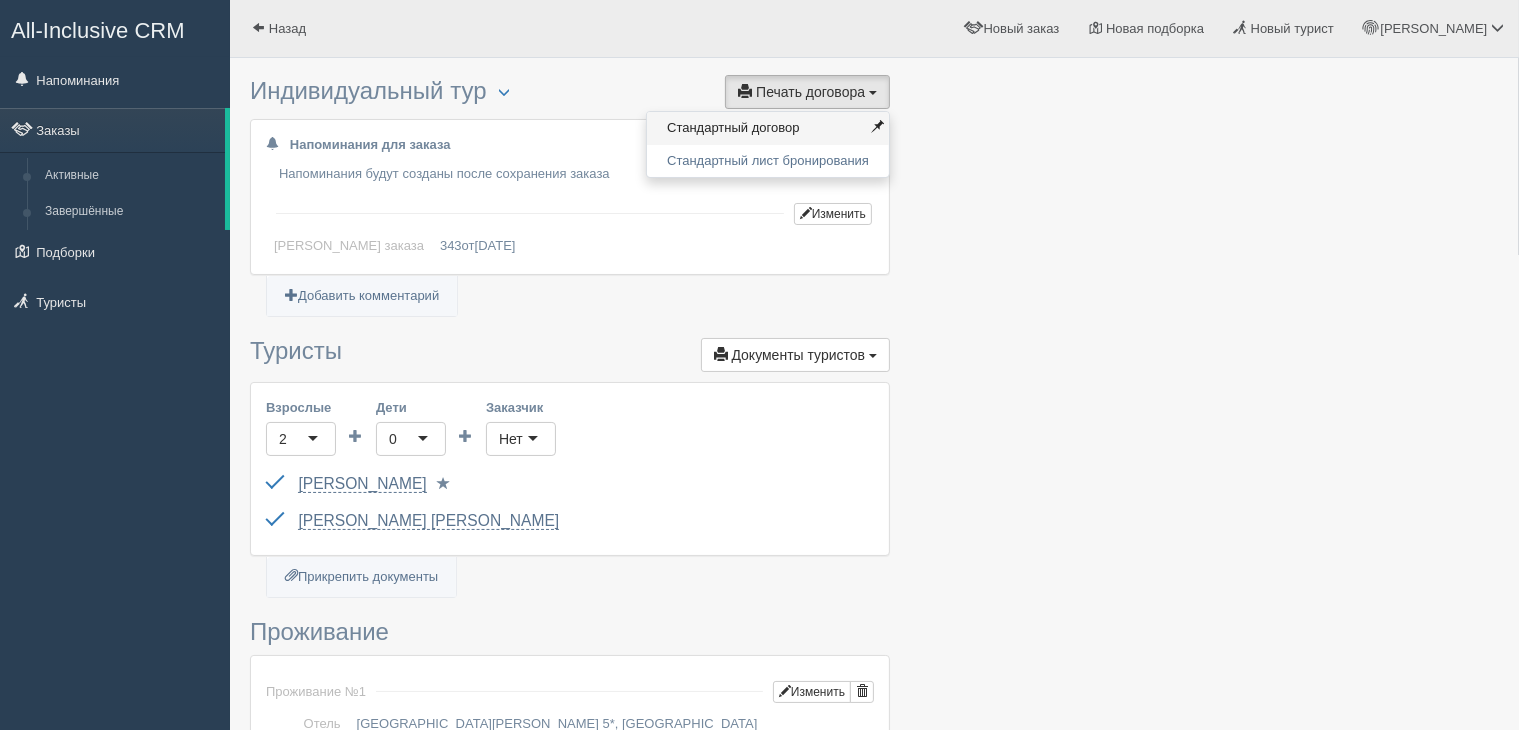click on "Стандартный договор" at bounding box center (768, 128) 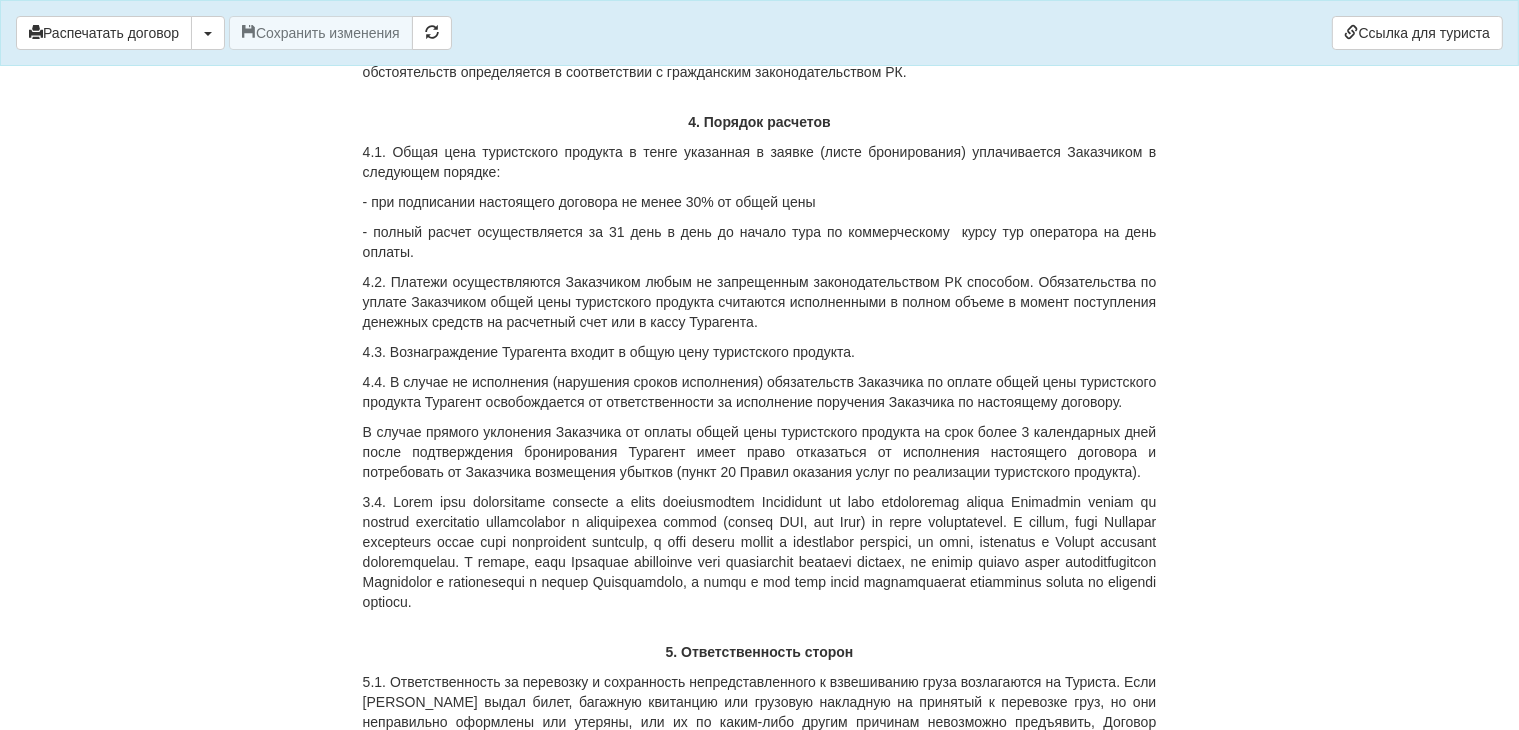 scroll, scrollTop: 2400, scrollLeft: 0, axis: vertical 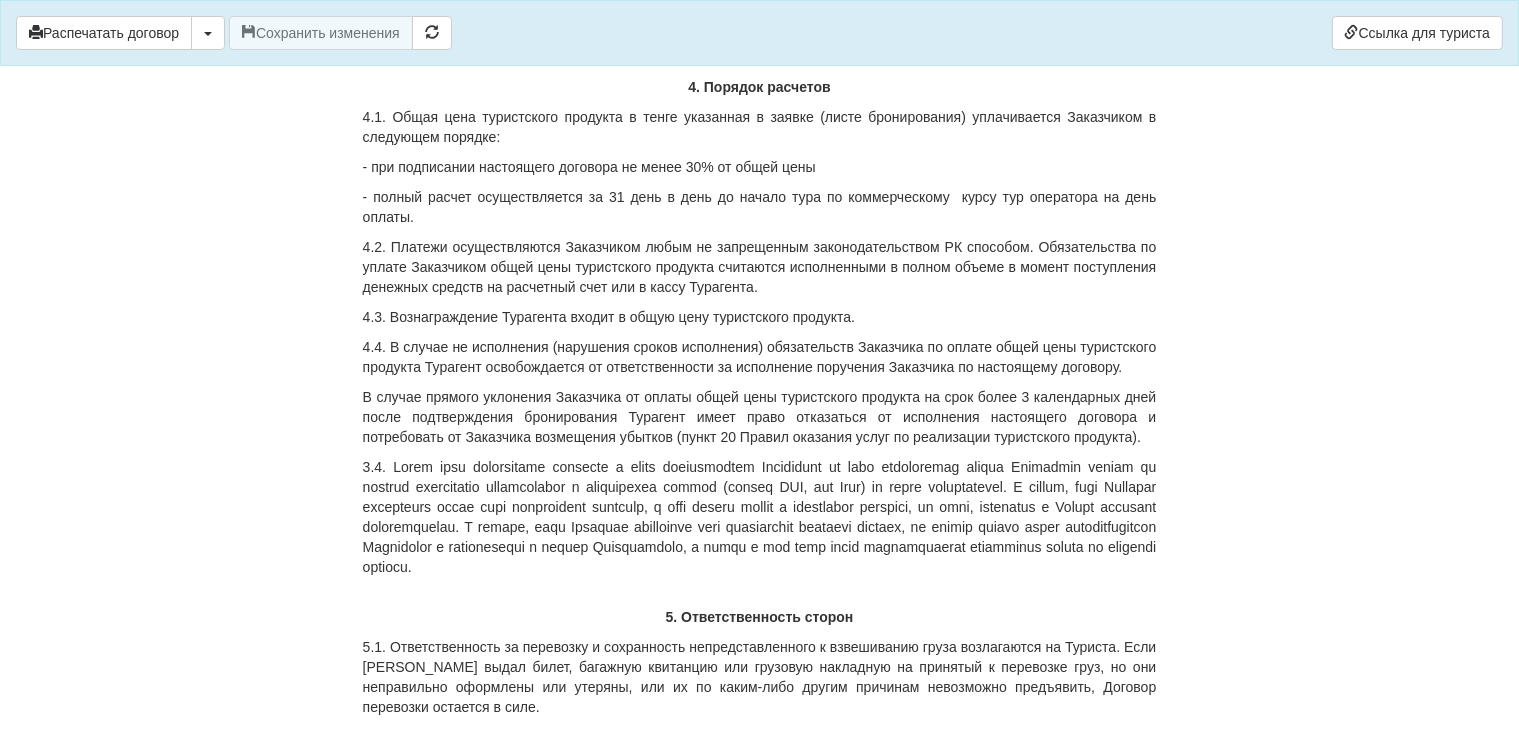 click at bounding box center (760, 517) 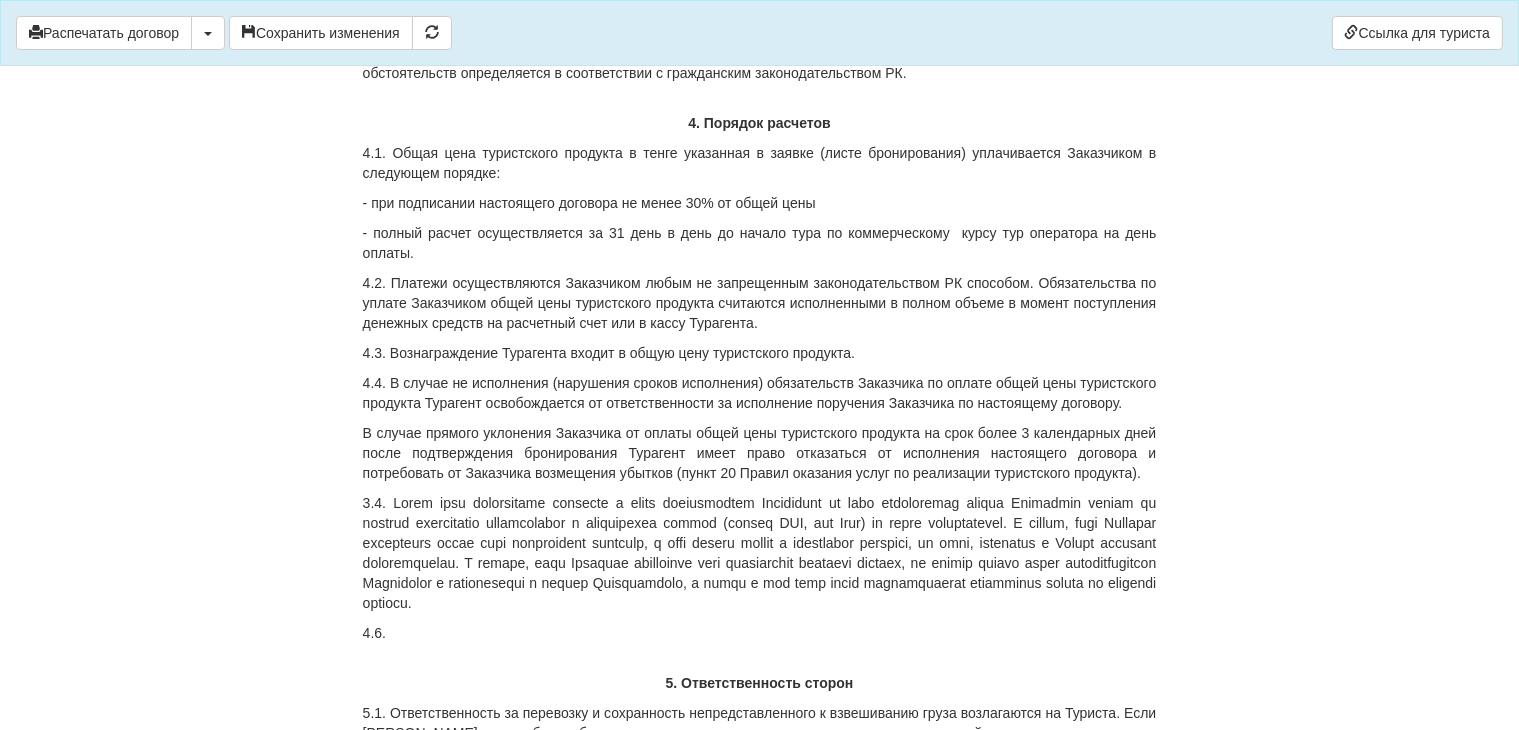 scroll, scrollTop: 2400, scrollLeft: 0, axis: vertical 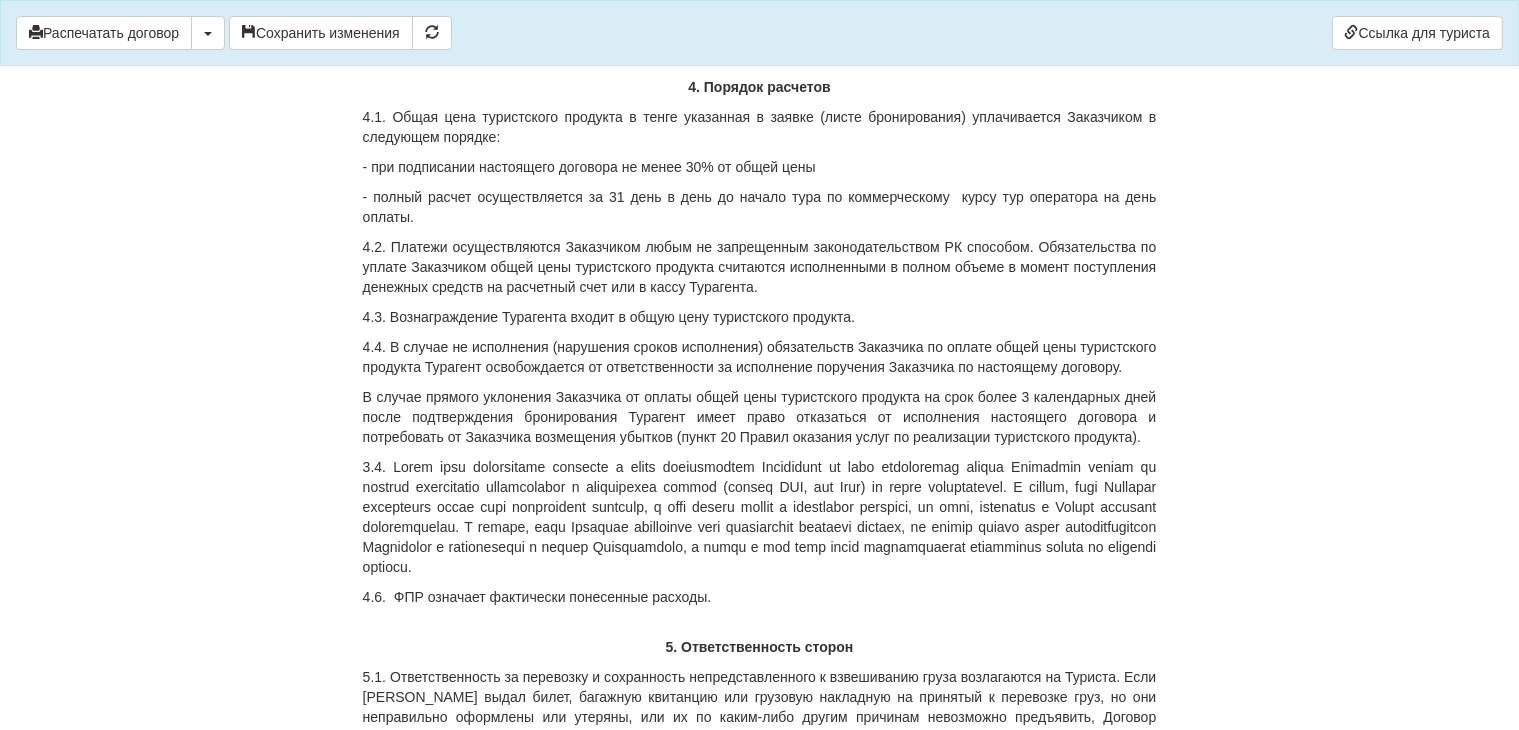 drag, startPoint x: 988, startPoint y: 338, endPoint x: 827, endPoint y: 376, distance: 165.42369 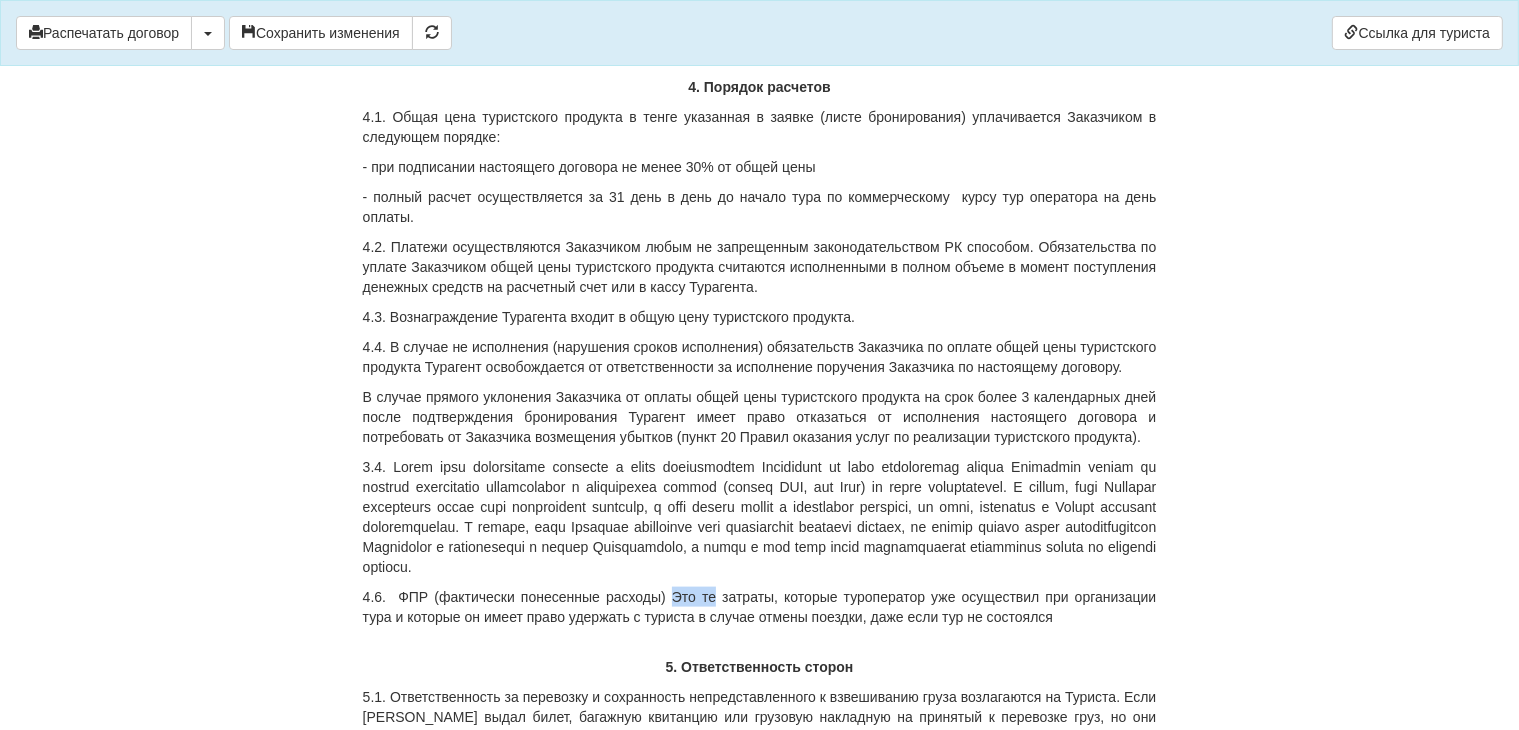 drag, startPoint x: 717, startPoint y: 599, endPoint x: 671, endPoint y: 601, distance: 46.043457 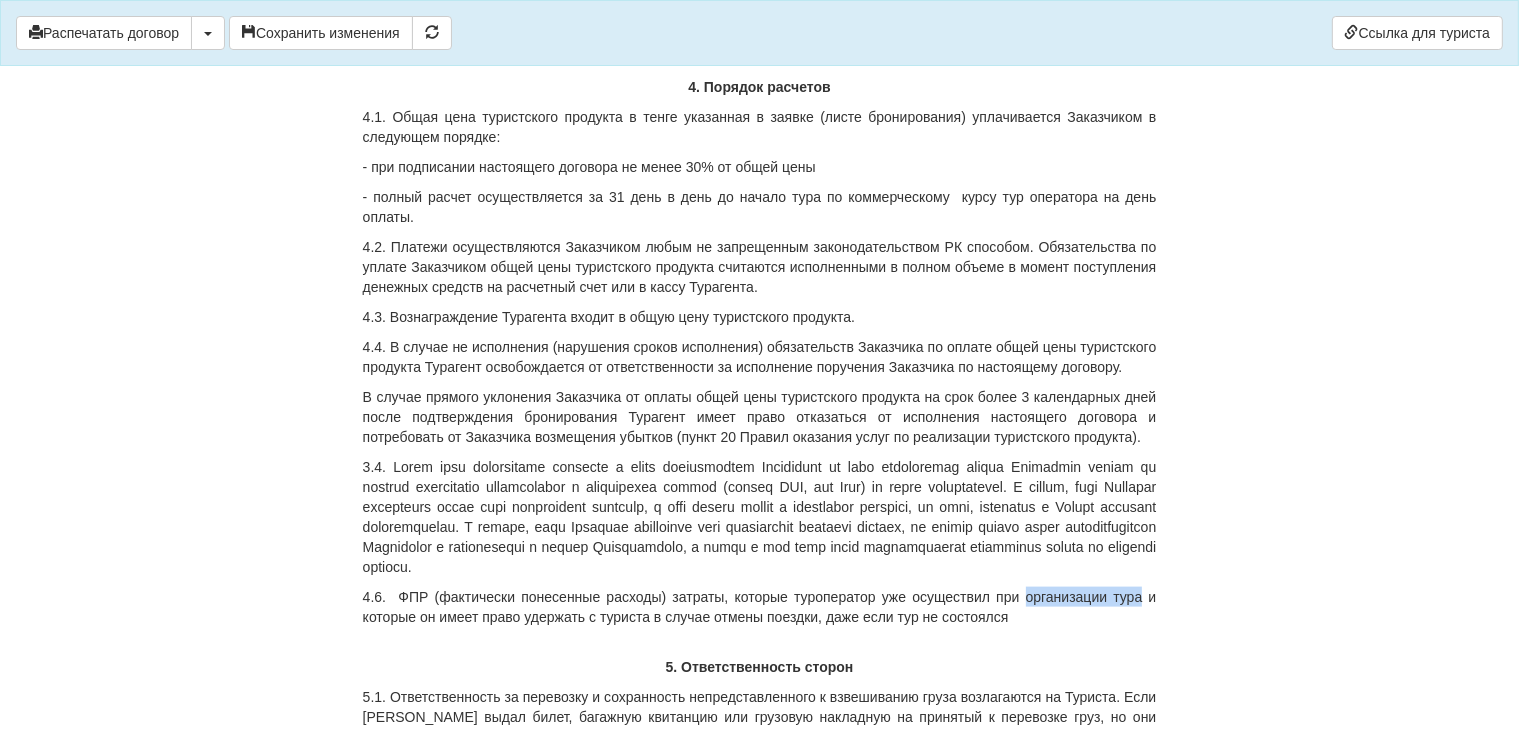 drag, startPoint x: 1143, startPoint y: 597, endPoint x: 1027, endPoint y: 601, distance: 116.06895 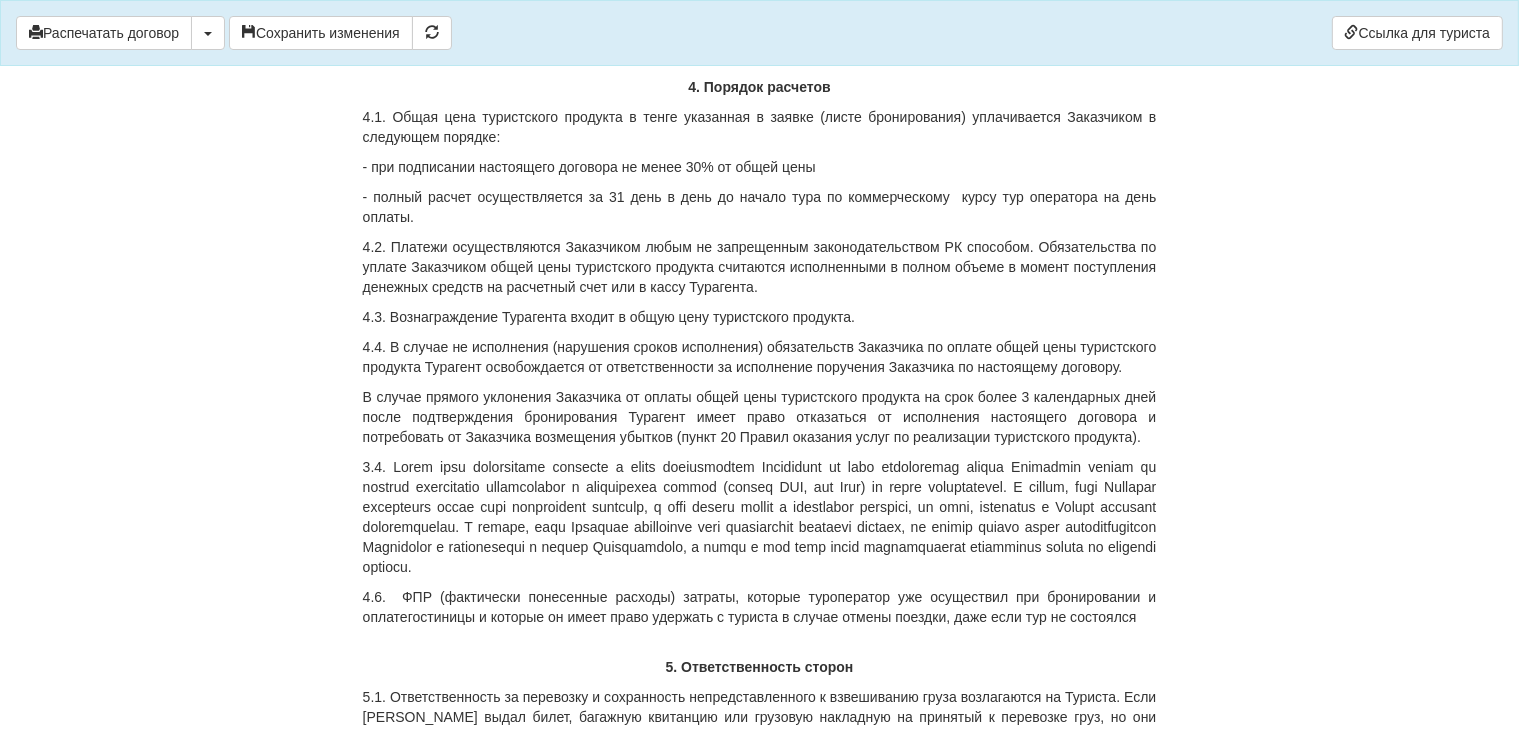 click on "4.6.     ФПР (фактически понесенные расходы) затраты, которые туроператор уже осуществил при бронировании и оплатегостиницы и которые он имеет право удержать с туриста в случае отмены поездки, даже если тур не состоялся" at bounding box center [760, 607] 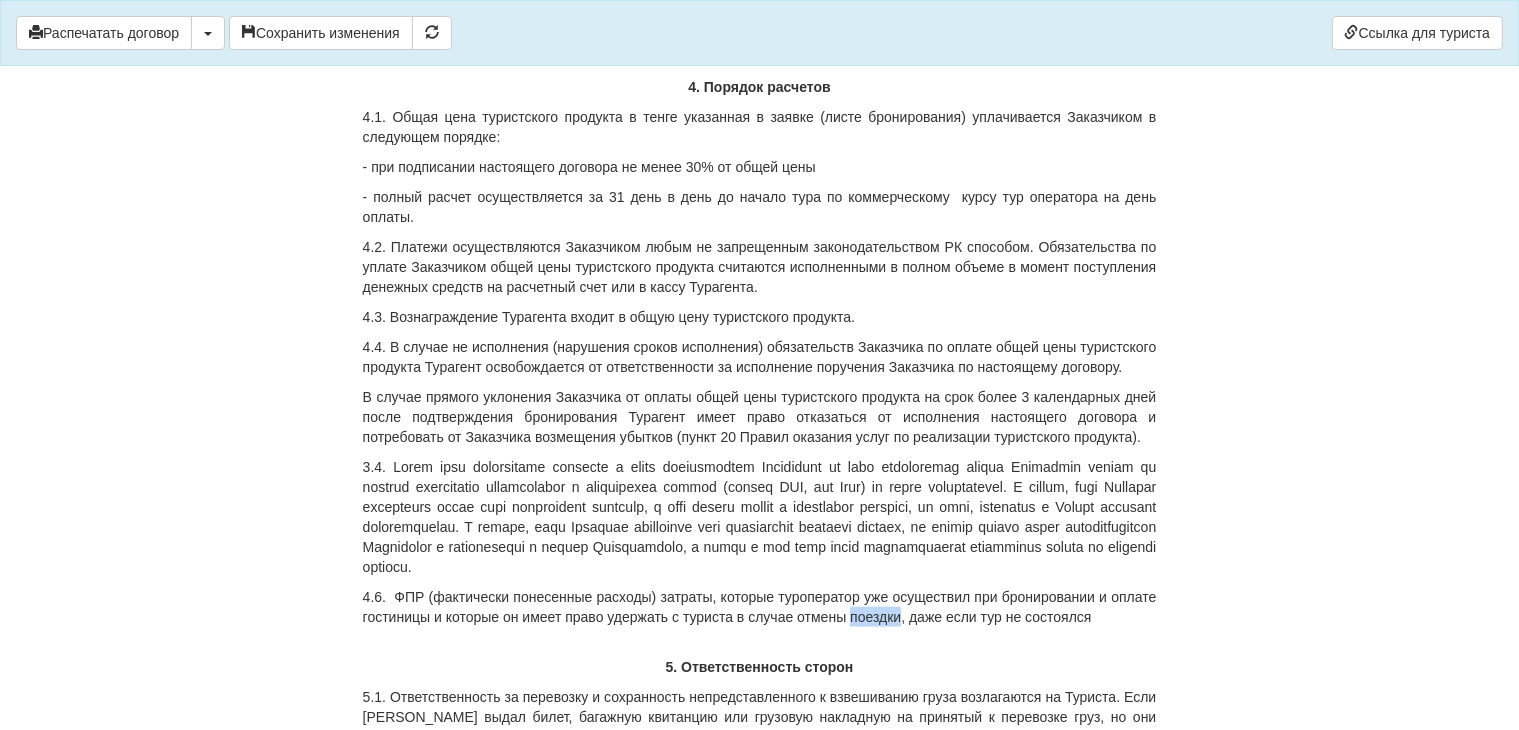 drag, startPoint x: 903, startPoint y: 613, endPoint x: 852, endPoint y: 622, distance: 51.78803 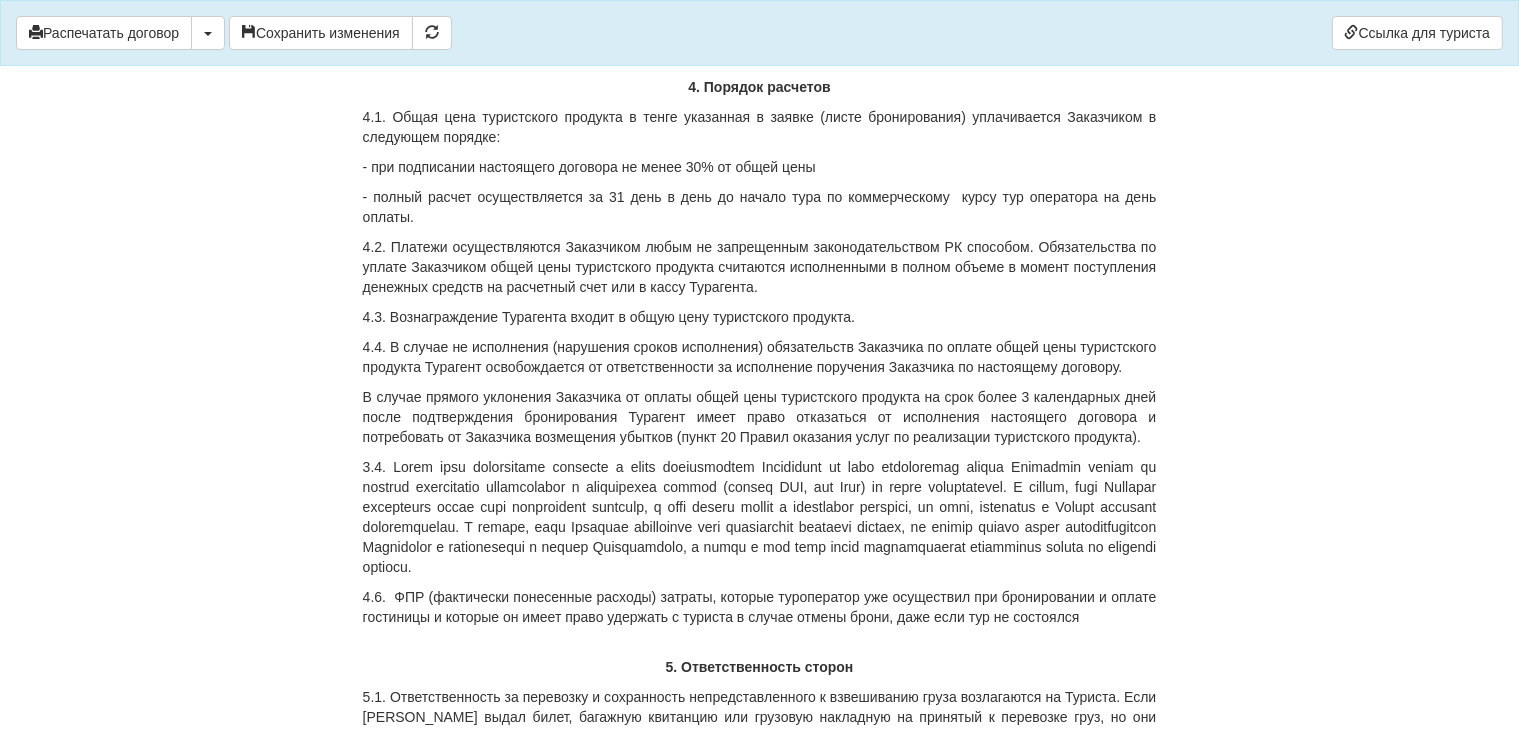 drag, startPoint x: 1082, startPoint y: 613, endPoint x: 970, endPoint y: 621, distance: 112.28535 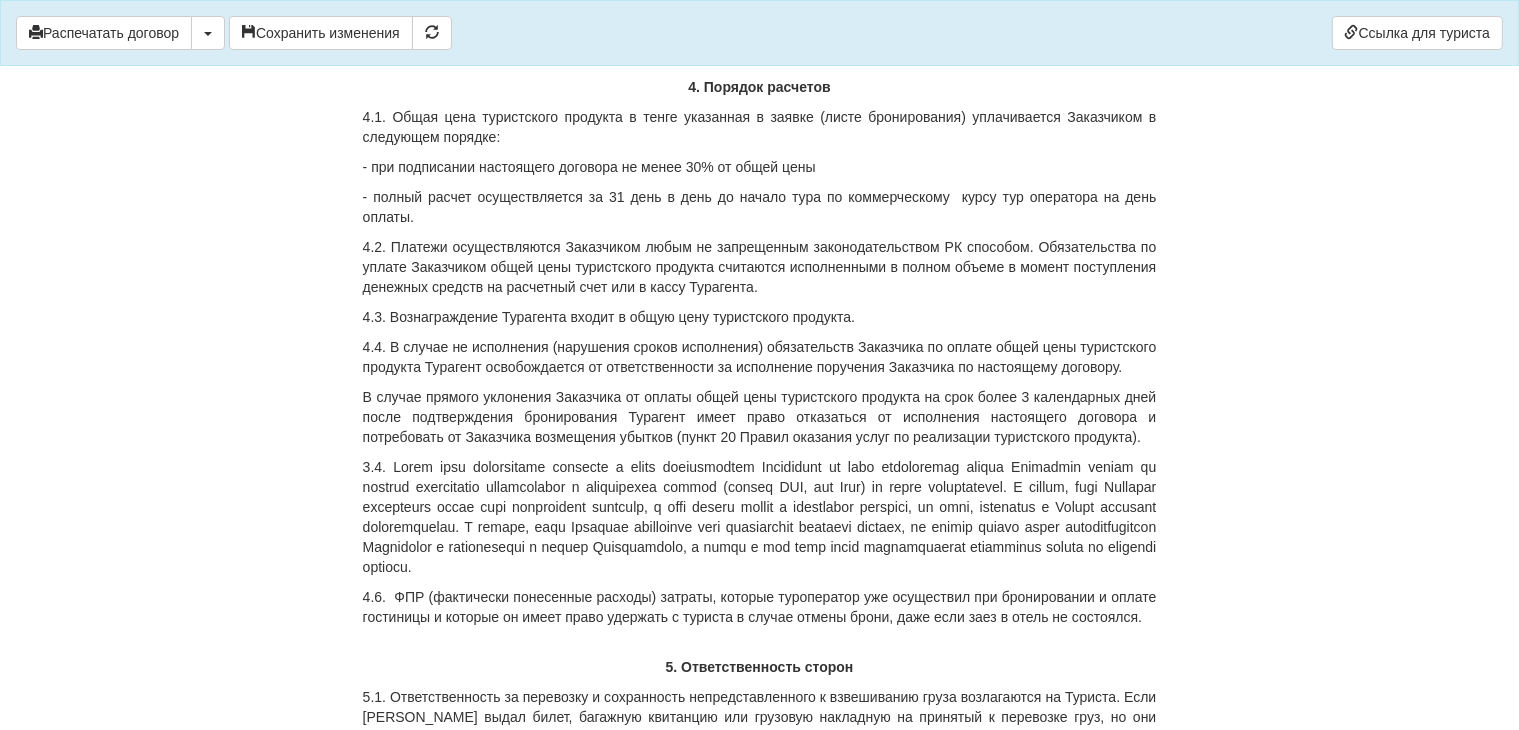 click on "4.6.     ФПР (фактически понесенные расходы) затраты, которые туроператор уже осуществил при бронировании и оплате гостиницы и которые он имеет право удержать с туриста в случае отмены брони, даже если заез в отель не состоялся." at bounding box center (760, 607) 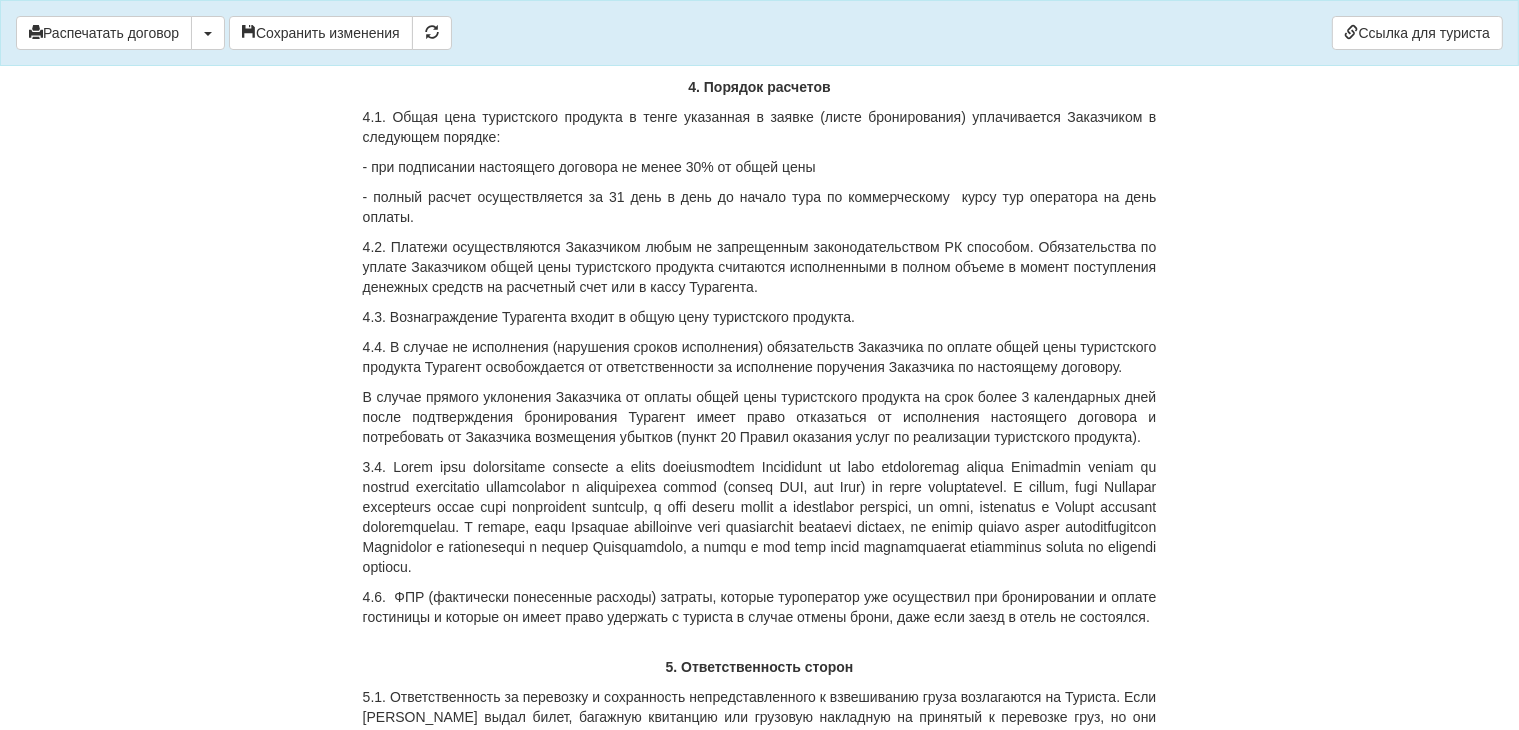 click on "4.6.     ФПР (фактически понесенные расходы) затраты, которые туроператор уже осуществил при бронировании и оплате гостиницы и которые он имеет право удержать с туриста в случае отмены брони, даже если заезд в отель не состоялся." at bounding box center (760, 607) 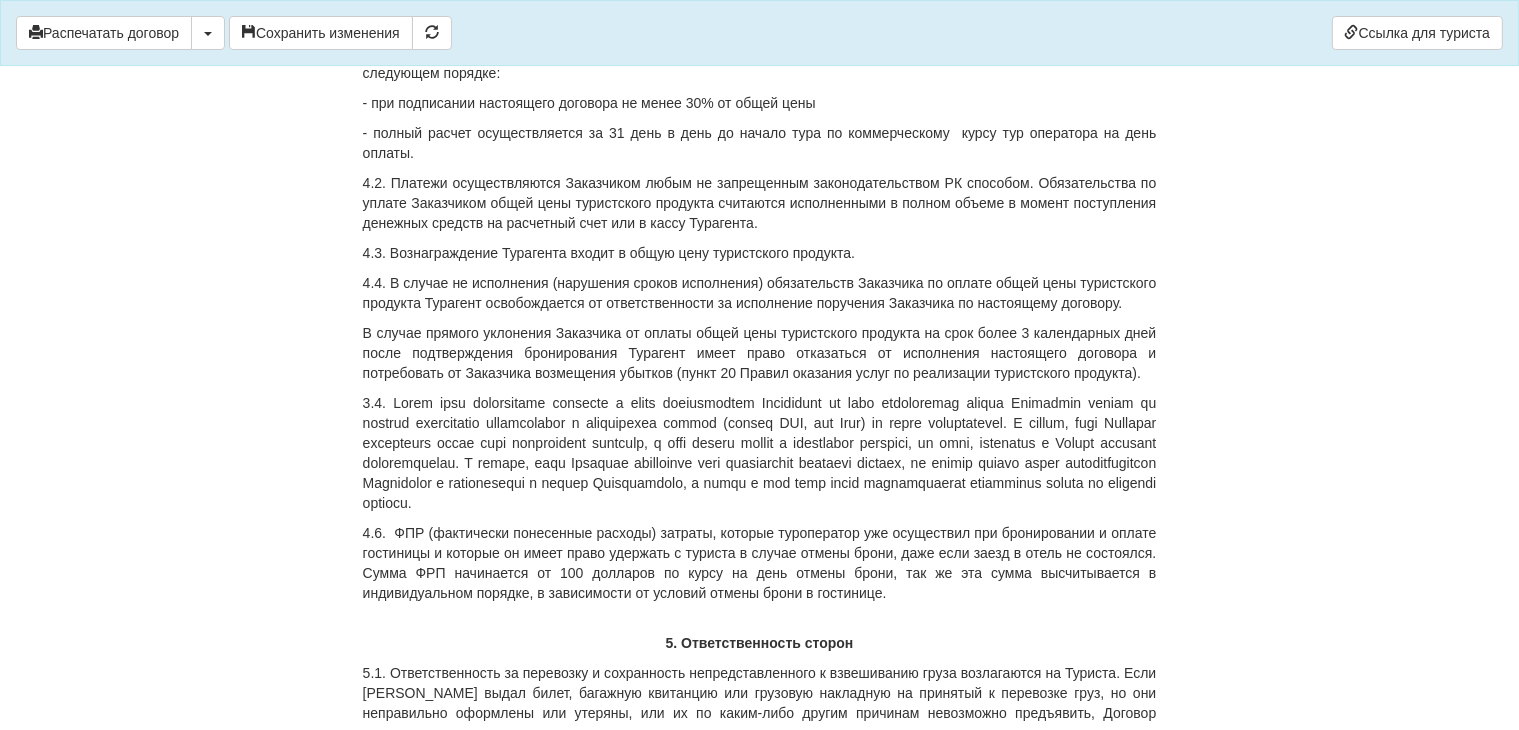 scroll, scrollTop: 2500, scrollLeft: 0, axis: vertical 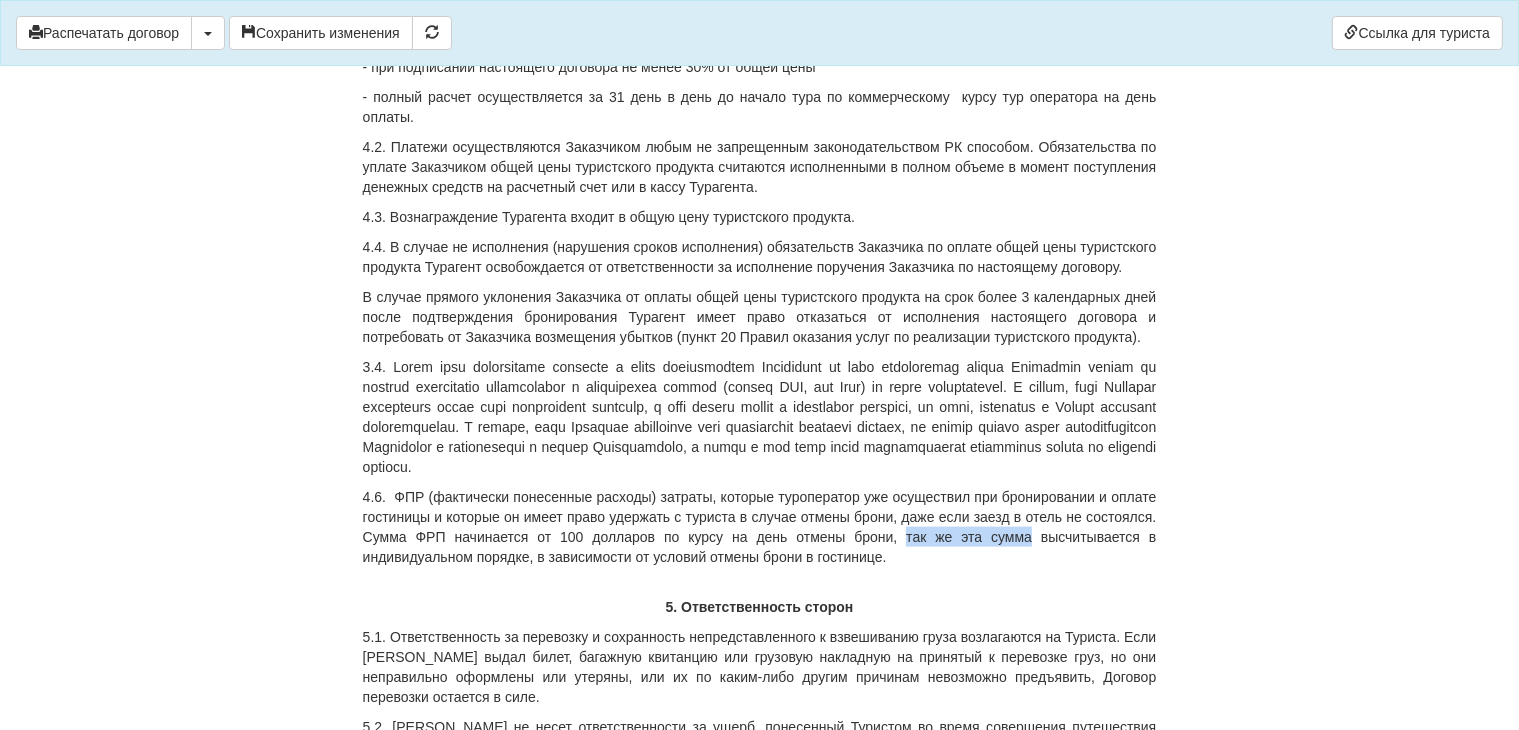 drag, startPoint x: 904, startPoint y: 535, endPoint x: 1033, endPoint y: 540, distance: 129.09686 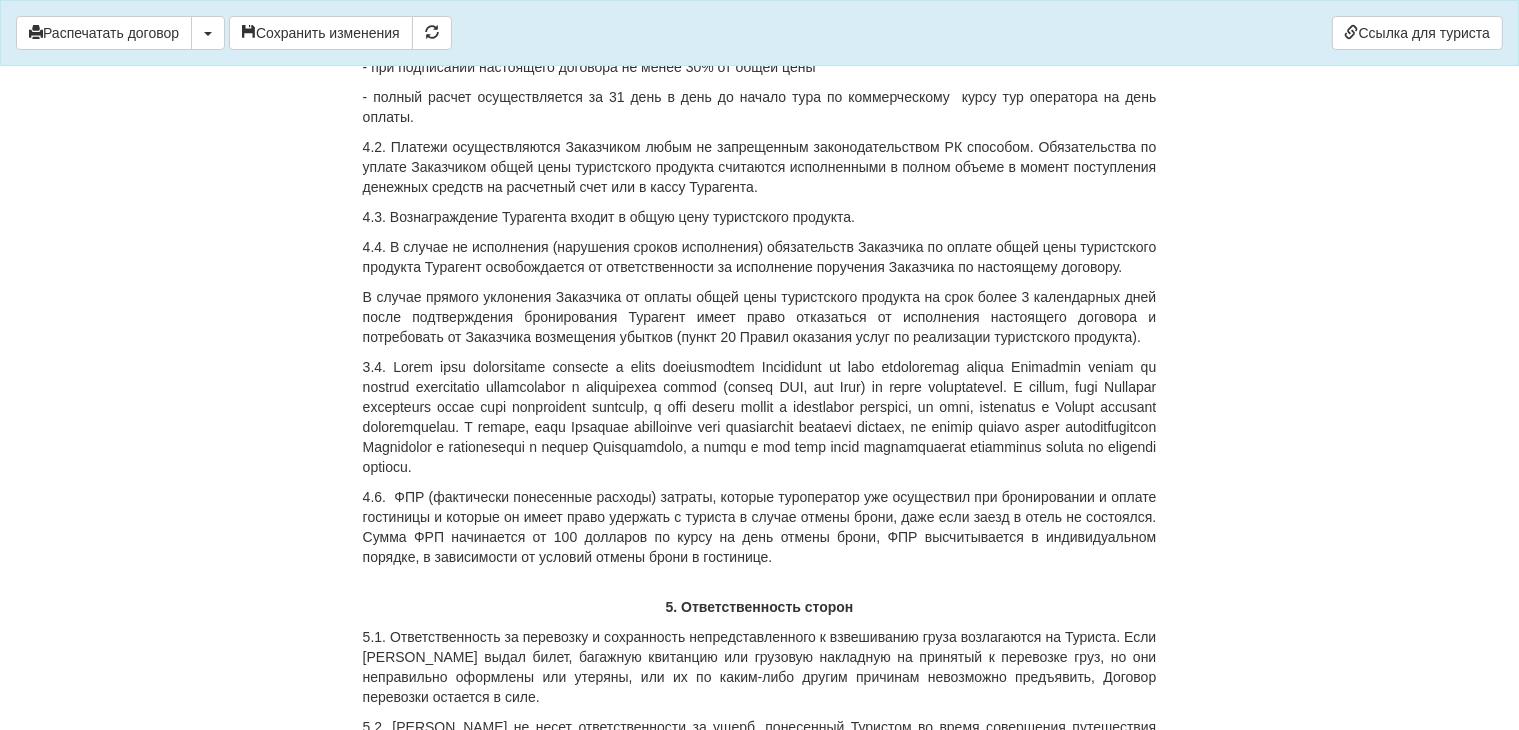 drag, startPoint x: 806, startPoint y: 523, endPoint x: 767, endPoint y: 525, distance: 39.051247 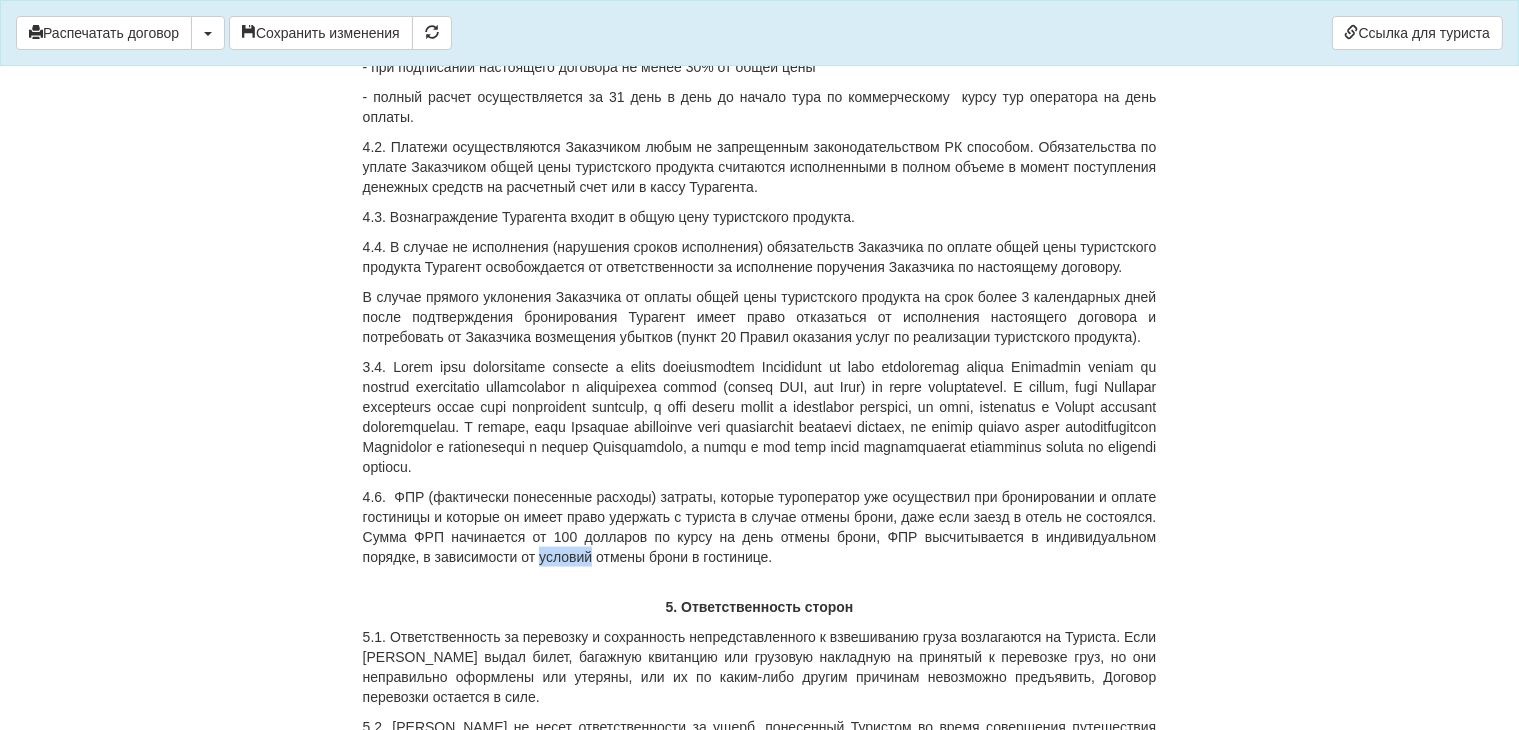 drag, startPoint x: 593, startPoint y: 559, endPoint x: 541, endPoint y: 551, distance: 52.611786 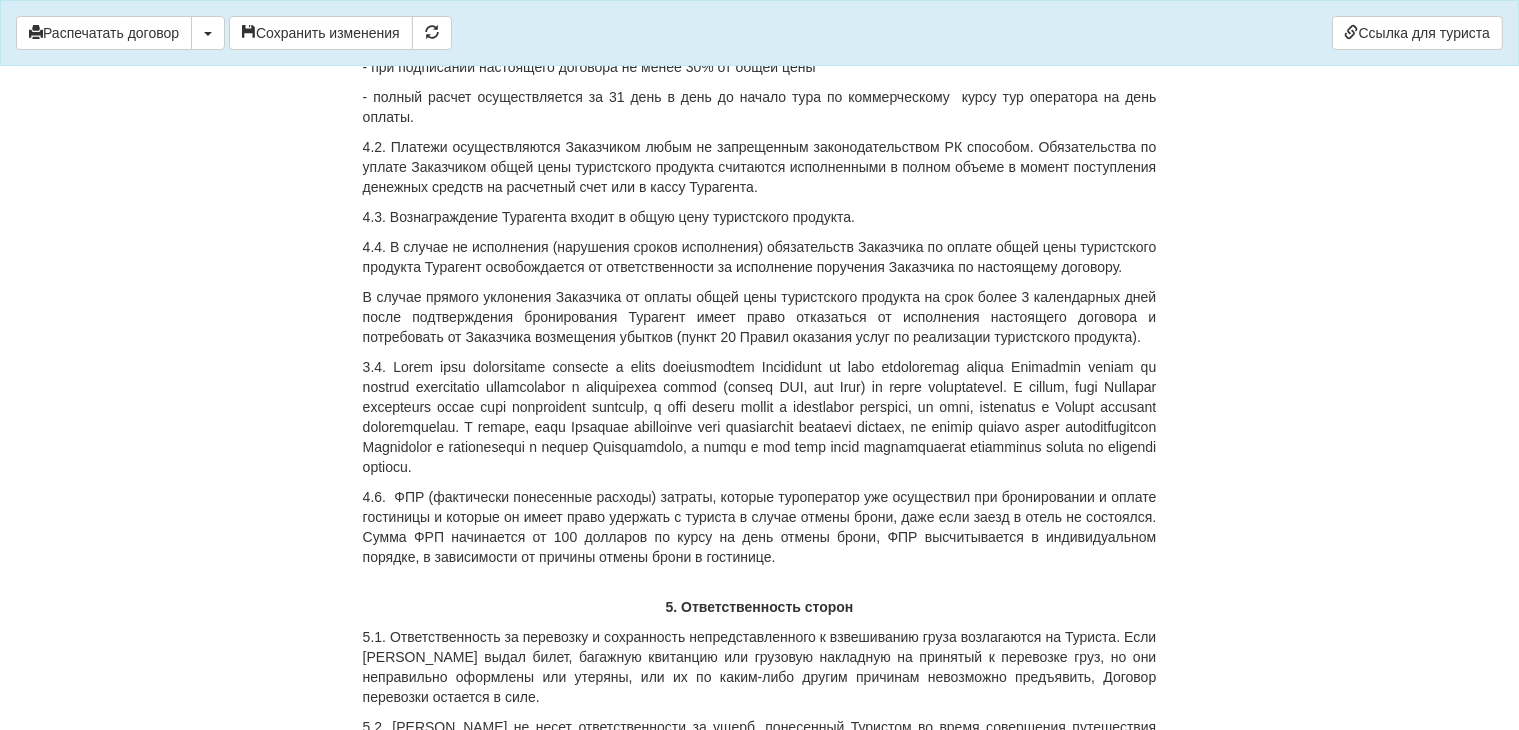 drag, startPoint x: 391, startPoint y: 489, endPoint x: 796, endPoint y: 558, distance: 410.83572 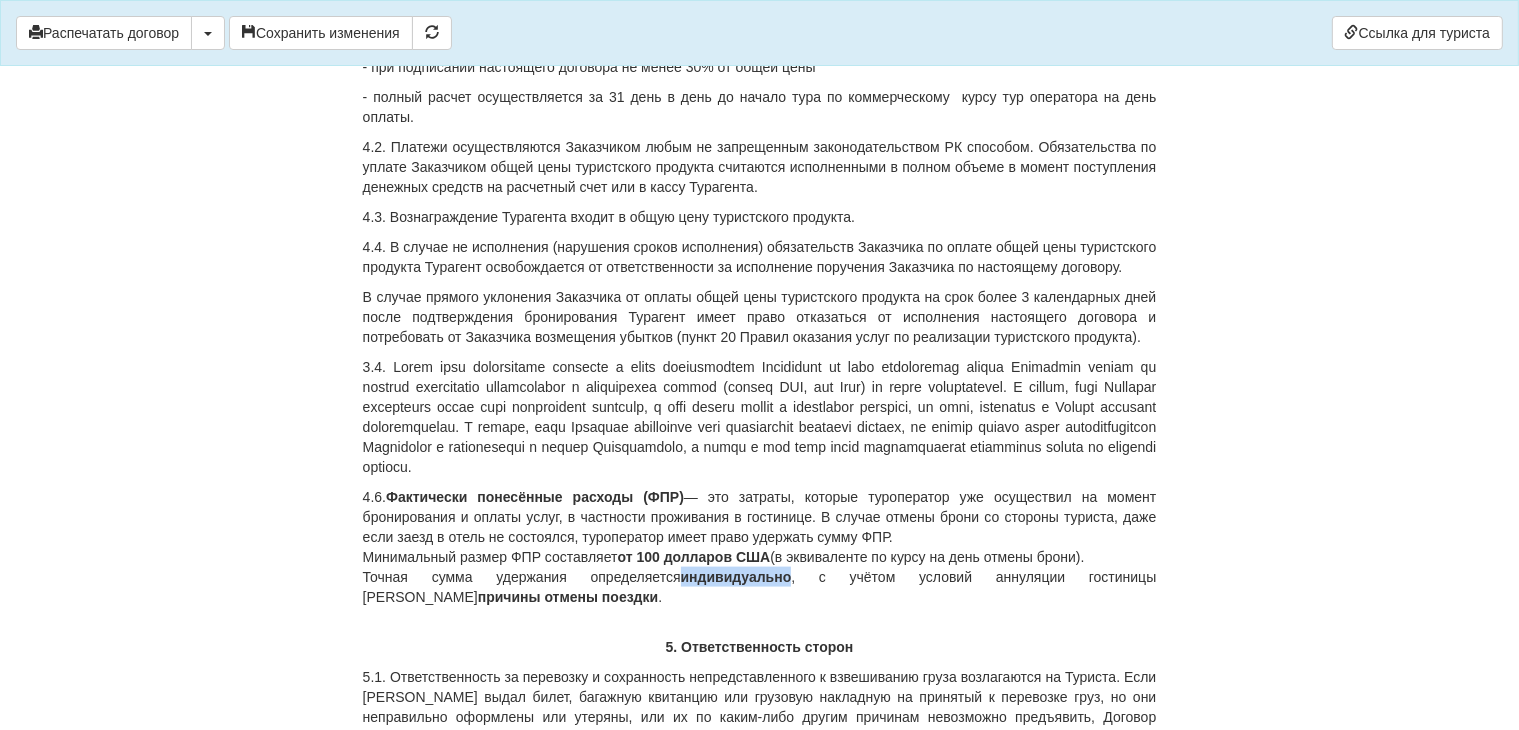 drag, startPoint x: 741, startPoint y: 576, endPoint x: 629, endPoint y: 581, distance: 112.11155 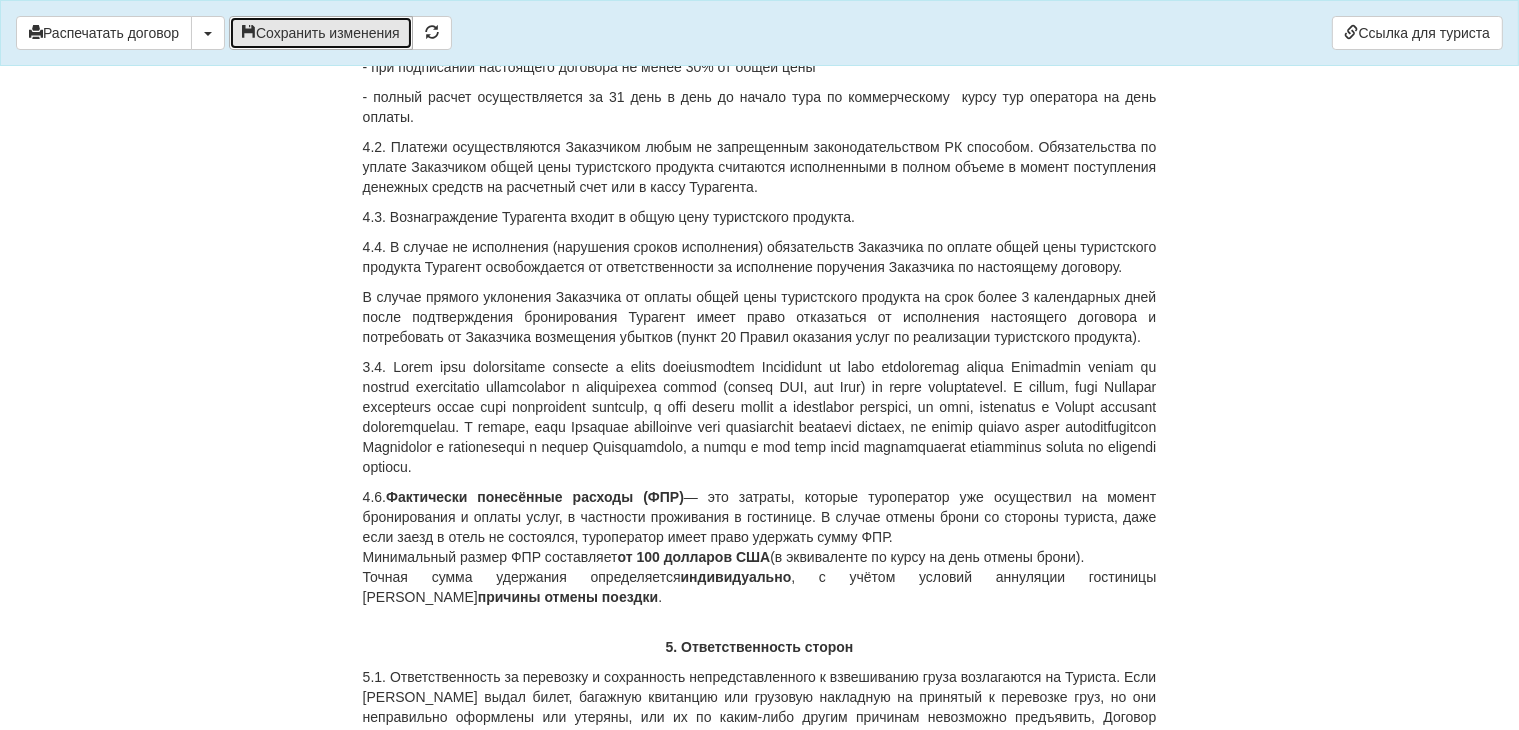 click on "Сохранить изменения" at bounding box center (321, 33) 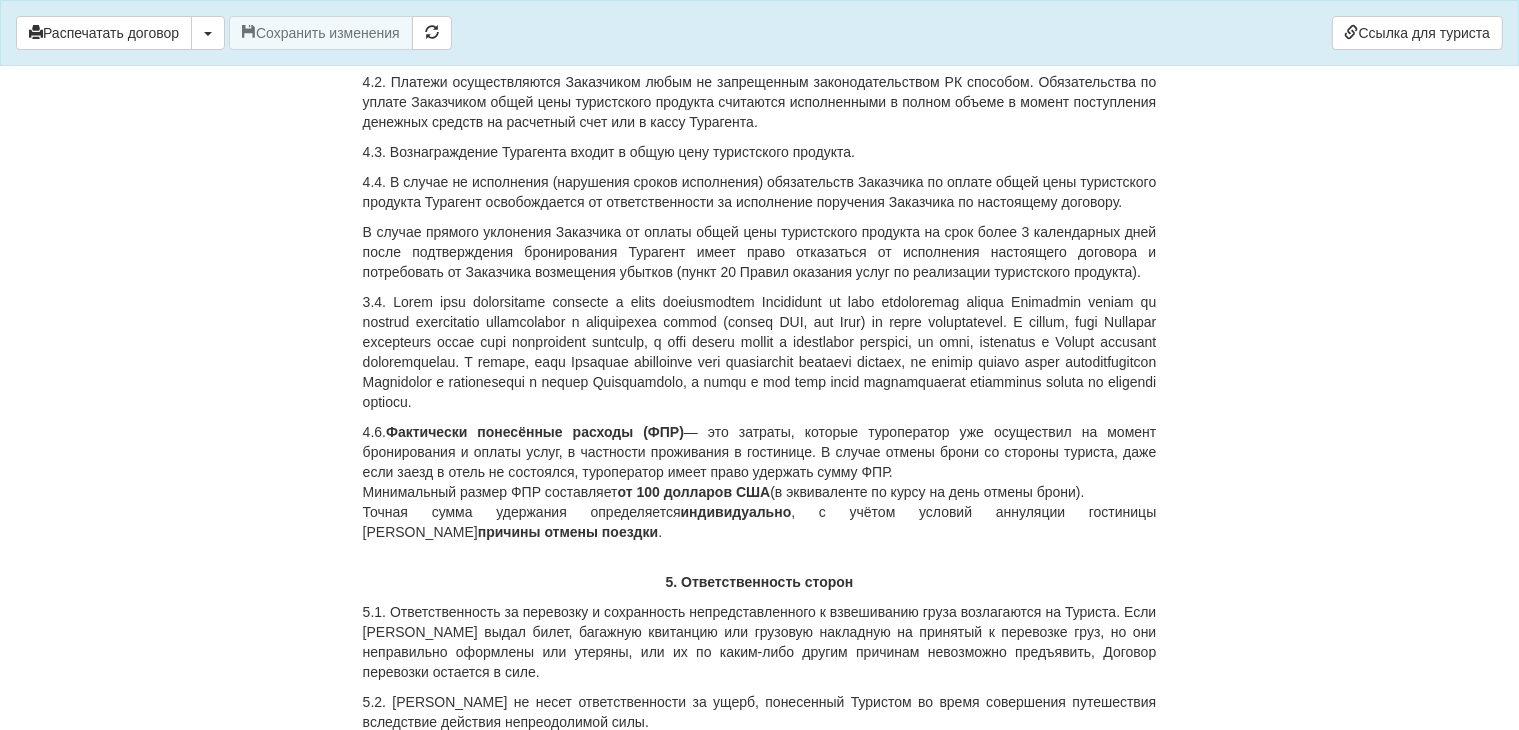 scroll, scrollTop: 2600, scrollLeft: 0, axis: vertical 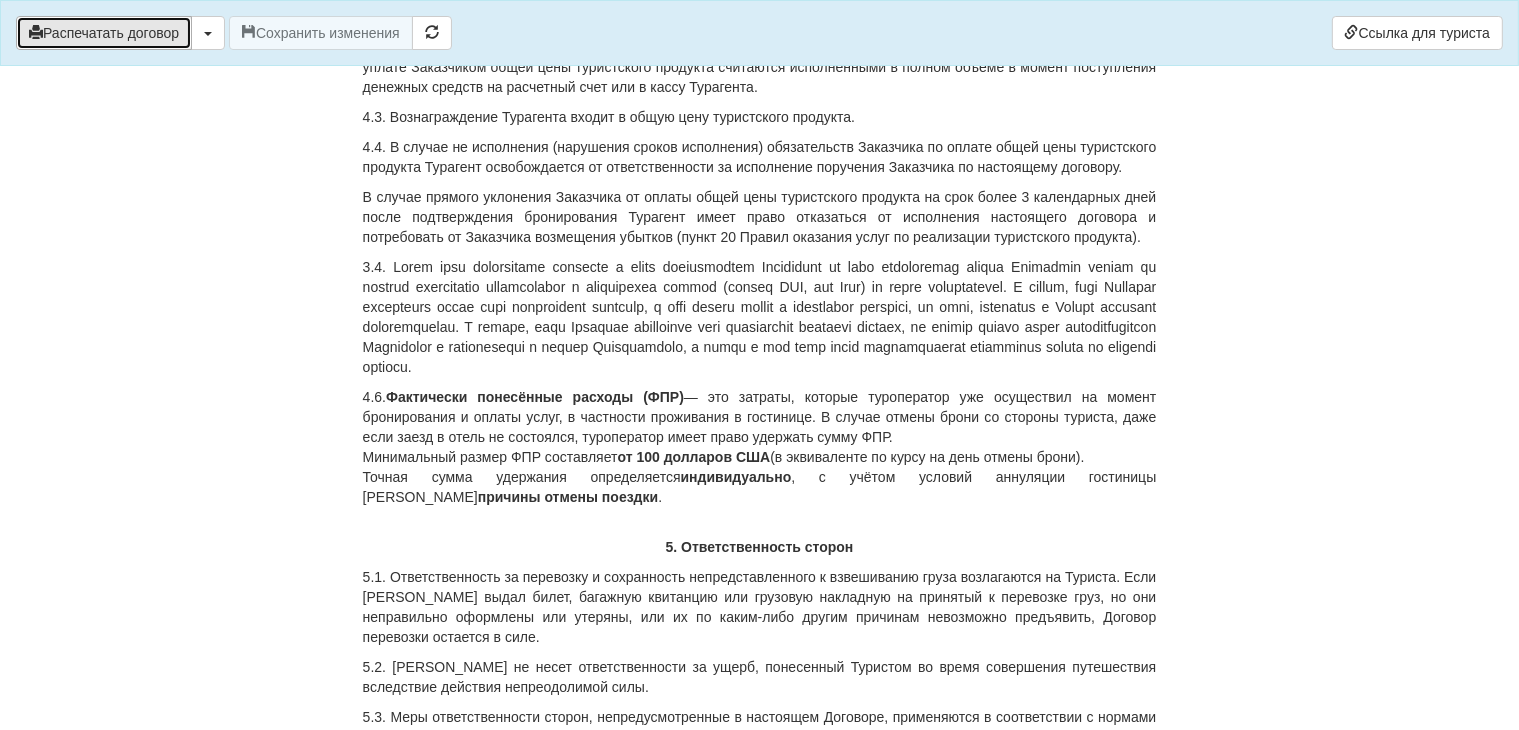 click on "Распечатать договор" at bounding box center [104, 33] 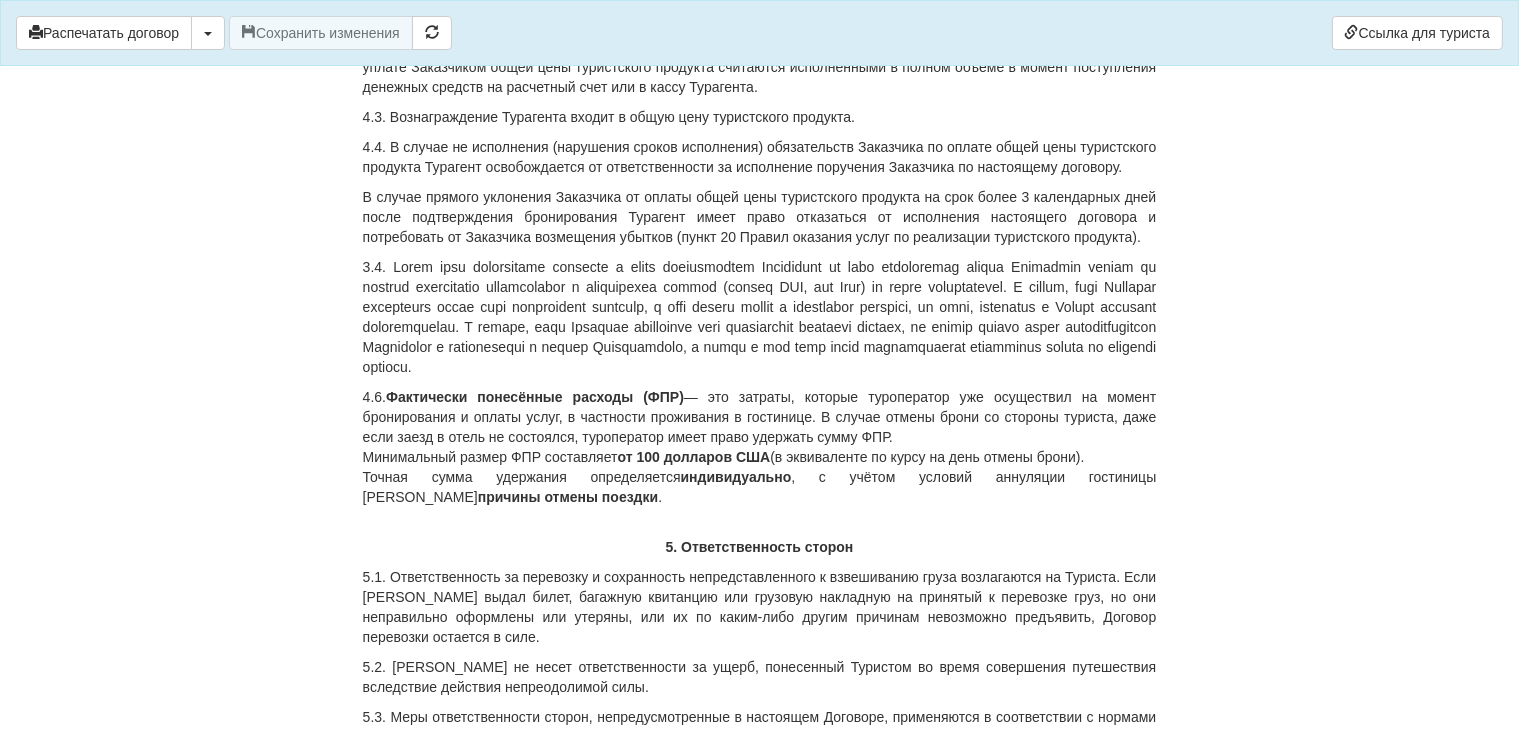 drag, startPoint x: 358, startPoint y: 394, endPoint x: 387, endPoint y: 397, distance: 29.15476 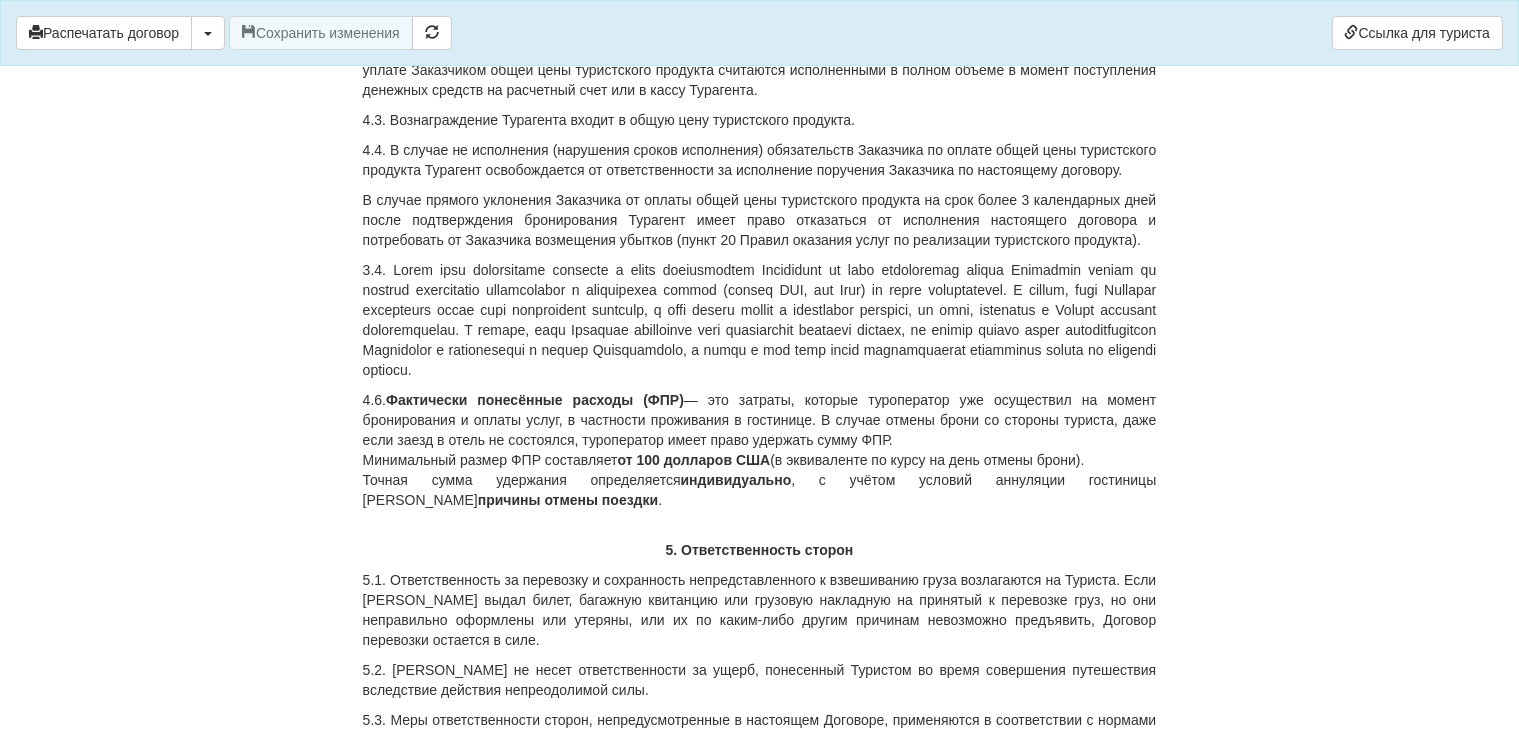 scroll, scrollTop: 2600, scrollLeft: 0, axis: vertical 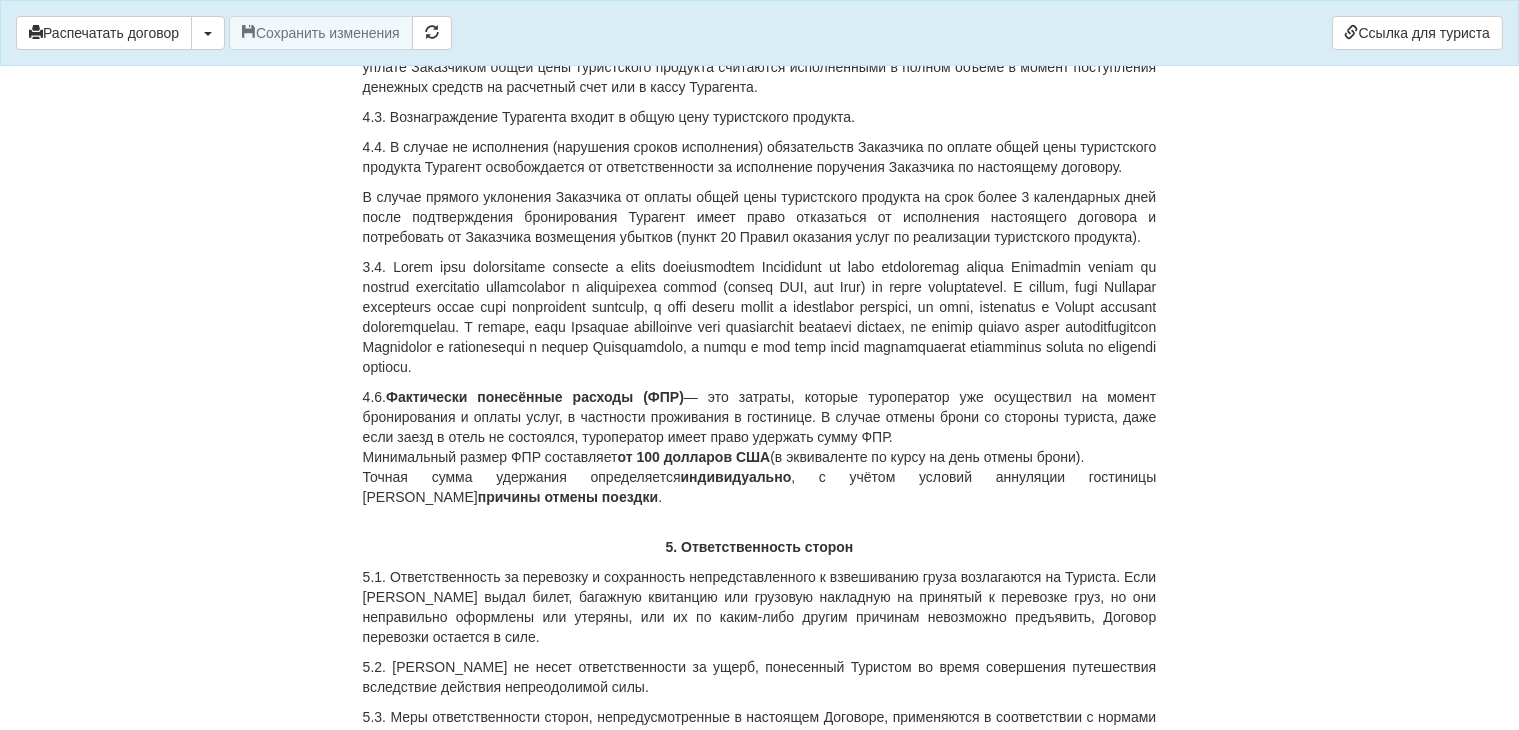 click at bounding box center (760, 317) 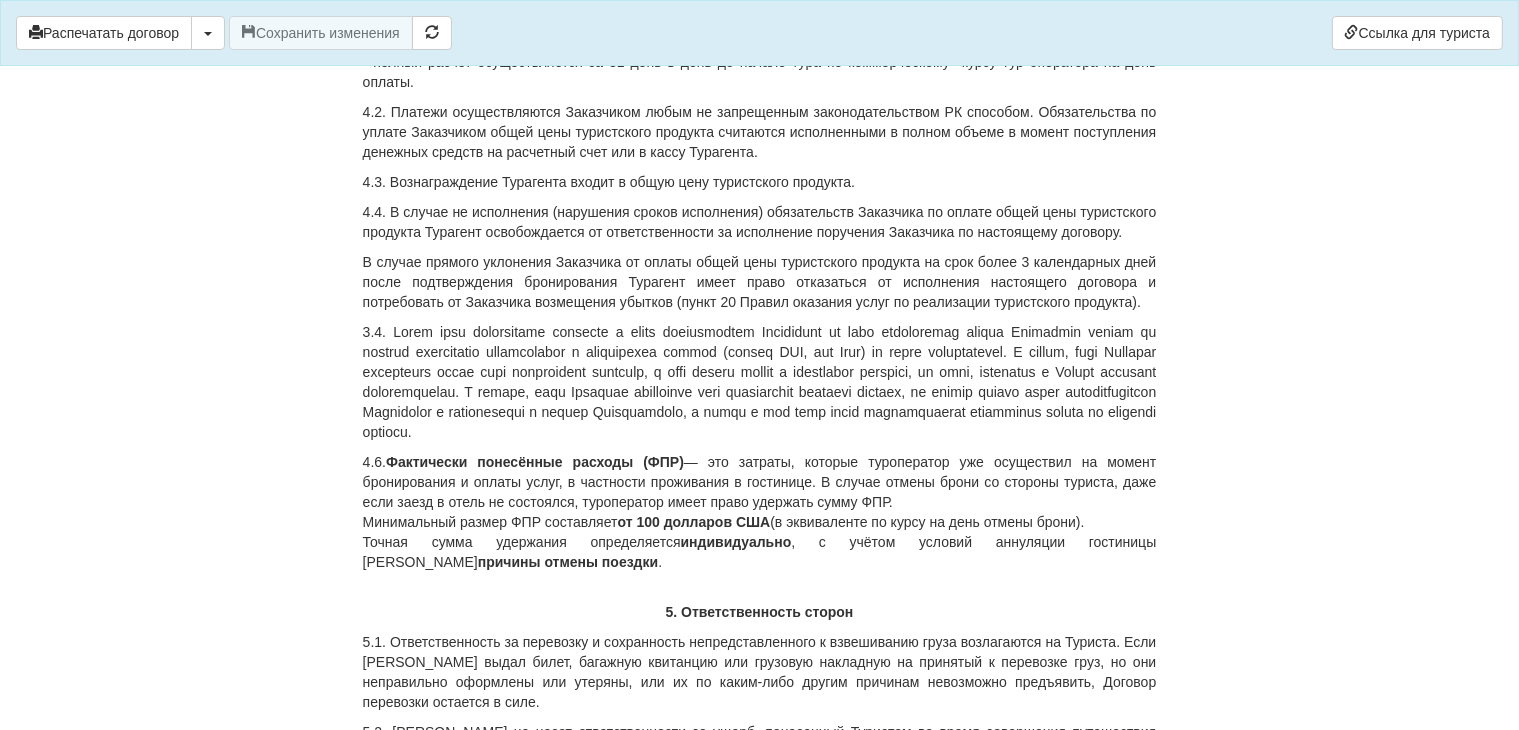 scroll, scrollTop: 2500, scrollLeft: 0, axis: vertical 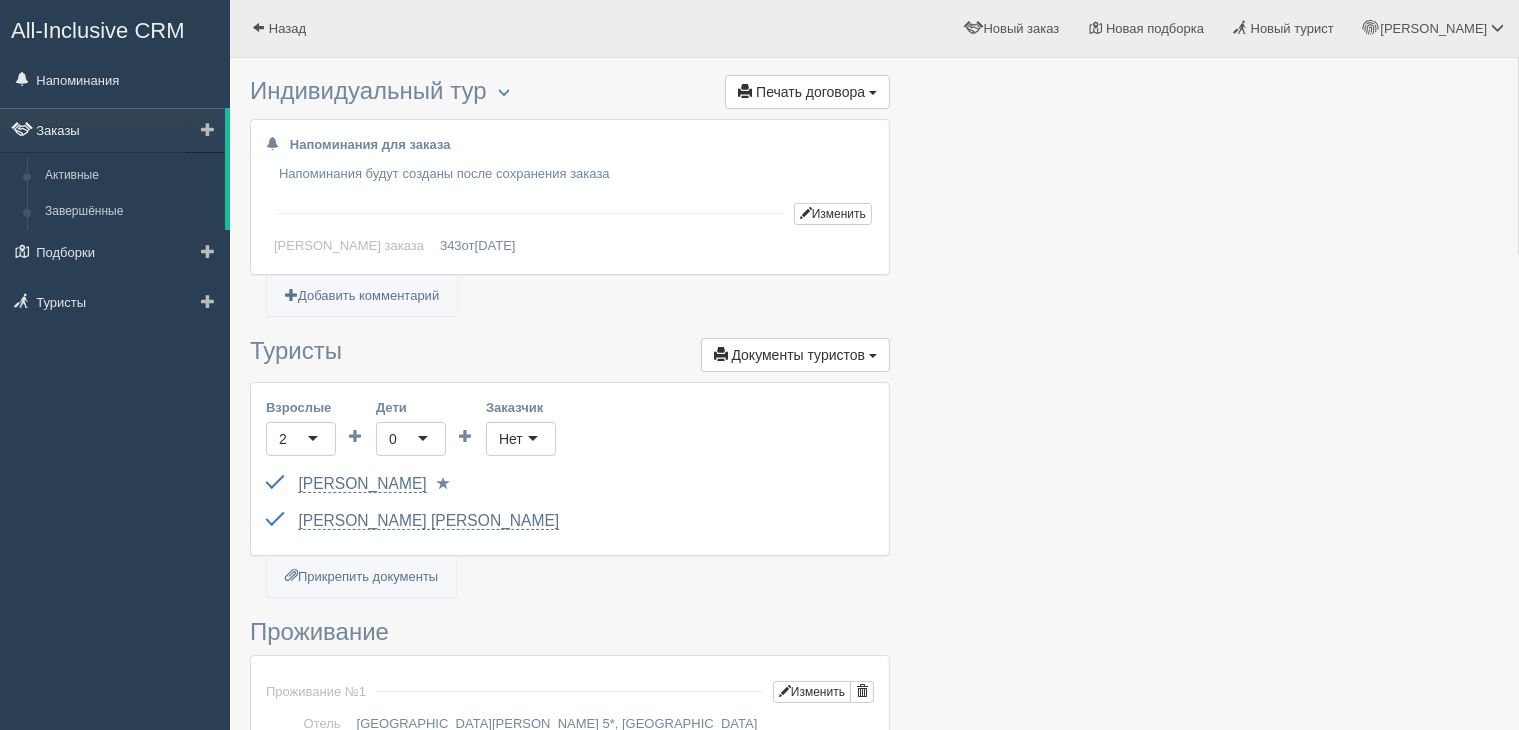 click on "Заказы" at bounding box center [112, 130] 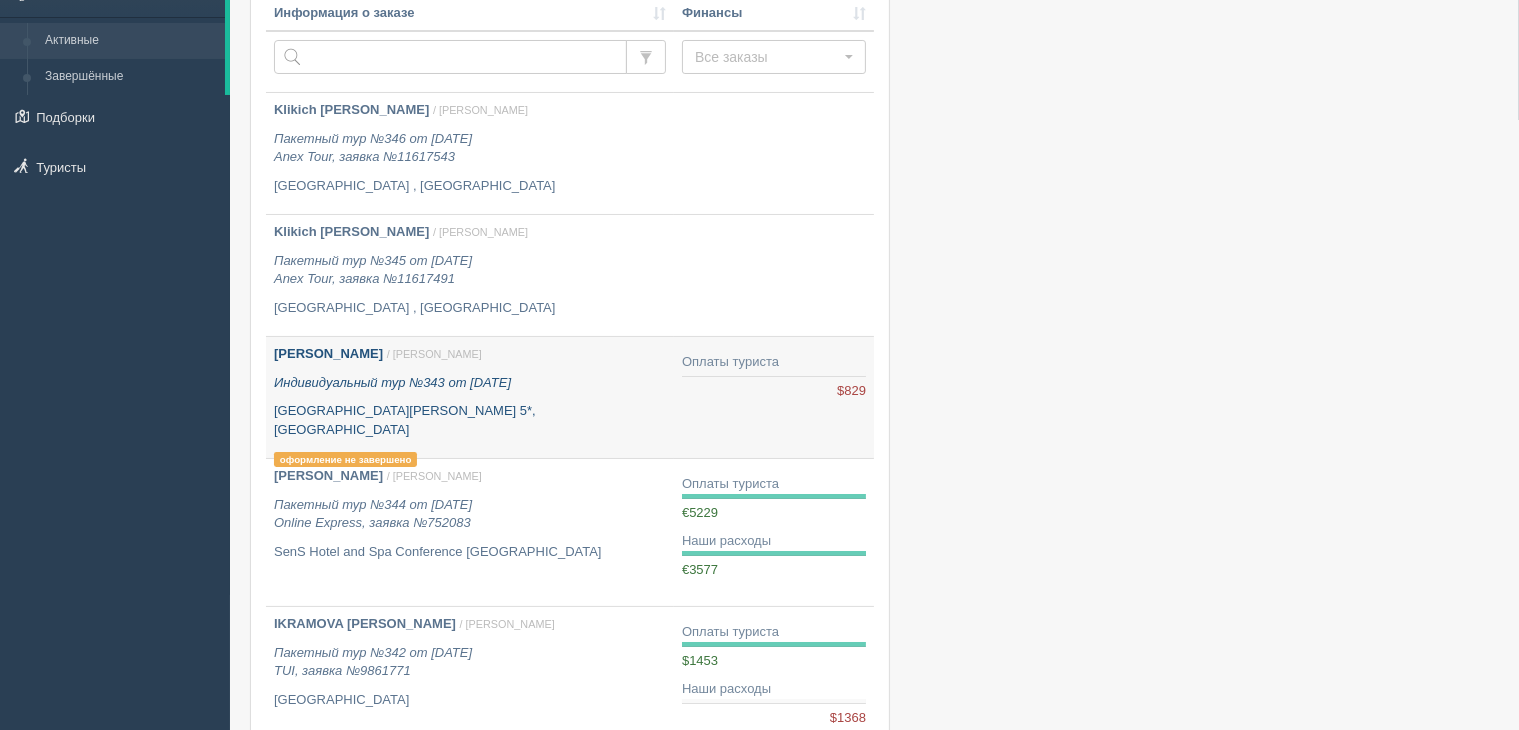 scroll, scrollTop: 100, scrollLeft: 0, axis: vertical 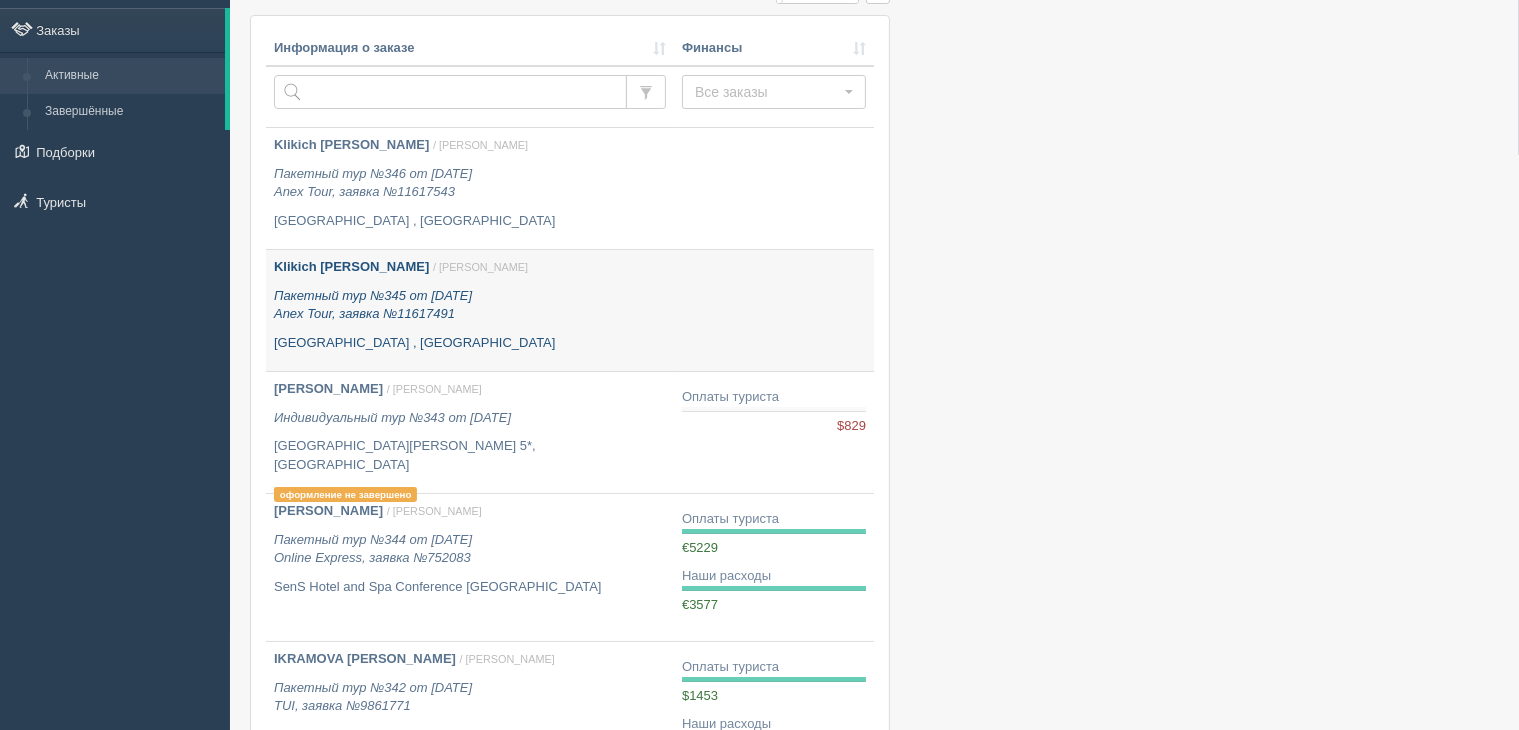 click on "Пакетный тур №345 от [DATE]
Anex Tour, заявка №11617491" at bounding box center [470, 305] 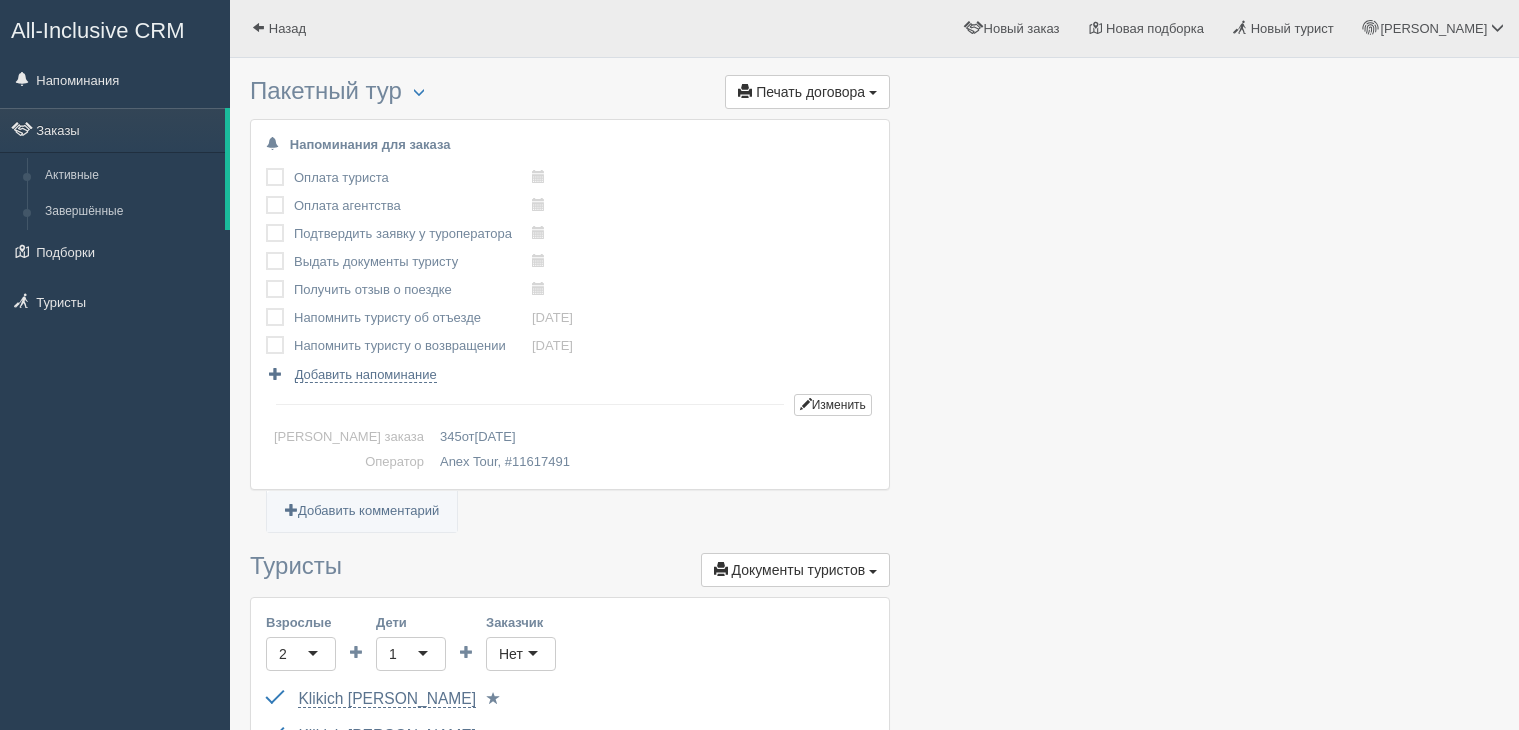 scroll, scrollTop: 0, scrollLeft: 0, axis: both 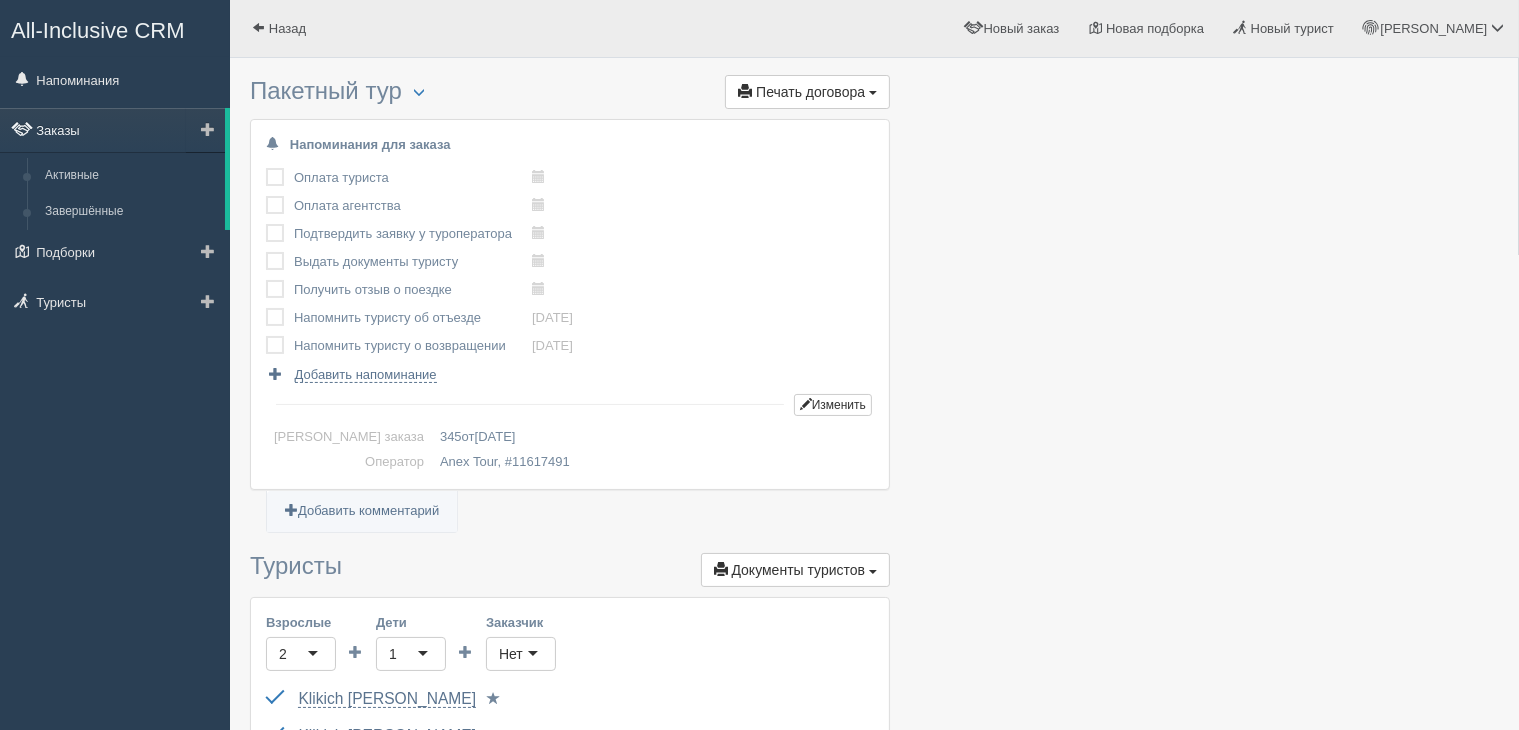 click on "Заказы" at bounding box center (112, 130) 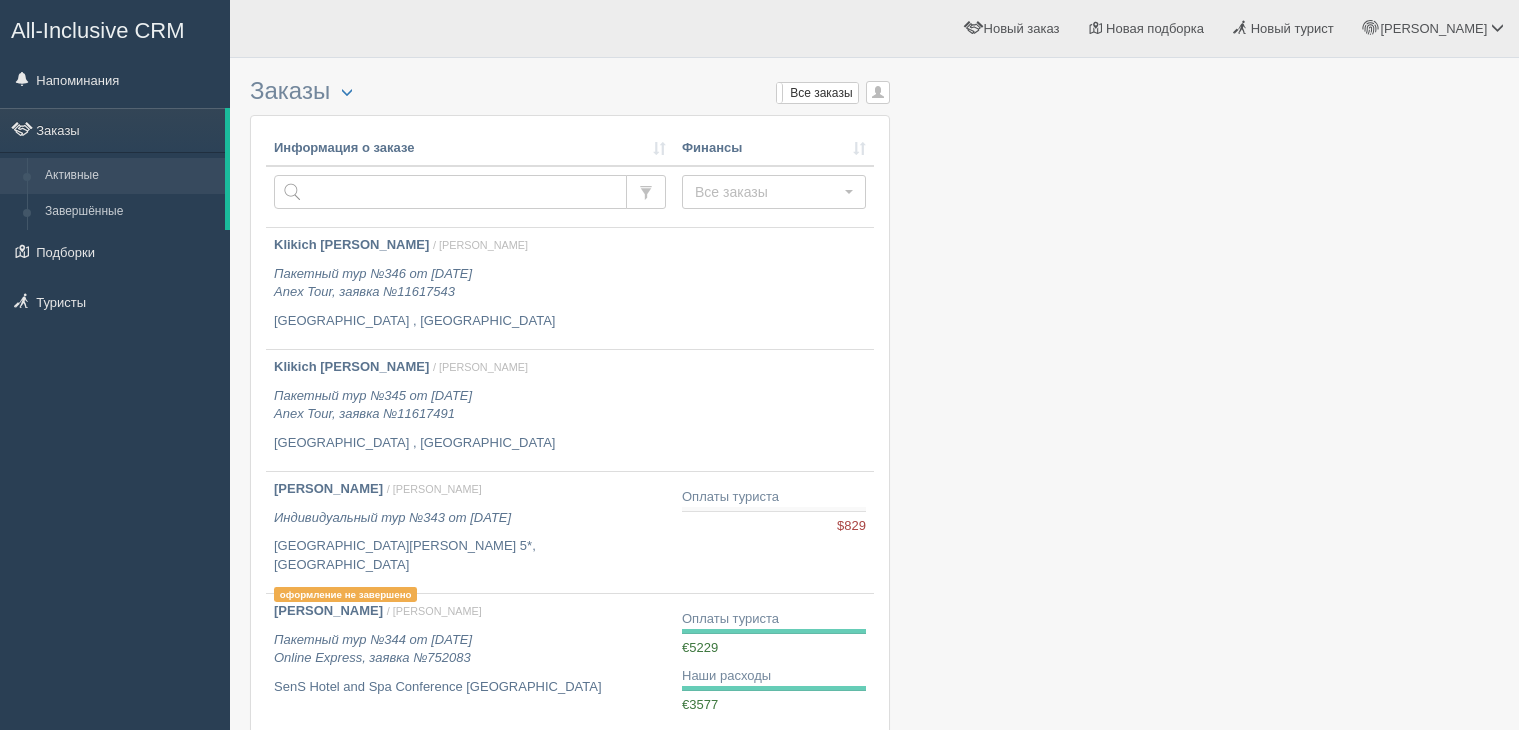 scroll, scrollTop: 0, scrollLeft: 0, axis: both 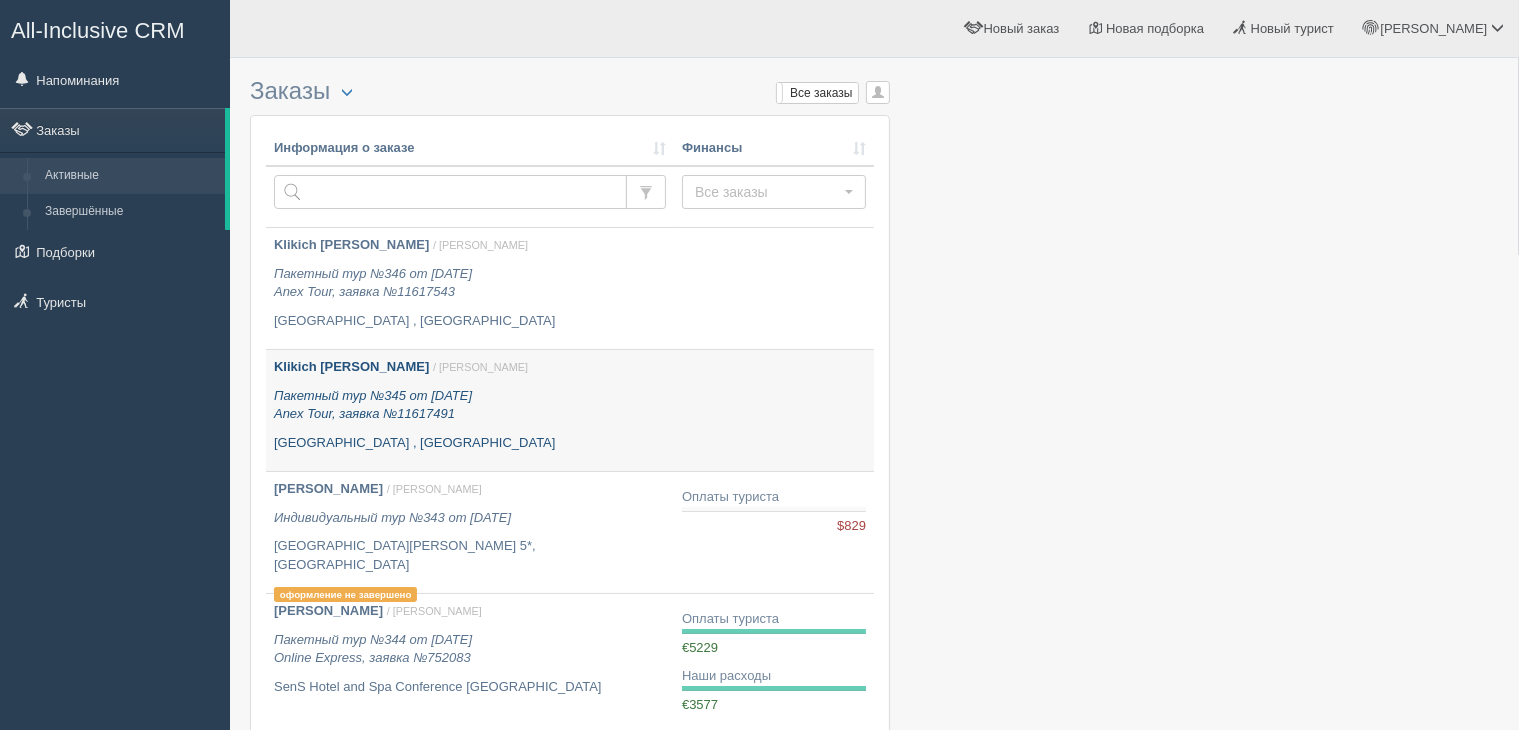 click on "Пакетный тур №345 от [DATE]
Anex Tour, заявка №11617491" at bounding box center (470, 405) 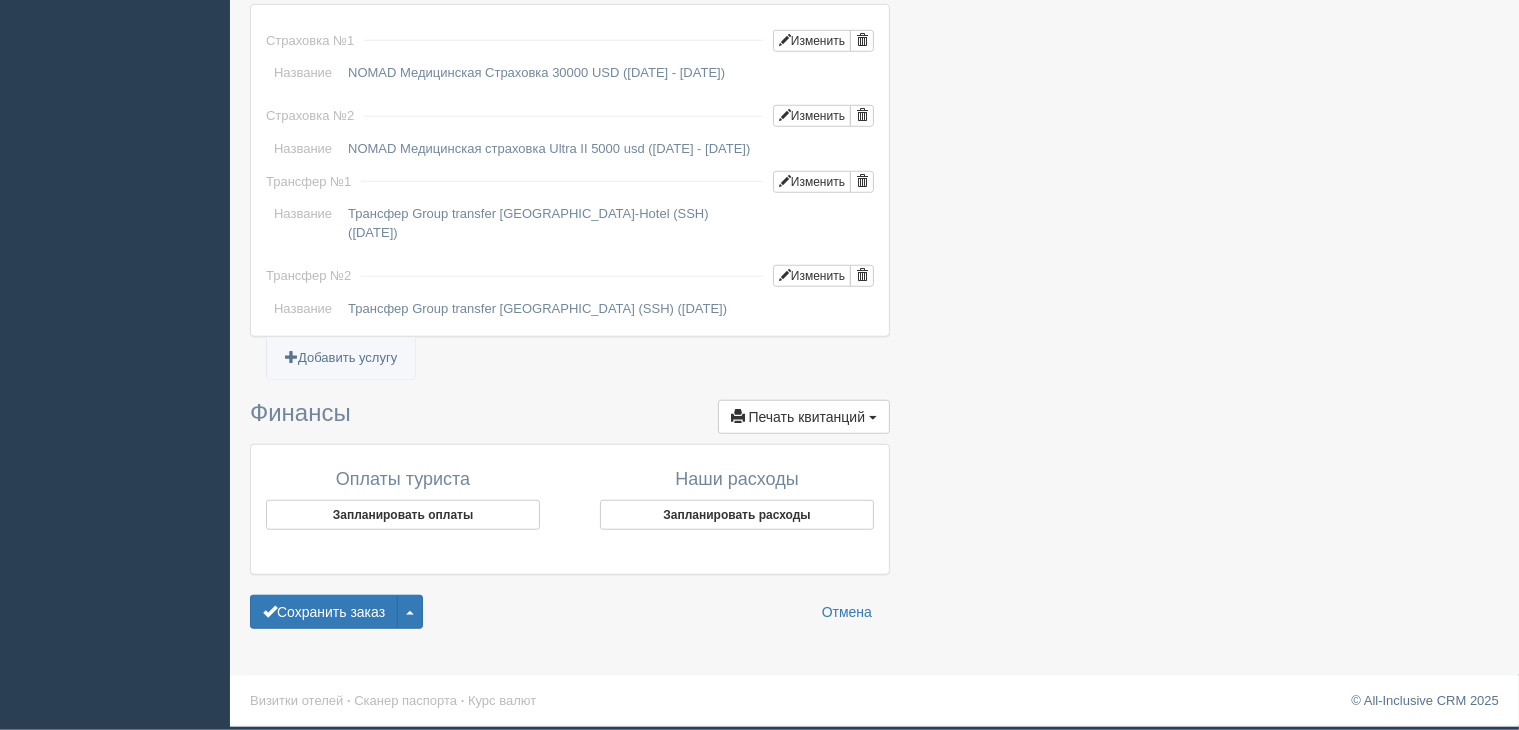 scroll, scrollTop: 1624, scrollLeft: 0, axis: vertical 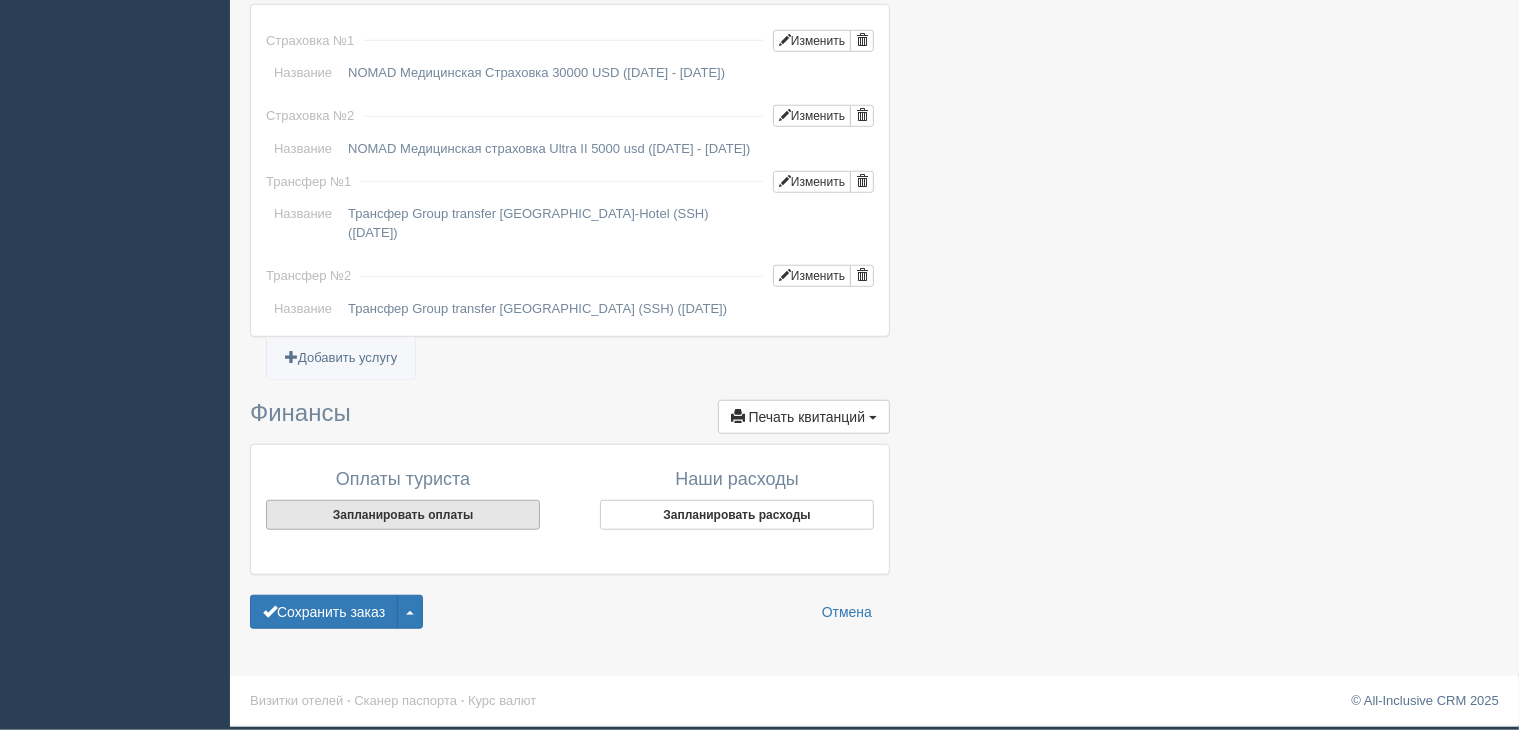 click on "Запланировать оплаты" at bounding box center (403, 515) 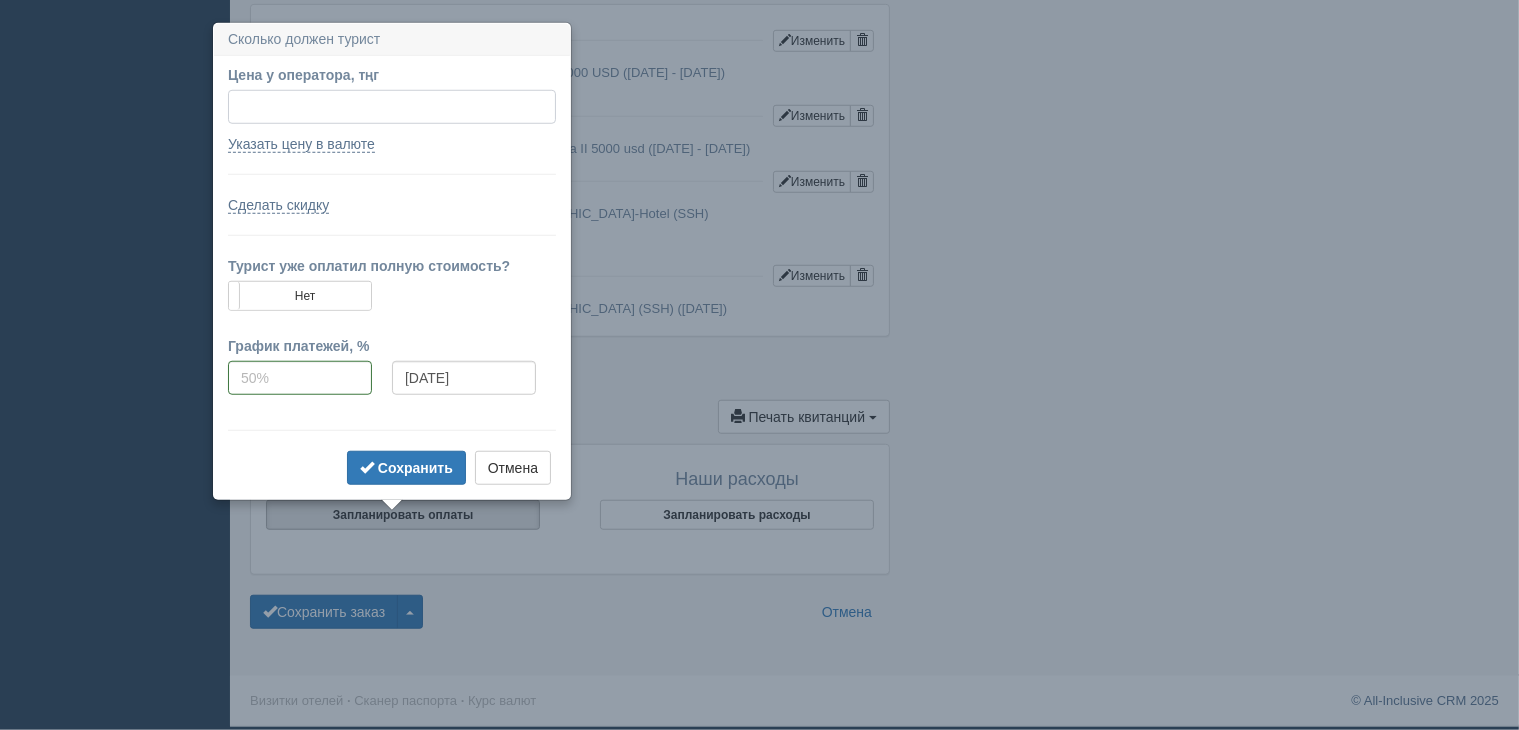click on "Цена у оператора, тңг" at bounding box center (392, 107) 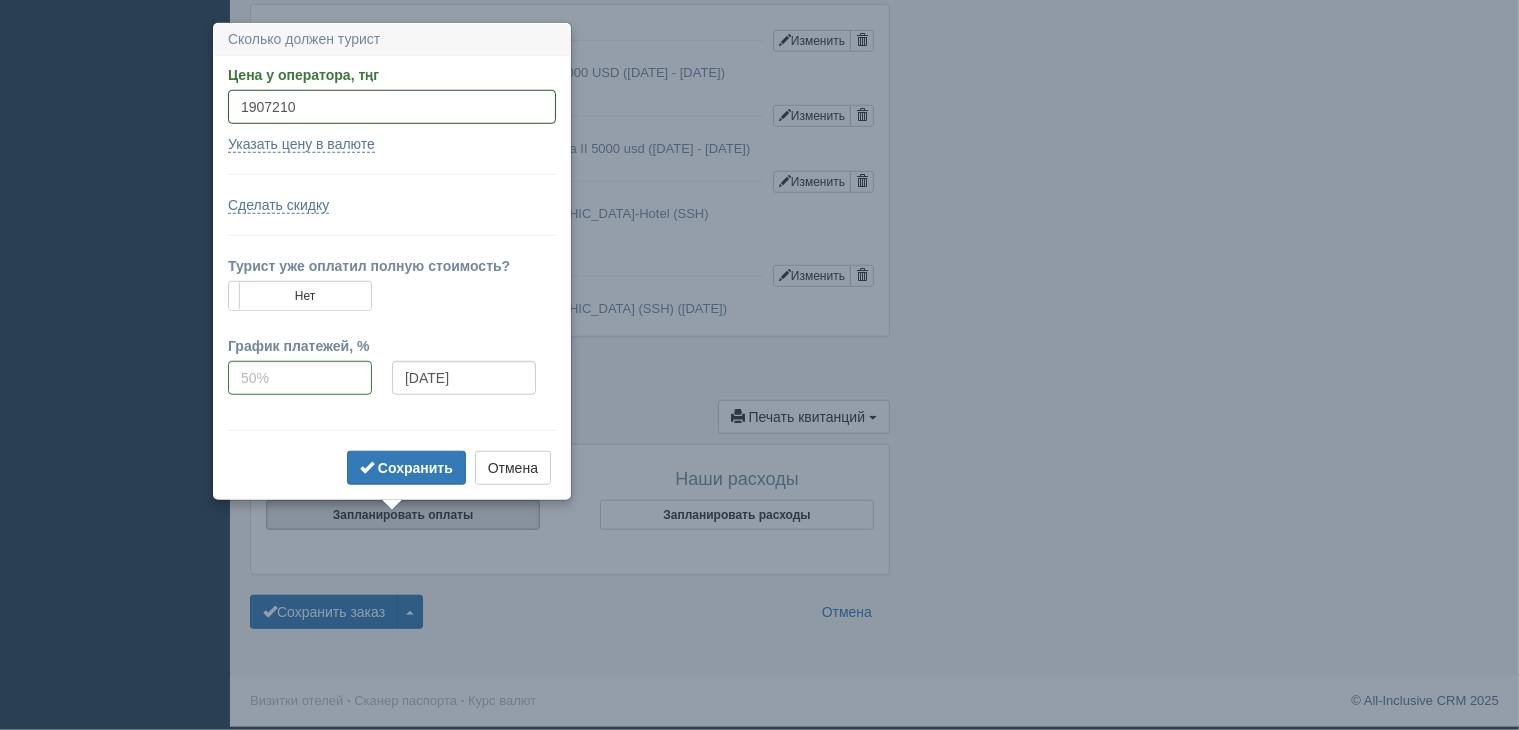 type on "1907210" 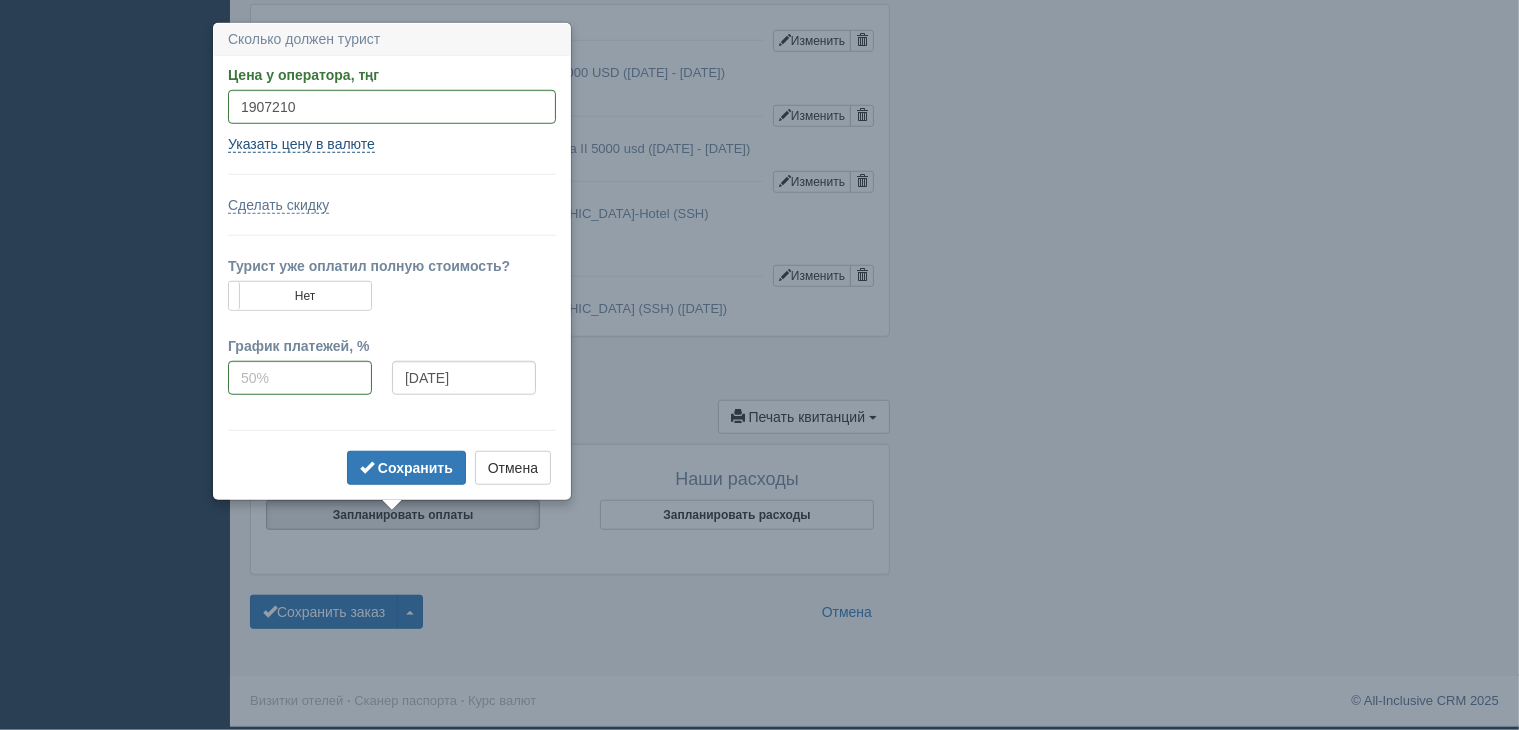 click on "Указать цену в валюте" at bounding box center [301, 144] 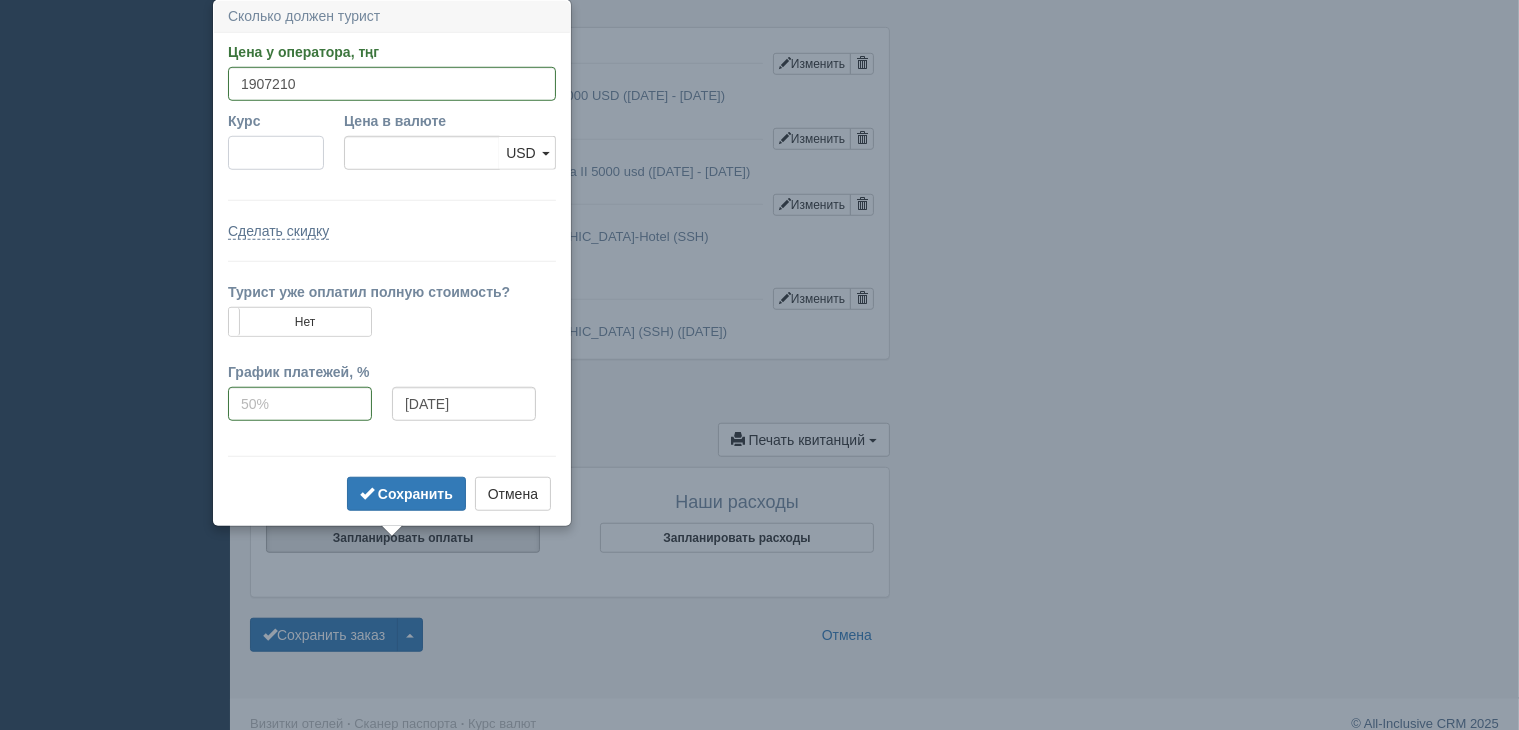 scroll, scrollTop: 1588, scrollLeft: 0, axis: vertical 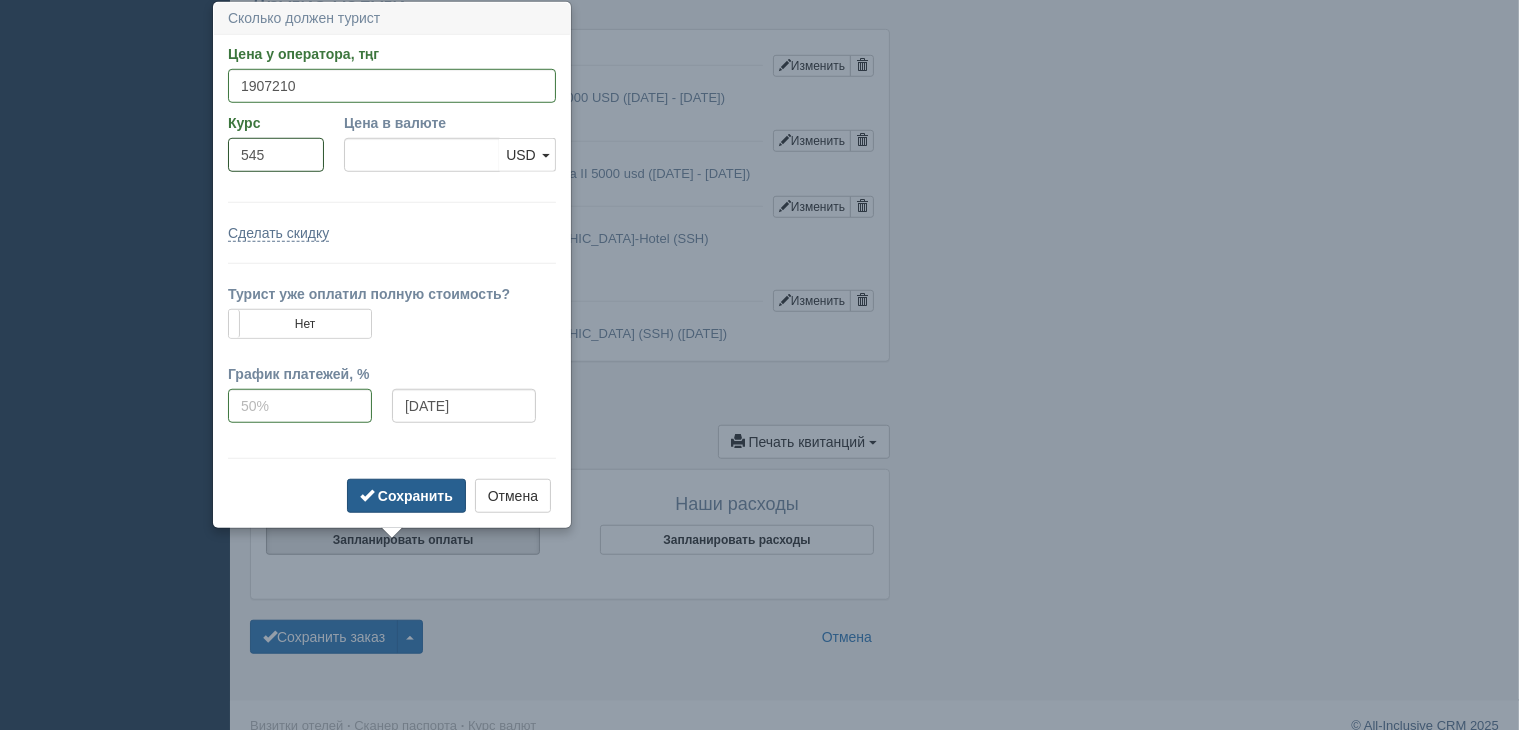 type on "545" 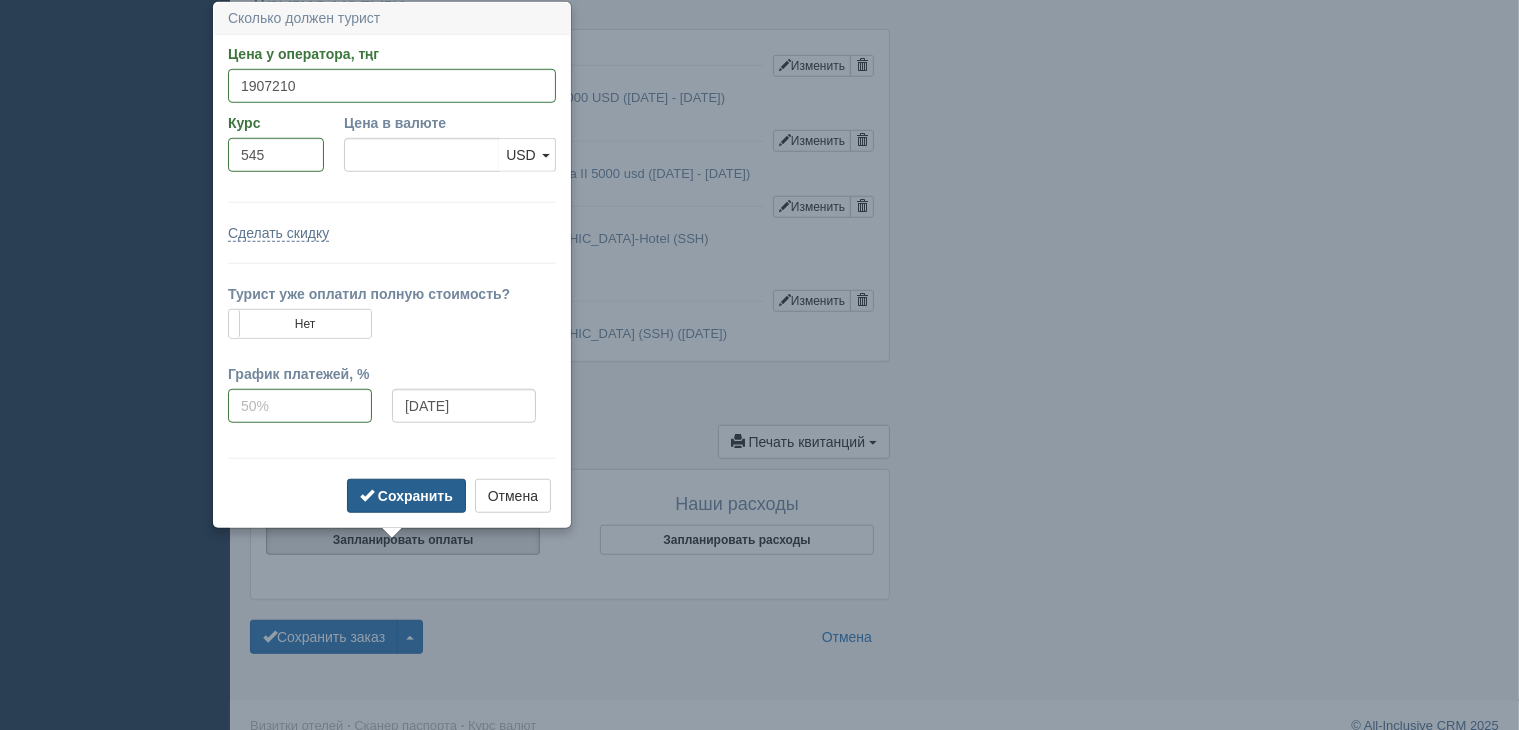 type on "3499.47" 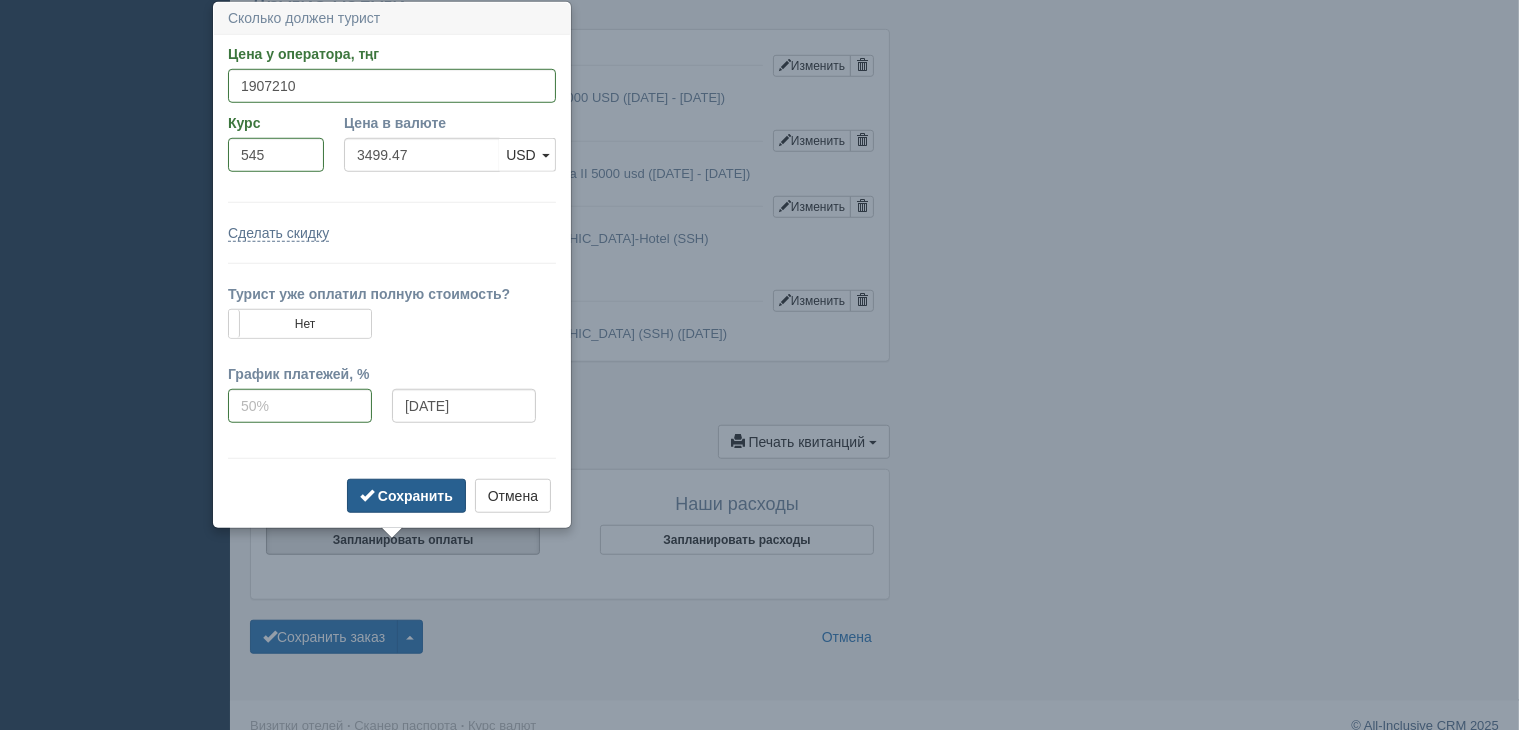 click at bounding box center (367, 495) 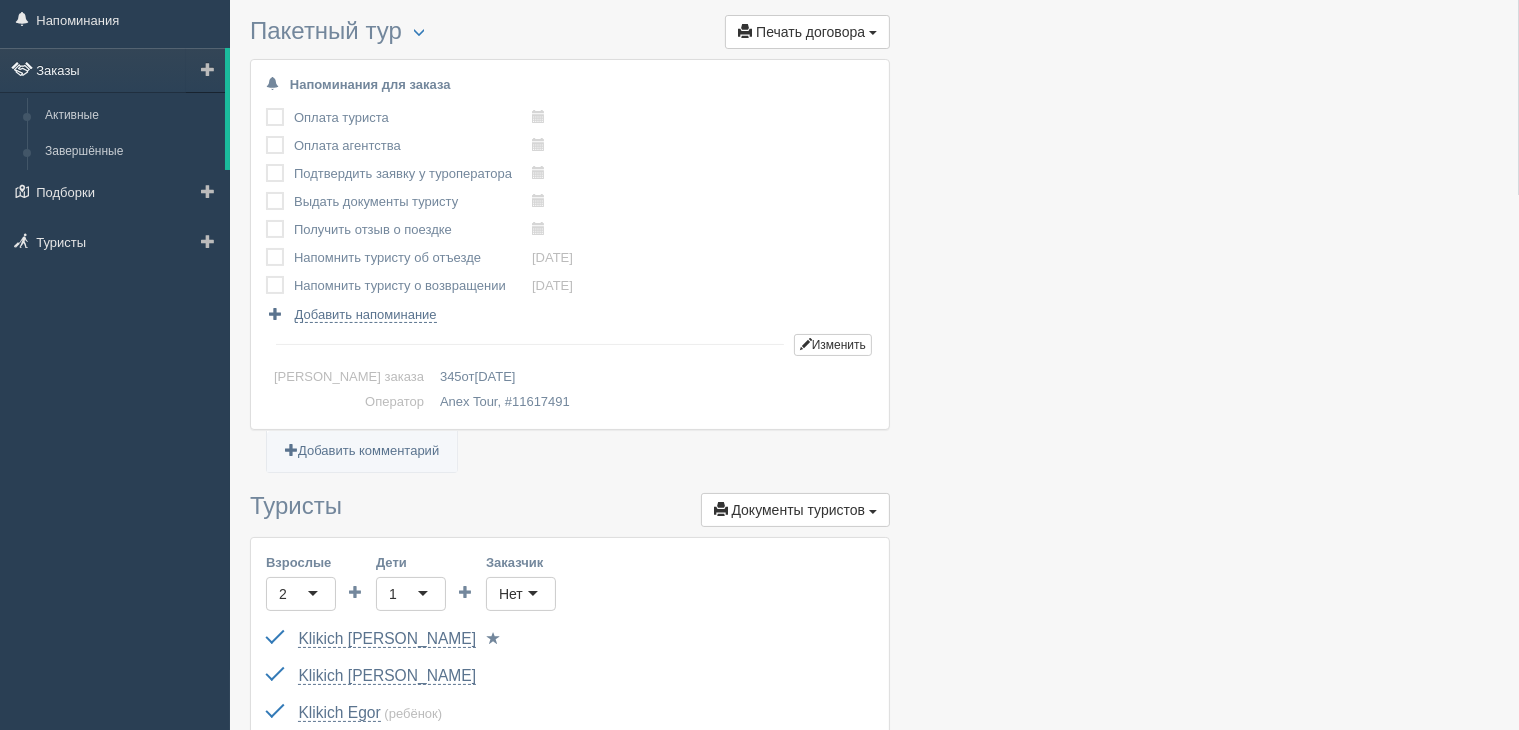 scroll, scrollTop: 0, scrollLeft: 0, axis: both 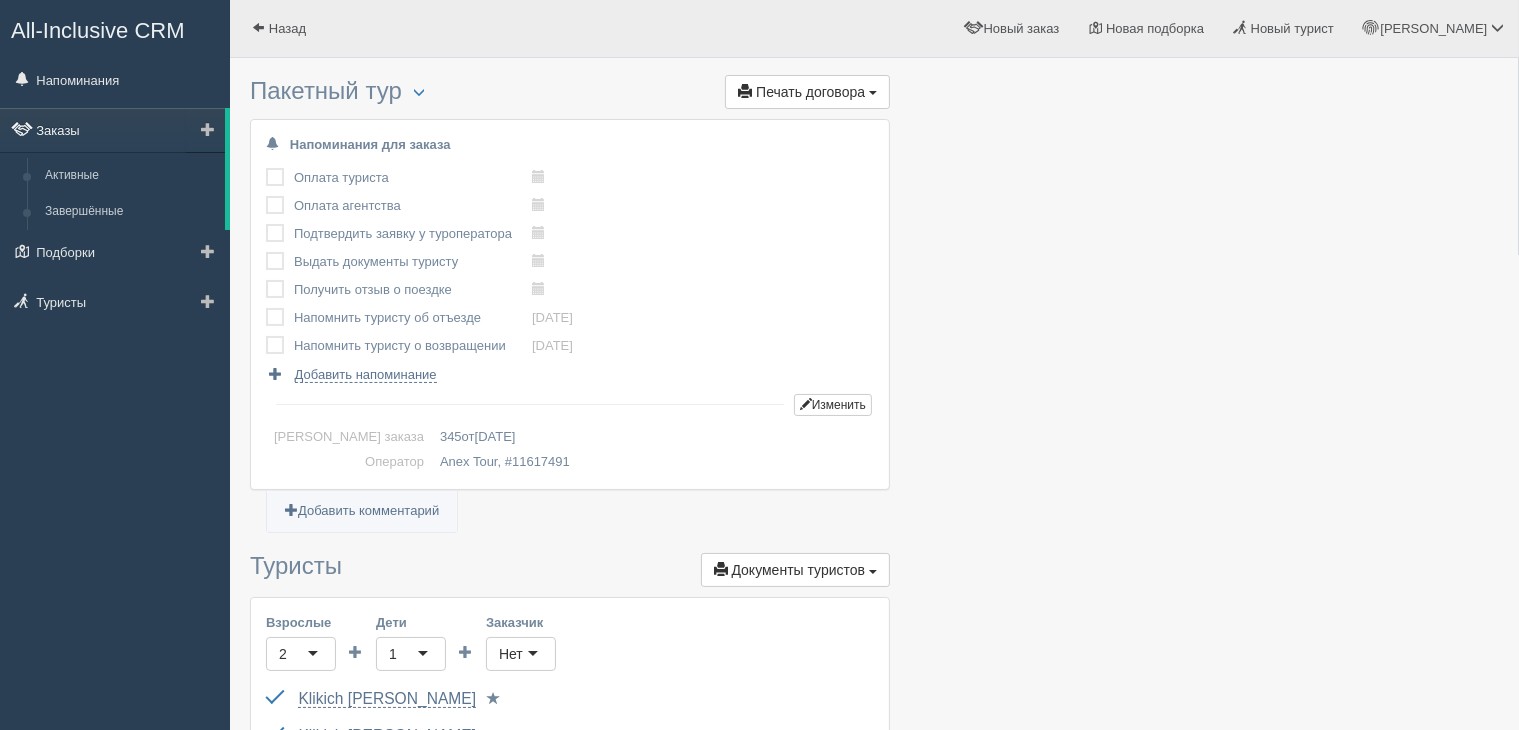 drag, startPoint x: 81, startPoint y: 124, endPoint x: 122, endPoint y: 128, distance: 41.19466 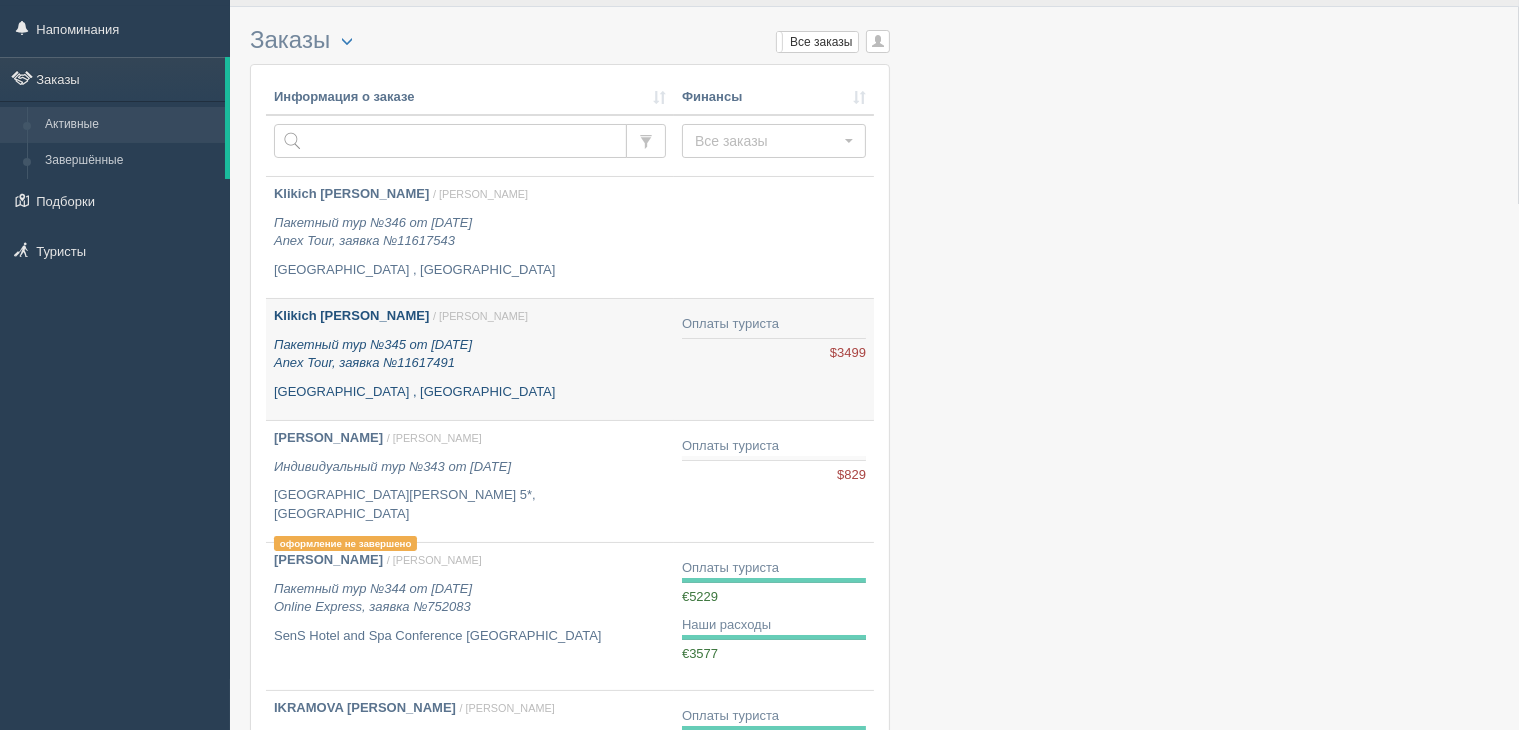 scroll, scrollTop: 100, scrollLeft: 0, axis: vertical 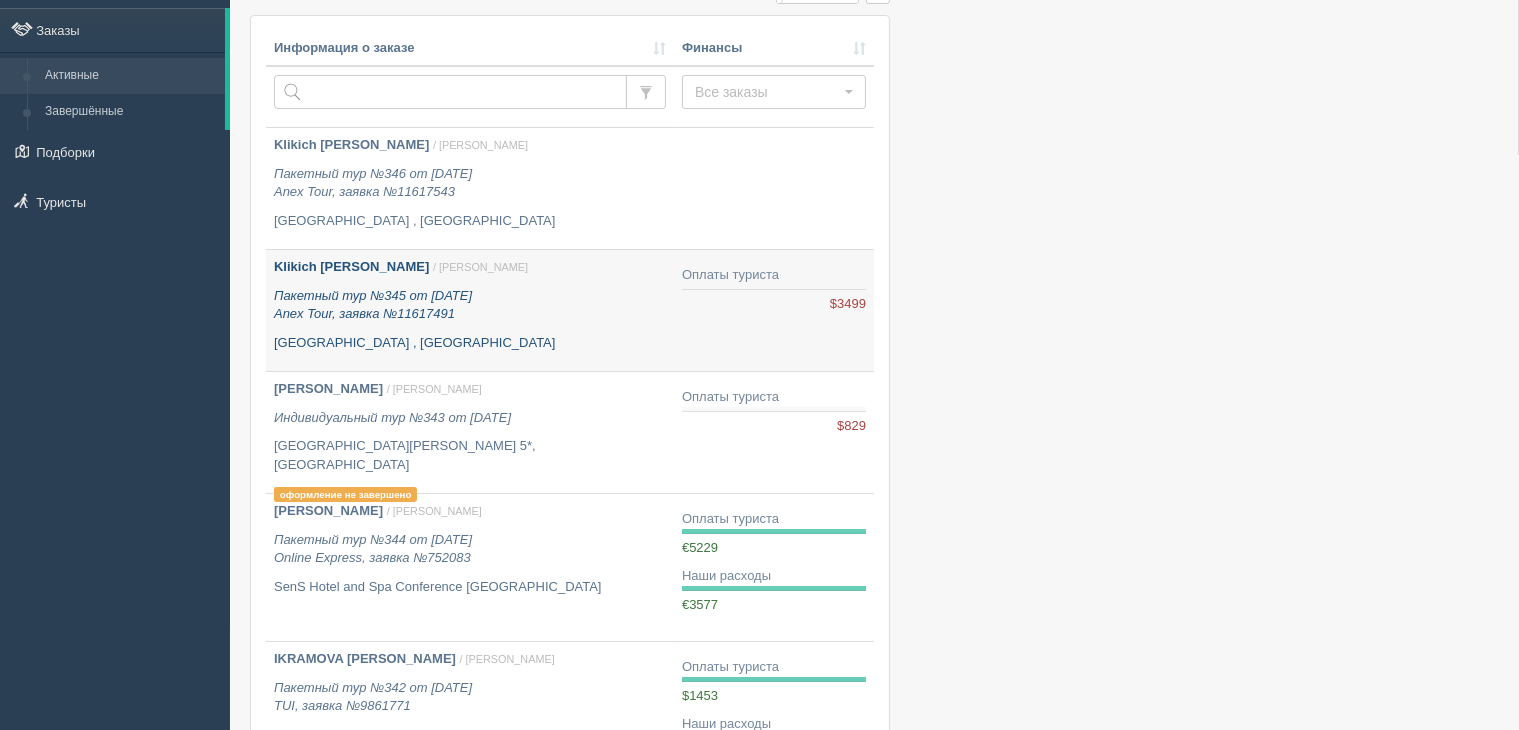 click on "Пакетный тур №345 от 23.07.2025
Anex Tour, заявка №11617491" at bounding box center [373, 305] 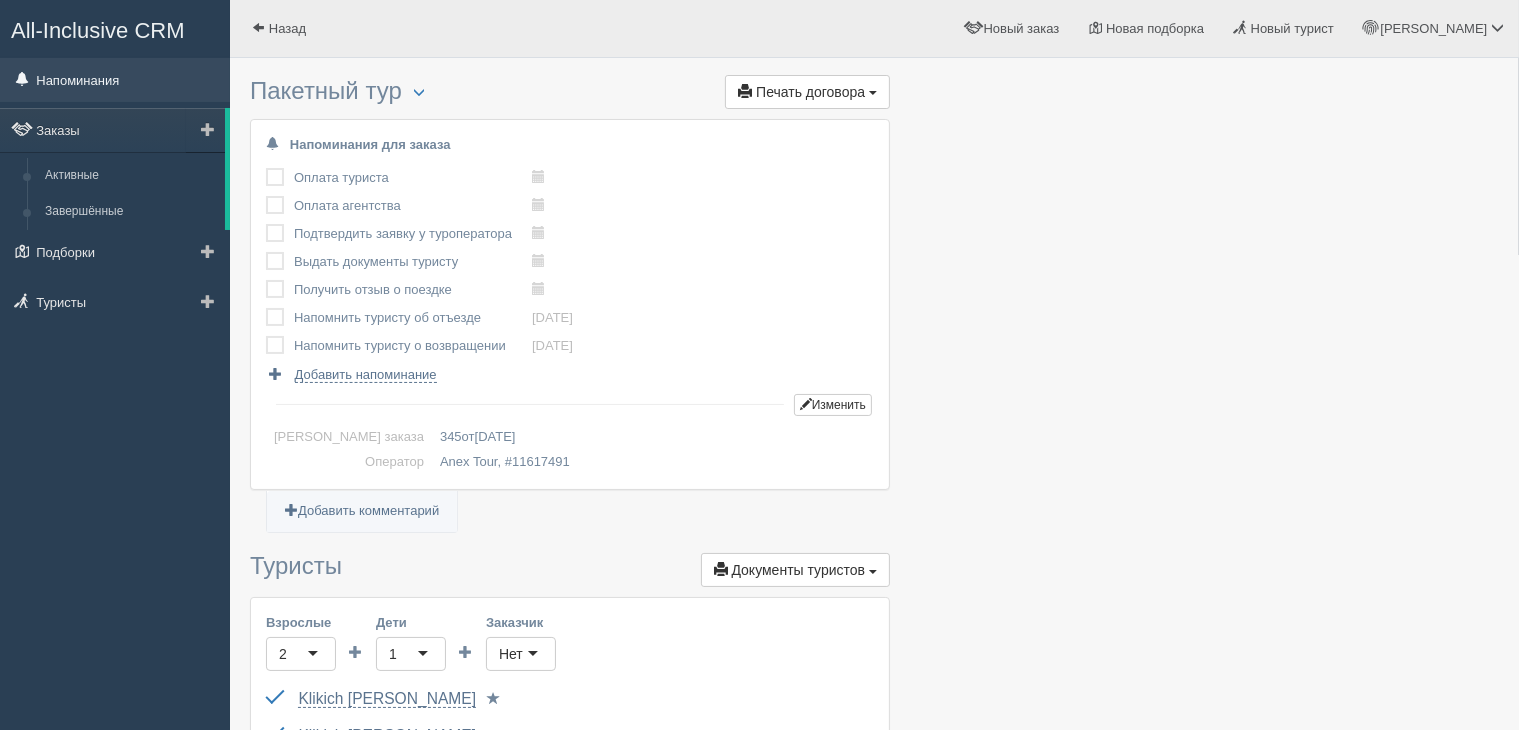 scroll, scrollTop: 0, scrollLeft: 0, axis: both 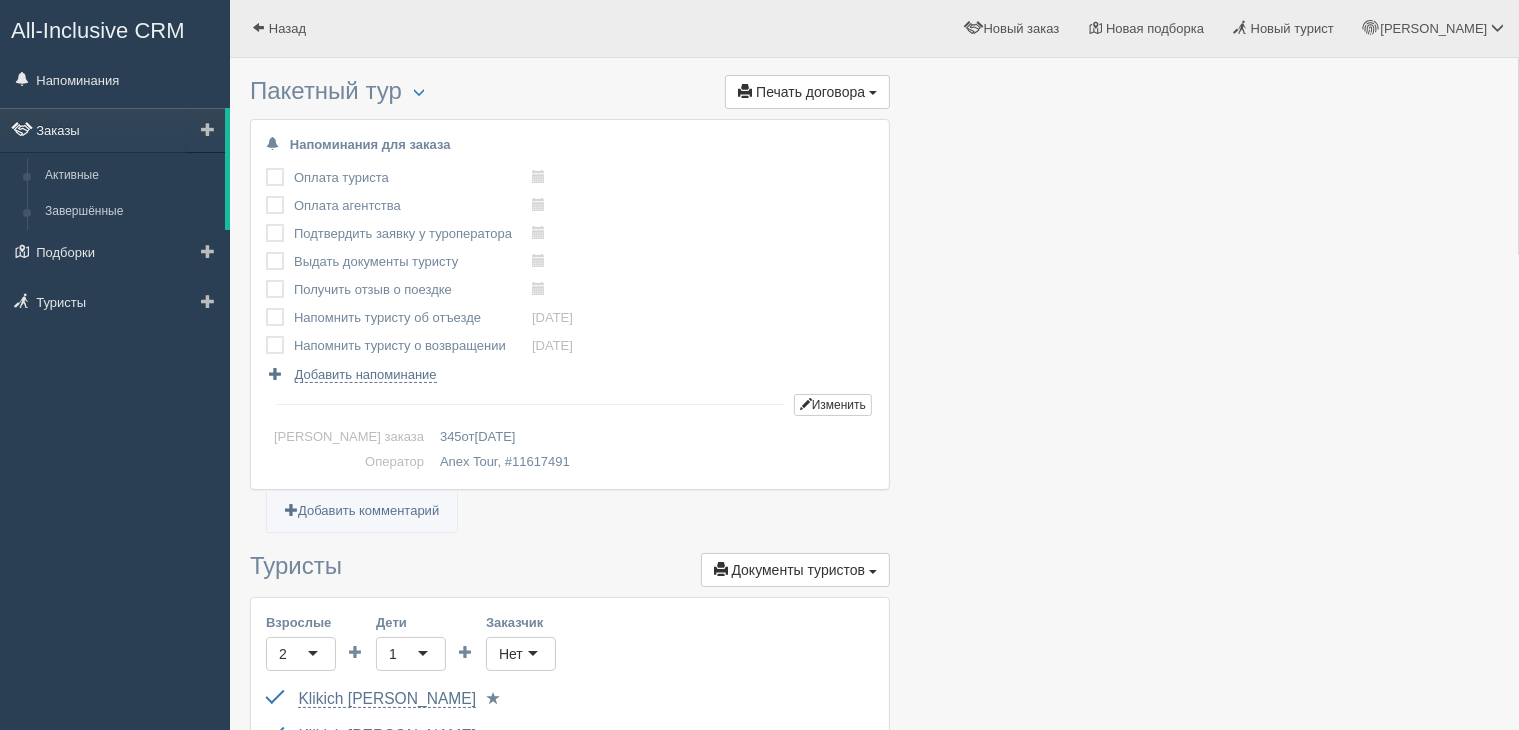 click on "Заказы" at bounding box center (112, 130) 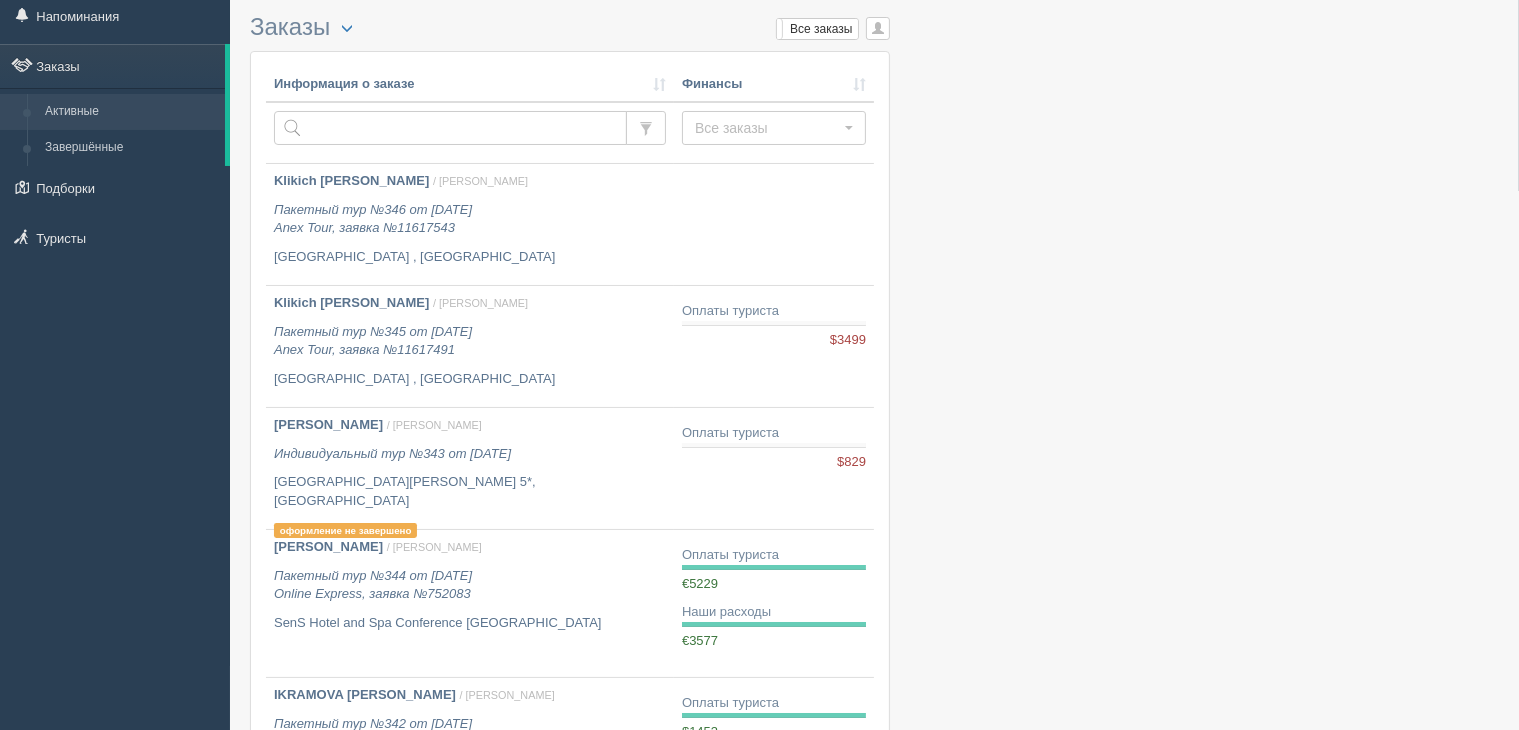 scroll, scrollTop: 100, scrollLeft: 0, axis: vertical 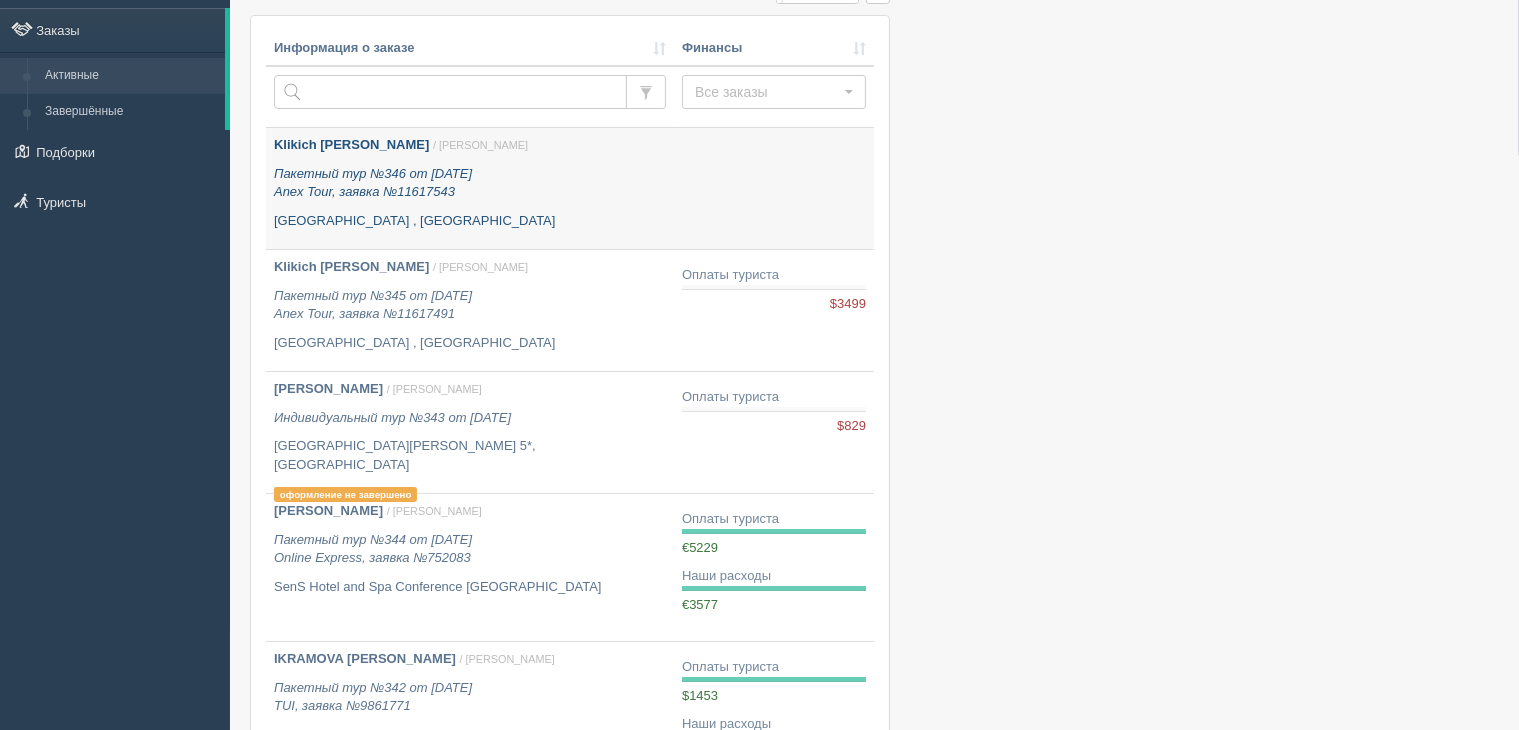 click on "Klikich Larissa
/ Екатерина М.
Пакетный тур №346 от 23.07.2025
Anex Tour, заявка №11617543
Pickalbatros Golf Beach Resort , Египет" at bounding box center [470, 183] 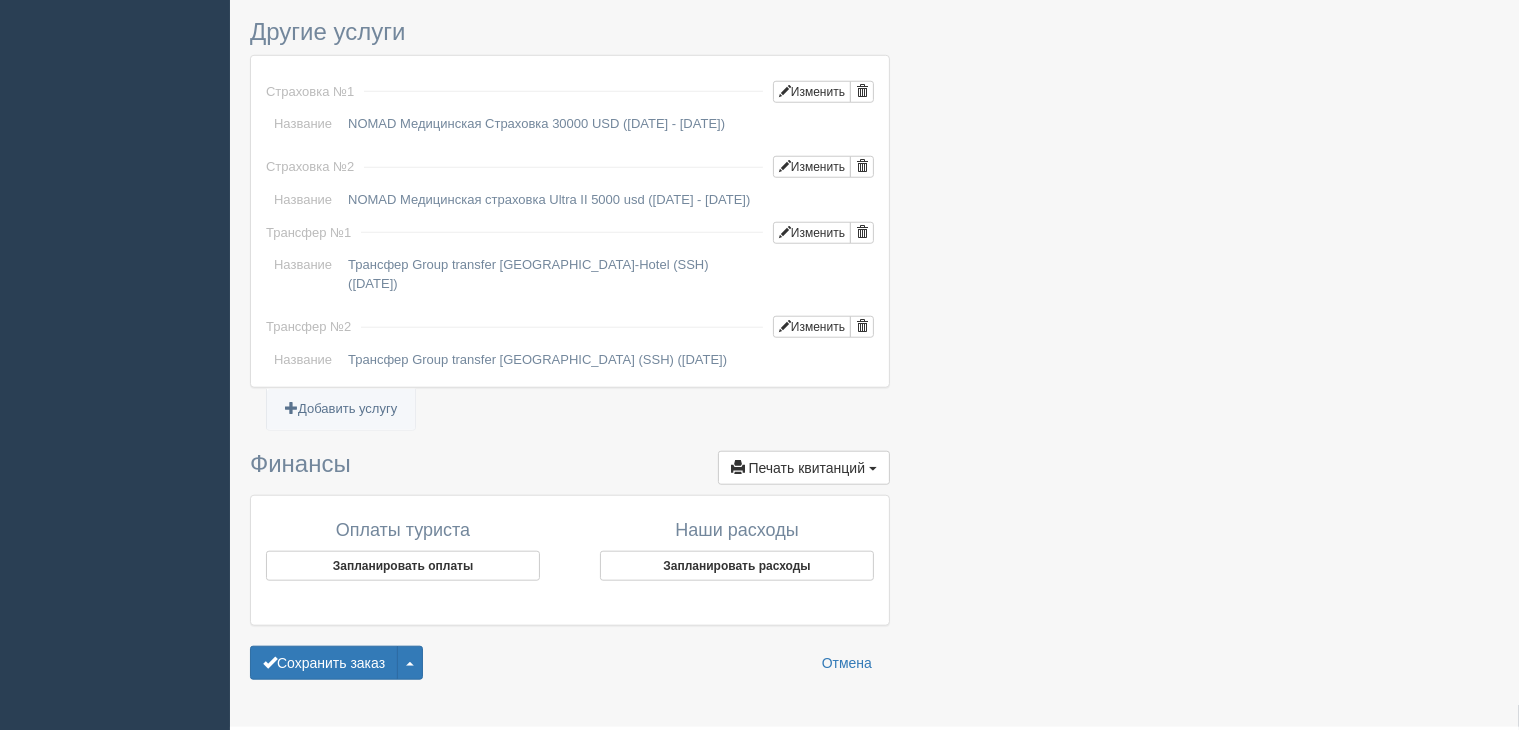 scroll, scrollTop: 1898, scrollLeft: 0, axis: vertical 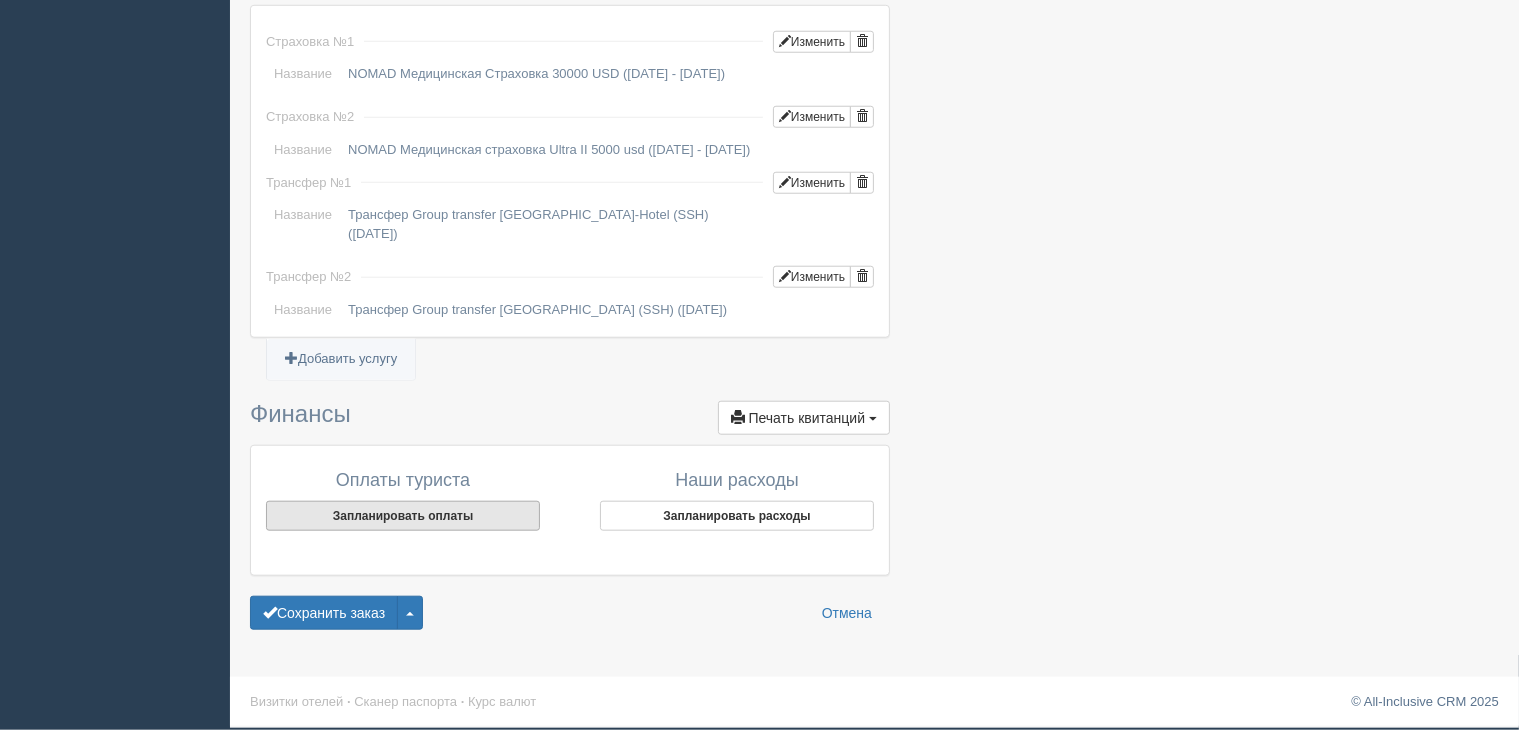 click on "Запланировать оплаты" at bounding box center [403, 516] 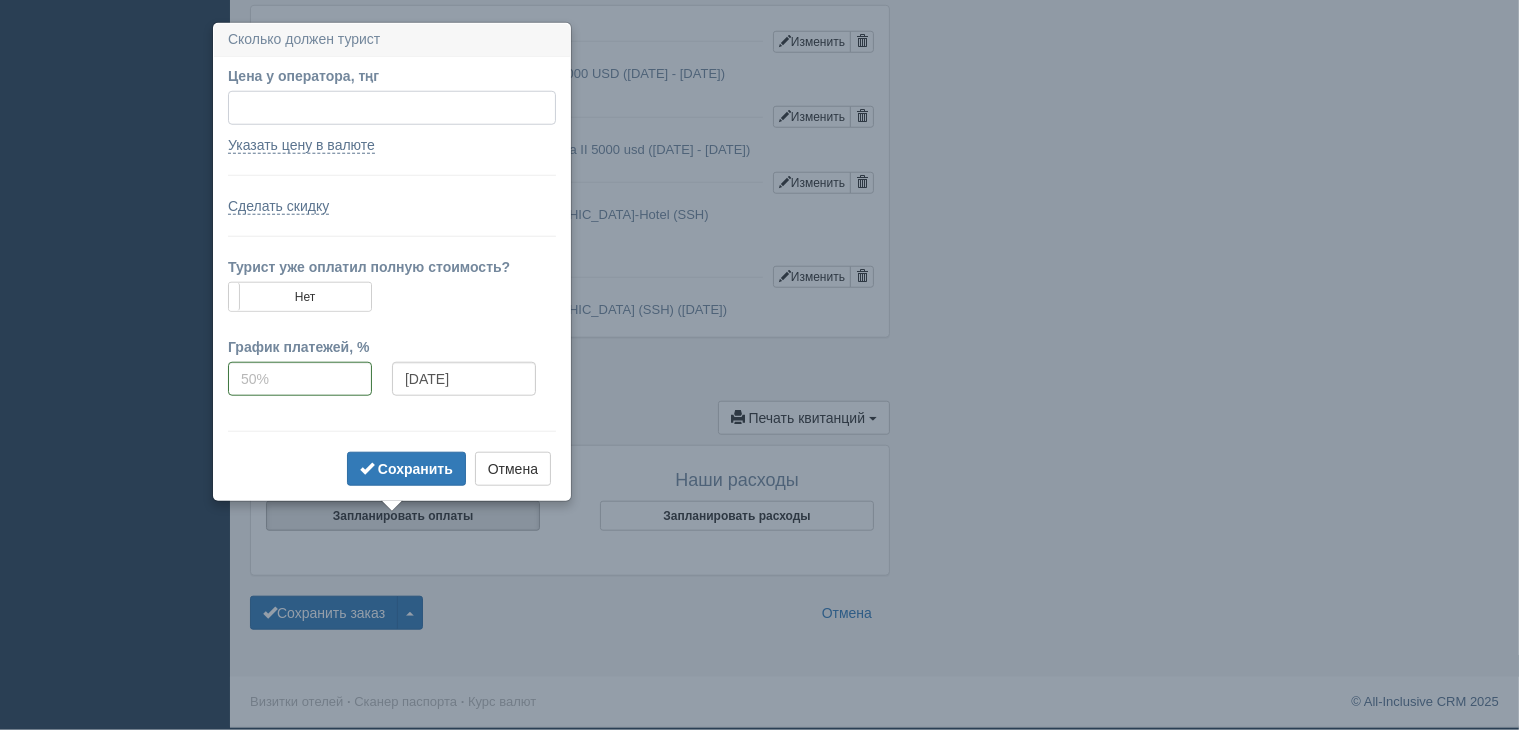 paste on "1526306" 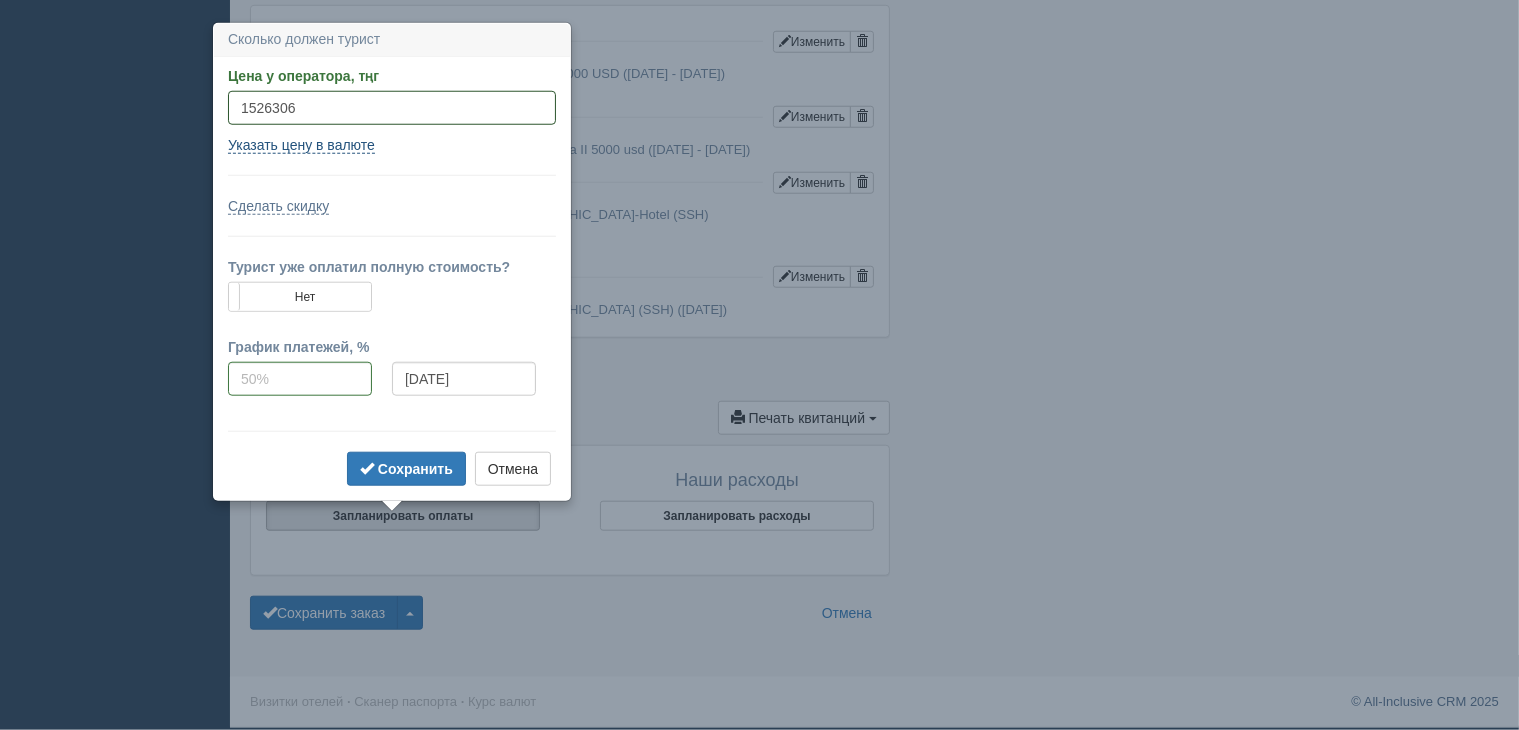 type on "1526306" 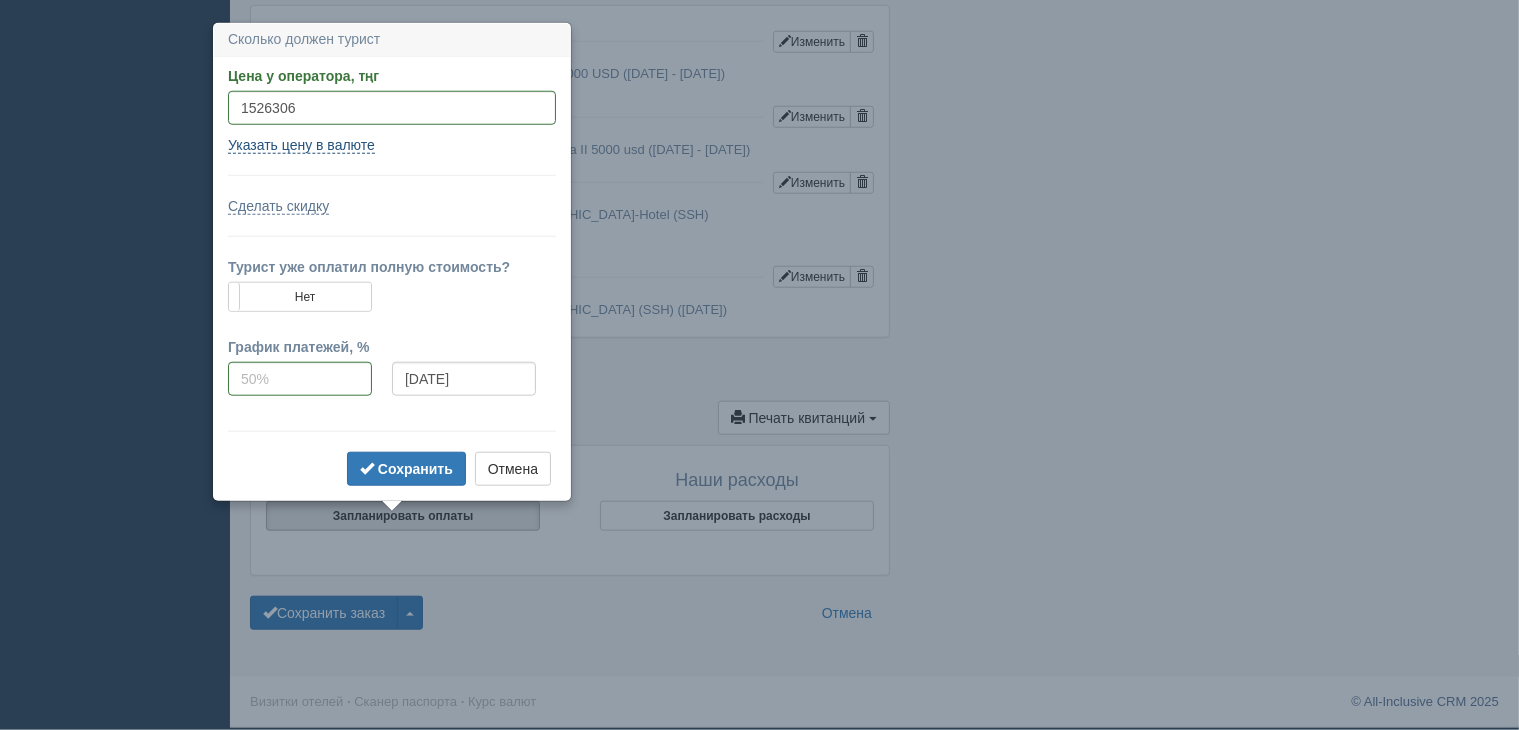 click on "Указать цену в валюте" at bounding box center [301, 145] 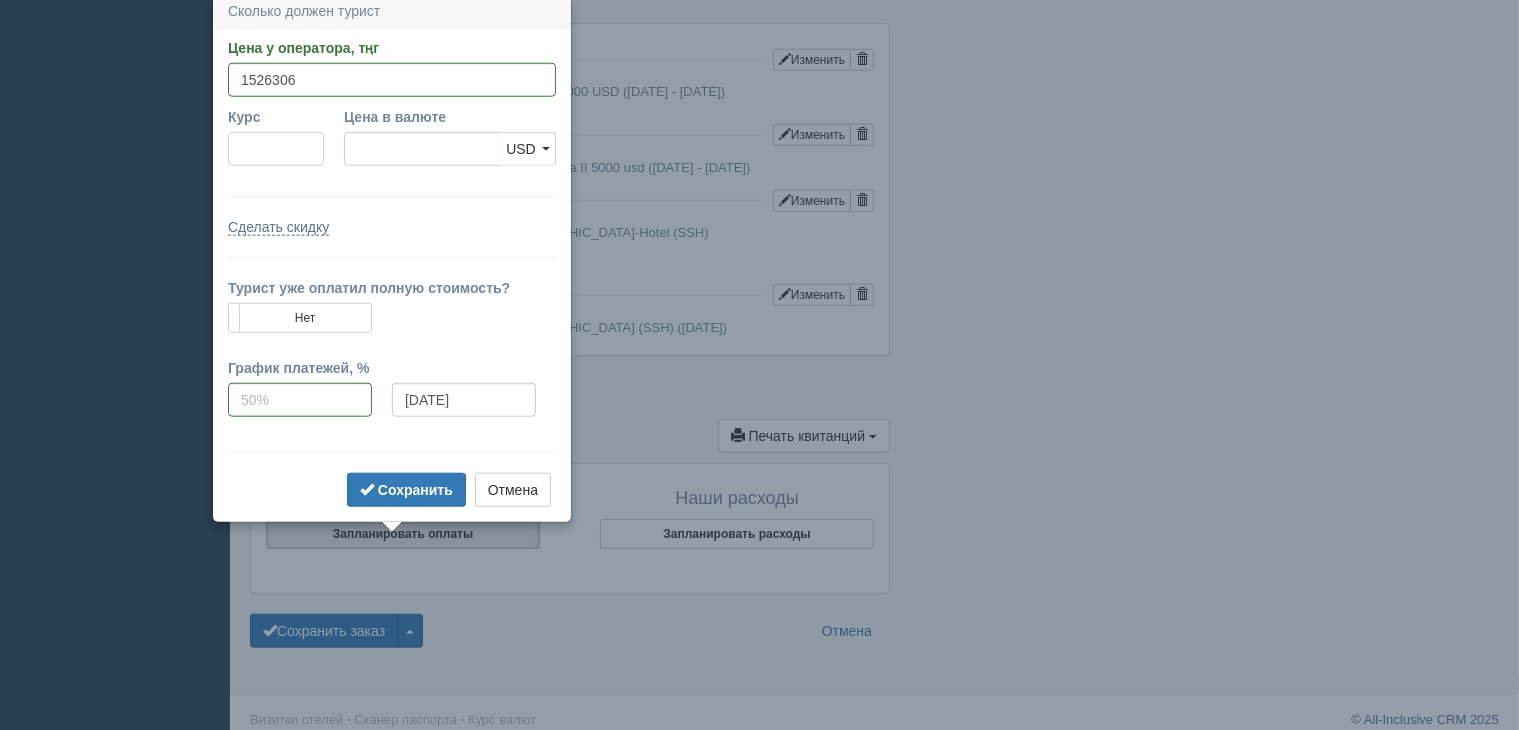 scroll, scrollTop: 1861, scrollLeft: 0, axis: vertical 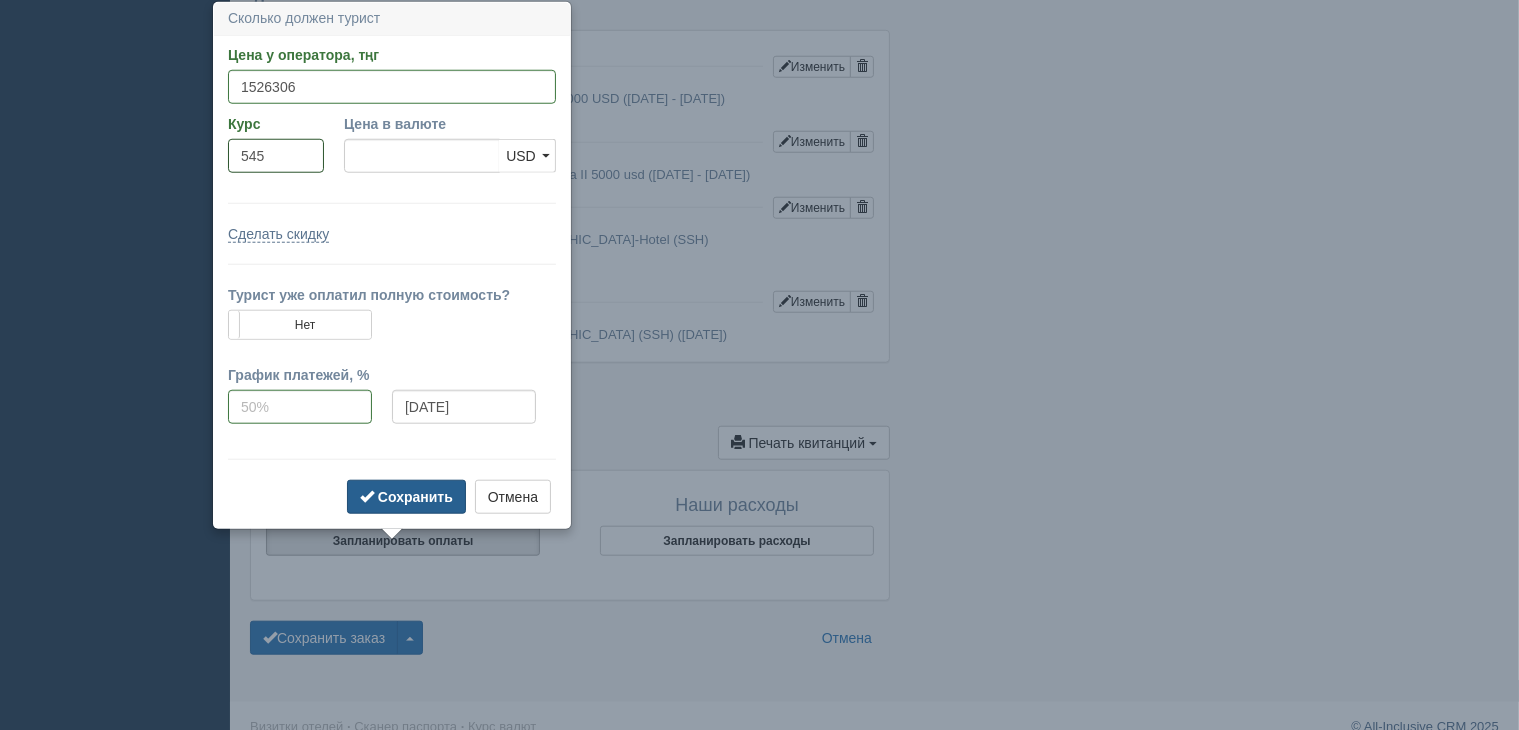 type on "545" 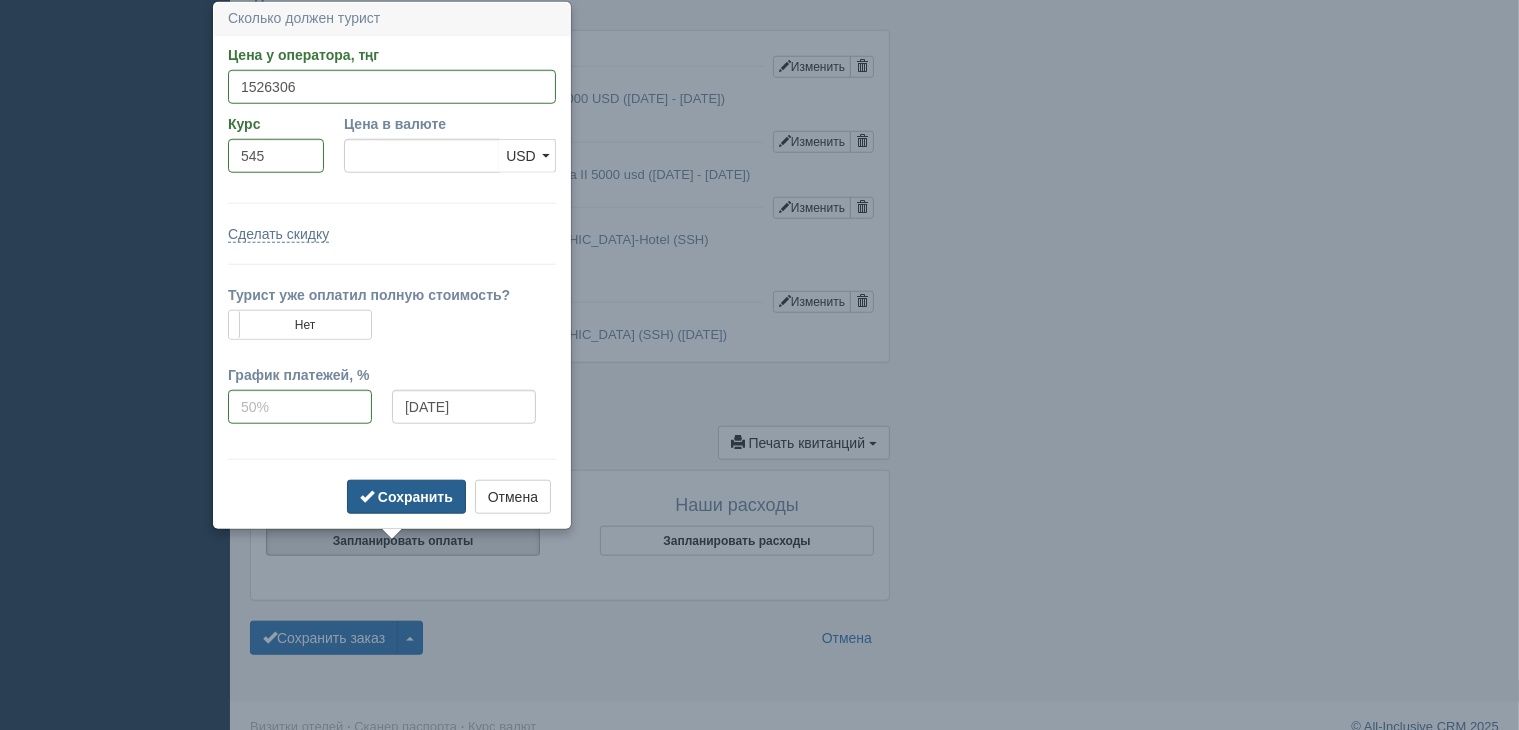 type on "2800.56" 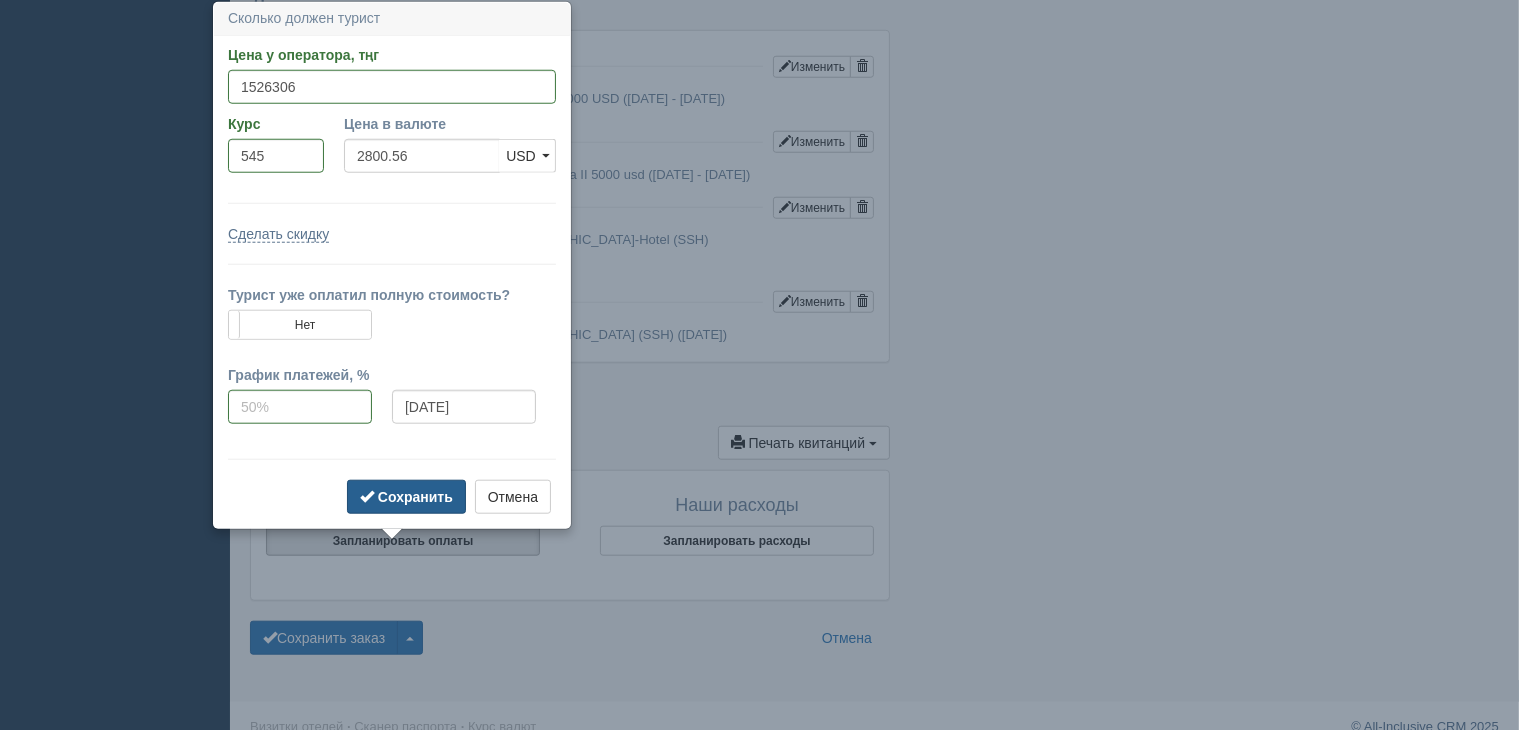click on "Сохранить" at bounding box center [415, 497] 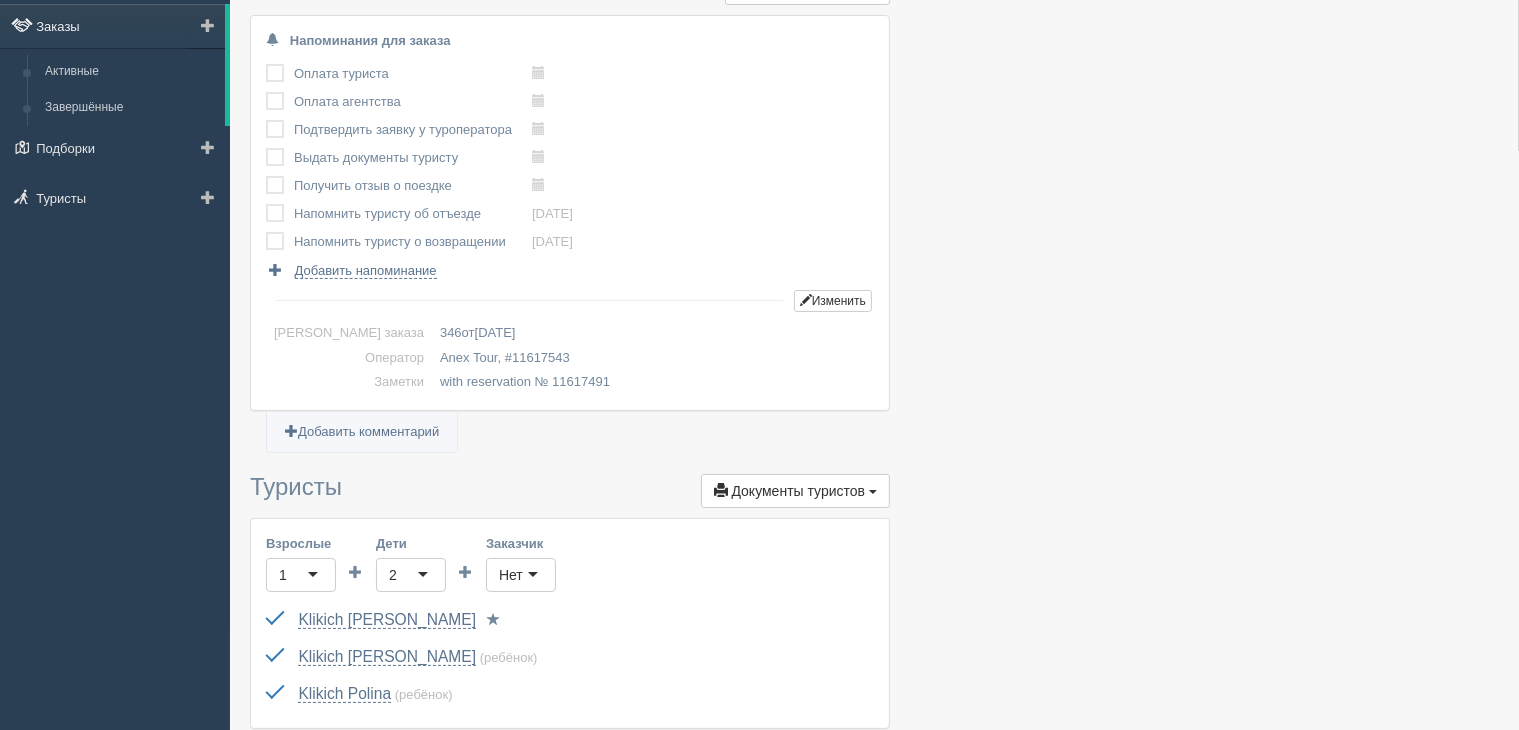 scroll, scrollTop: 0, scrollLeft: 0, axis: both 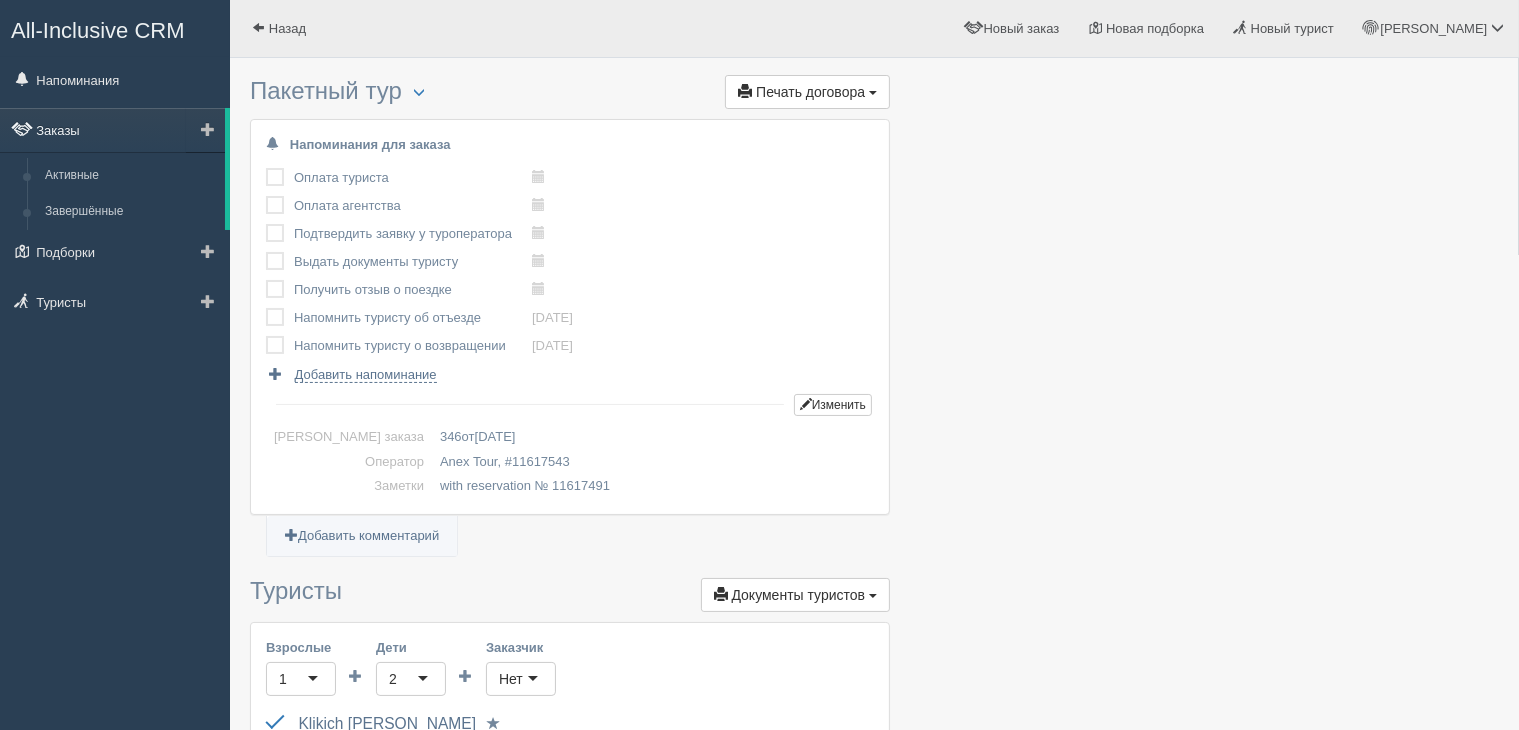 click on "Заказы" at bounding box center (112, 130) 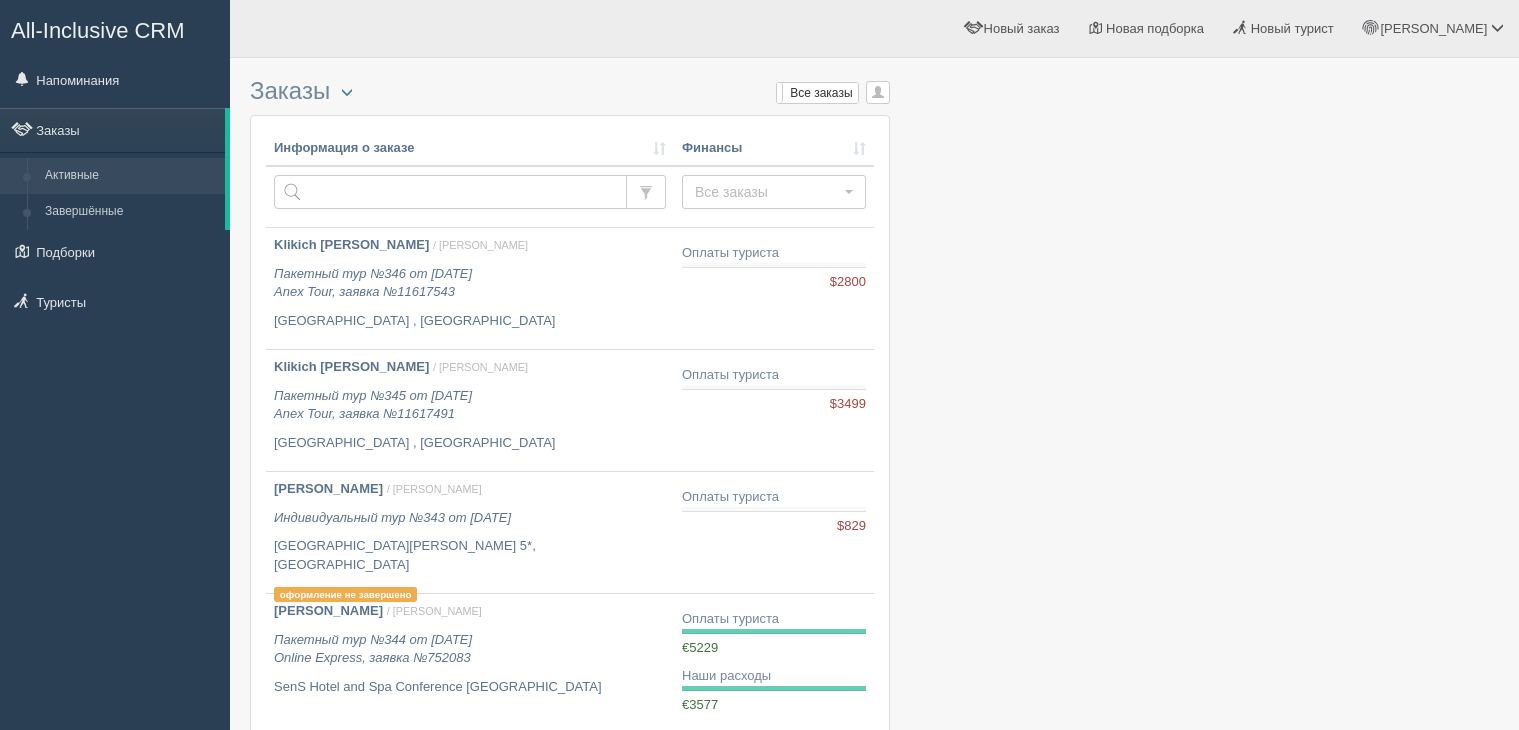 scroll, scrollTop: 0, scrollLeft: 0, axis: both 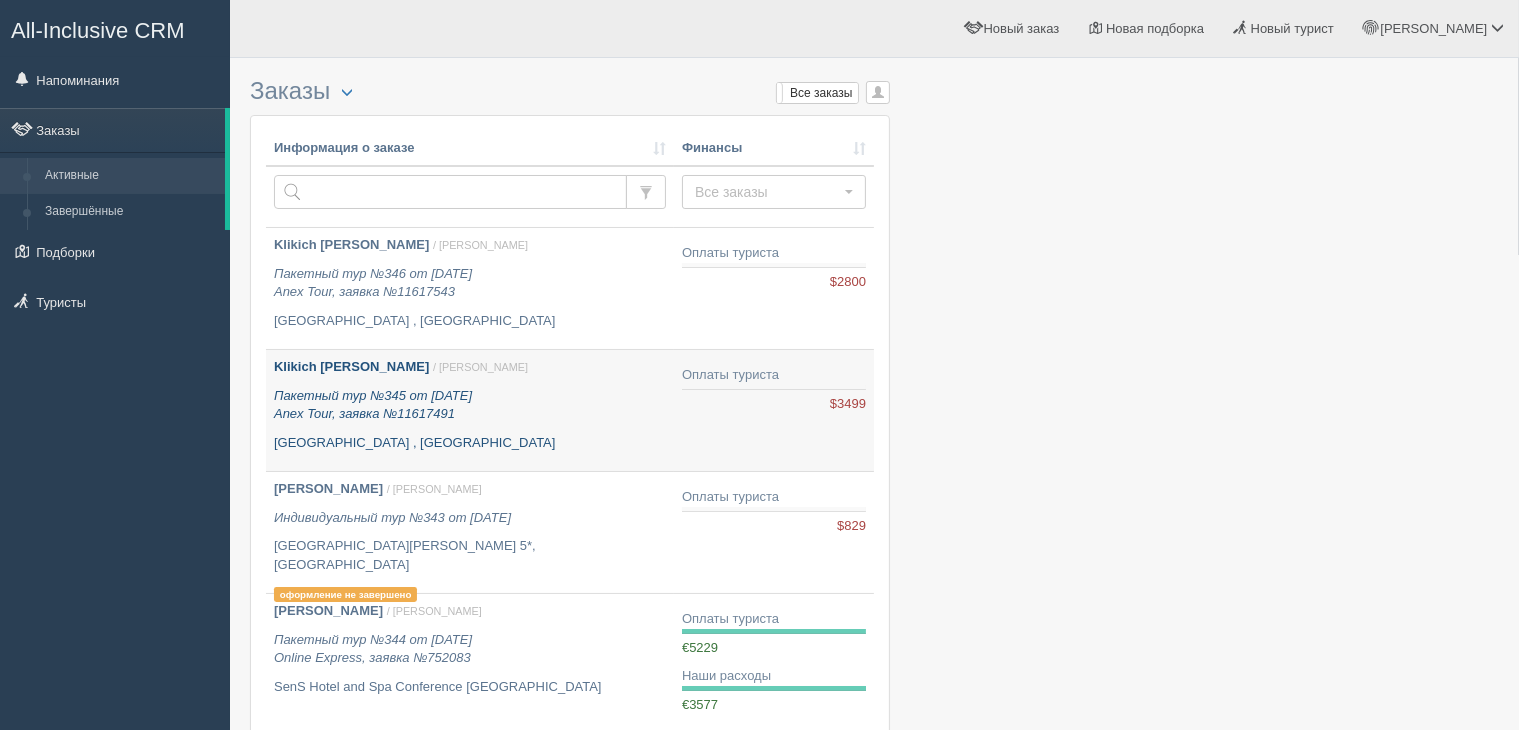 click on "Пакетный тур №345 от [DATE]
Anex Tour, заявка №11617491" at bounding box center (470, 405) 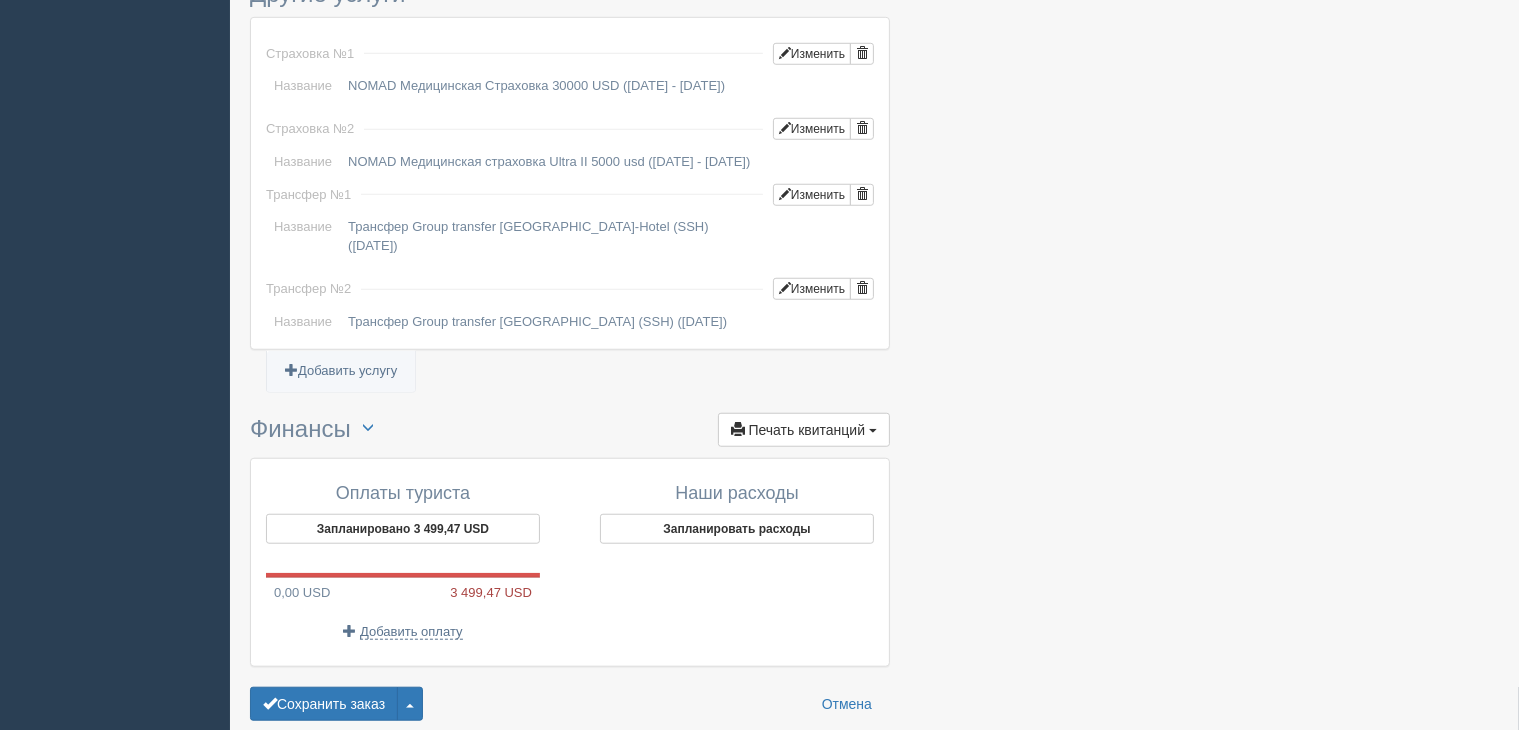 scroll, scrollTop: 1700, scrollLeft: 0, axis: vertical 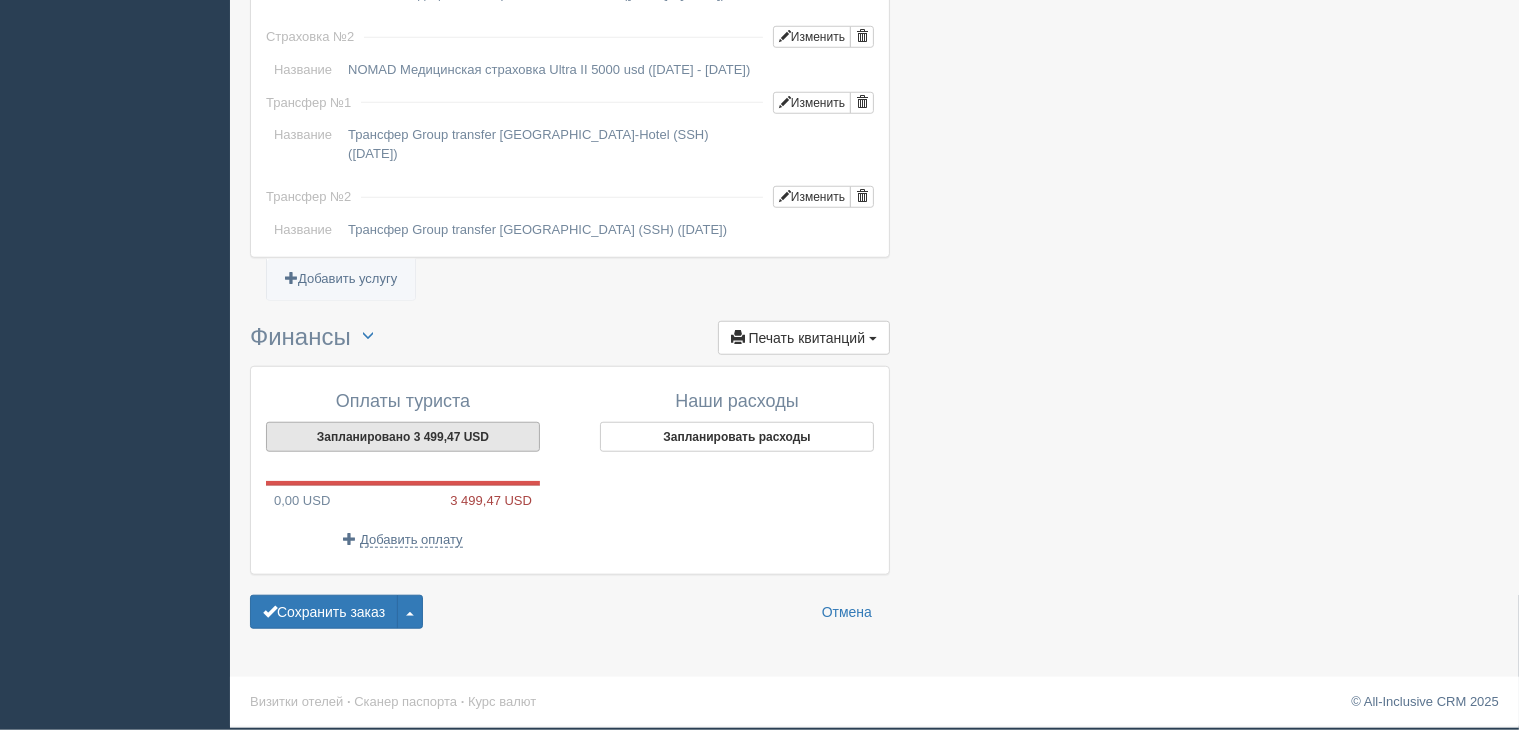 click on "Запланировано 3 499,47 USD" at bounding box center [403, 437] 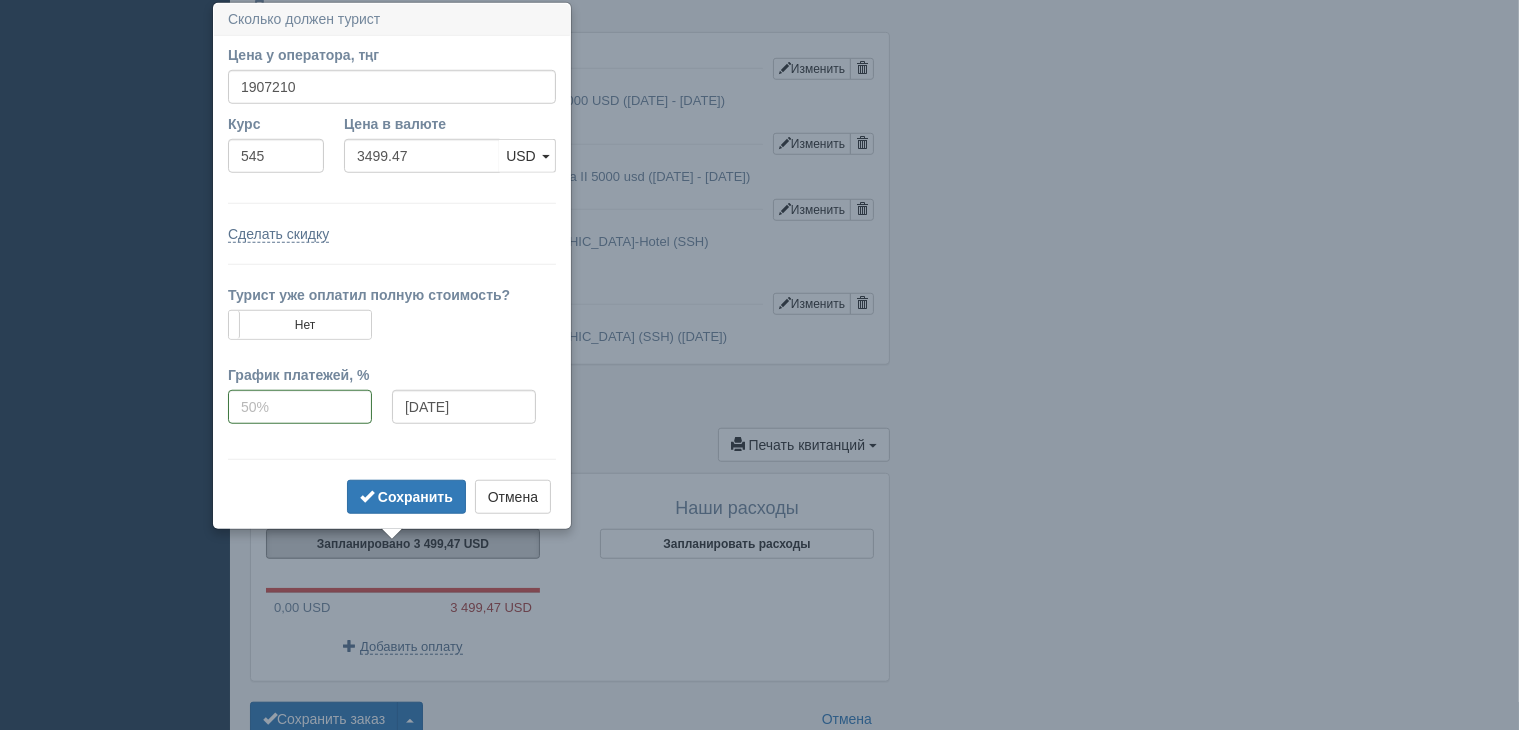 scroll, scrollTop: 1586, scrollLeft: 0, axis: vertical 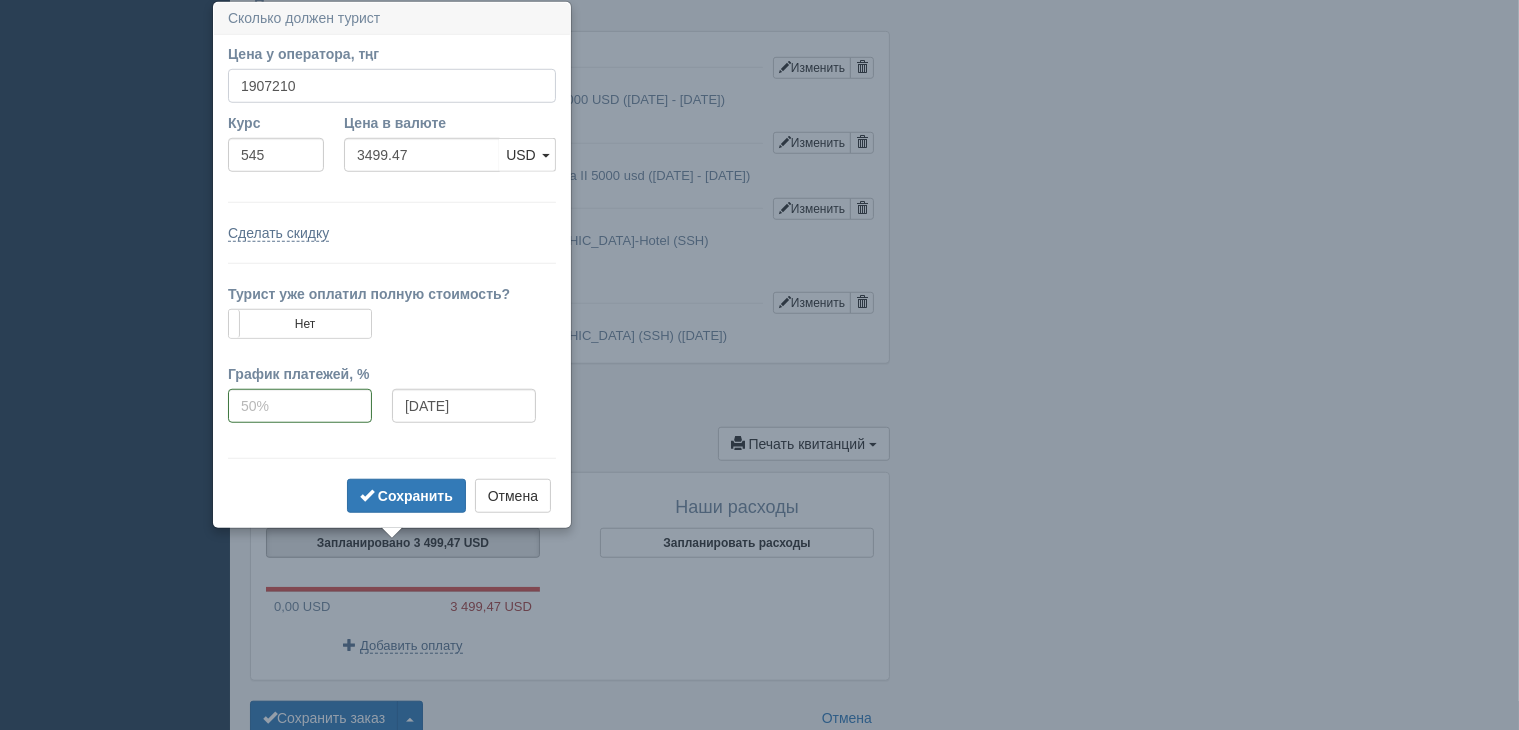 drag, startPoint x: 314, startPoint y: 81, endPoint x: 218, endPoint y: 90, distance: 96.42095 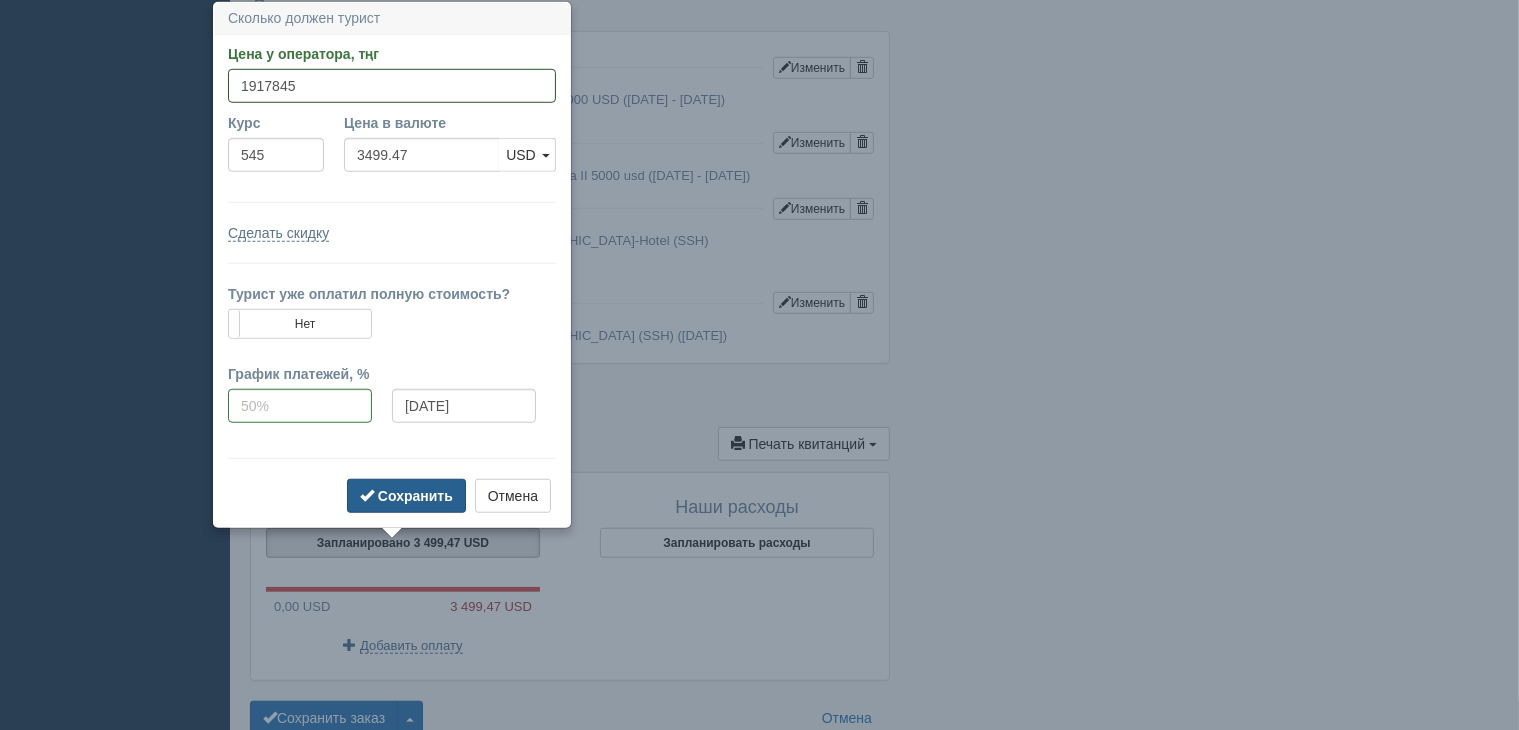 type on "1917845" 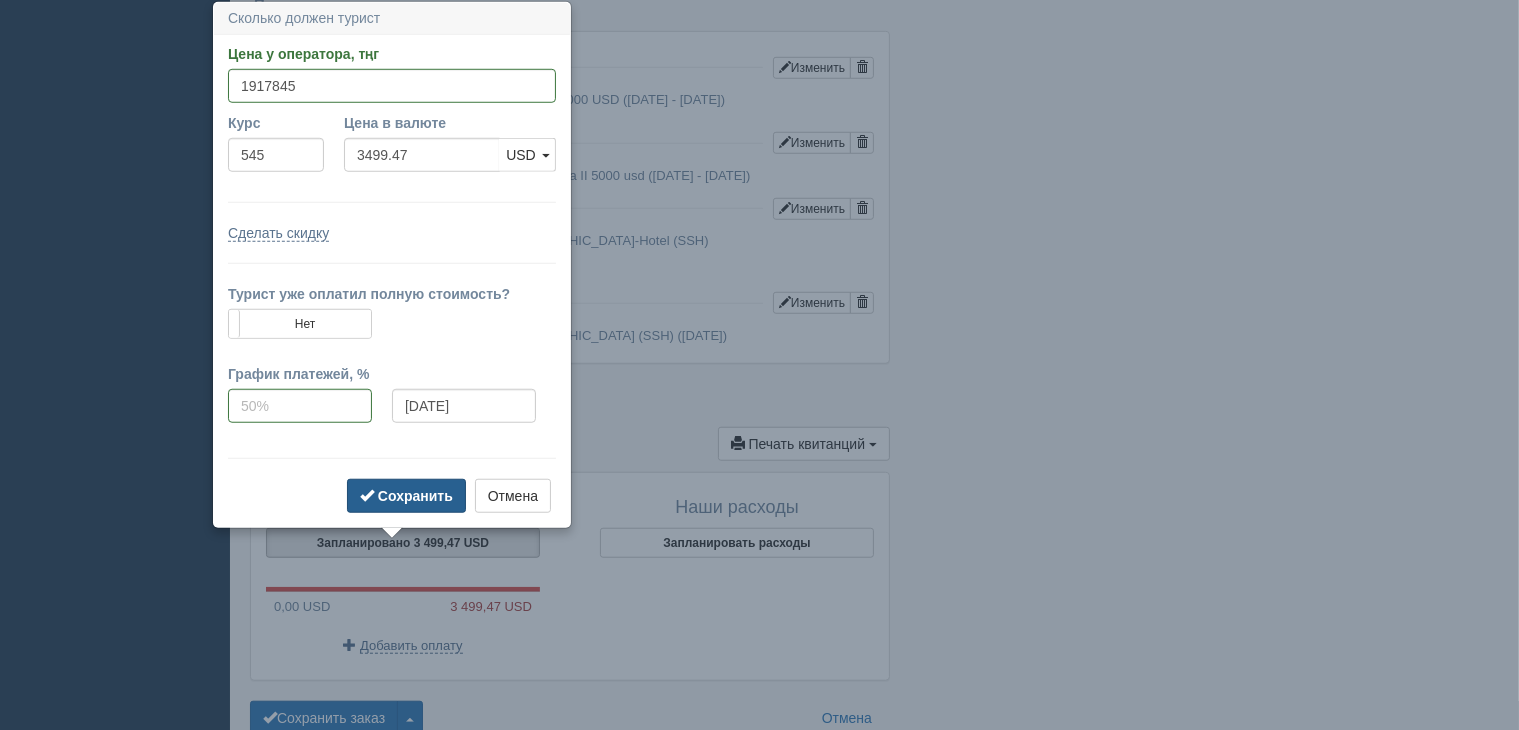 type on "3518.98" 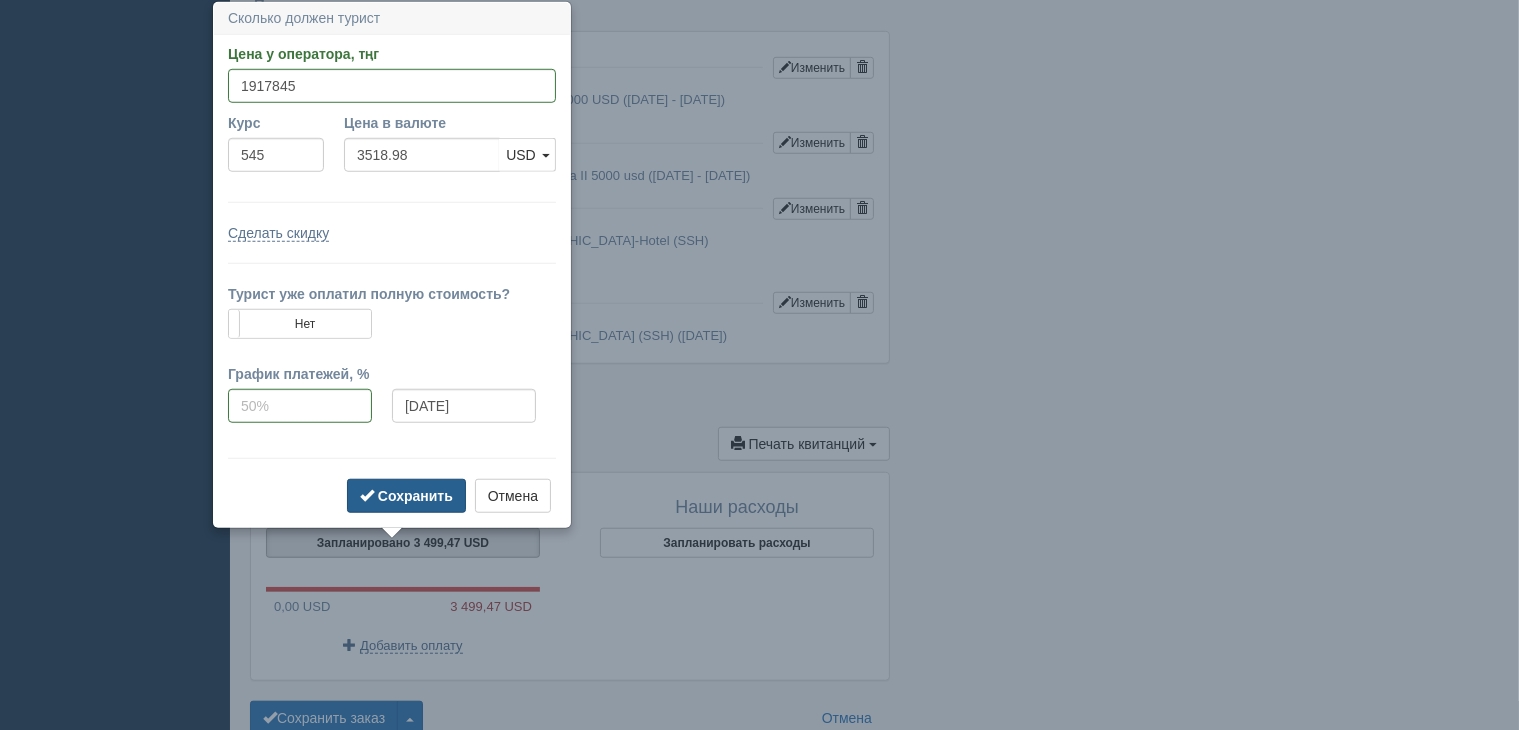 click on "Сохранить" at bounding box center [415, 496] 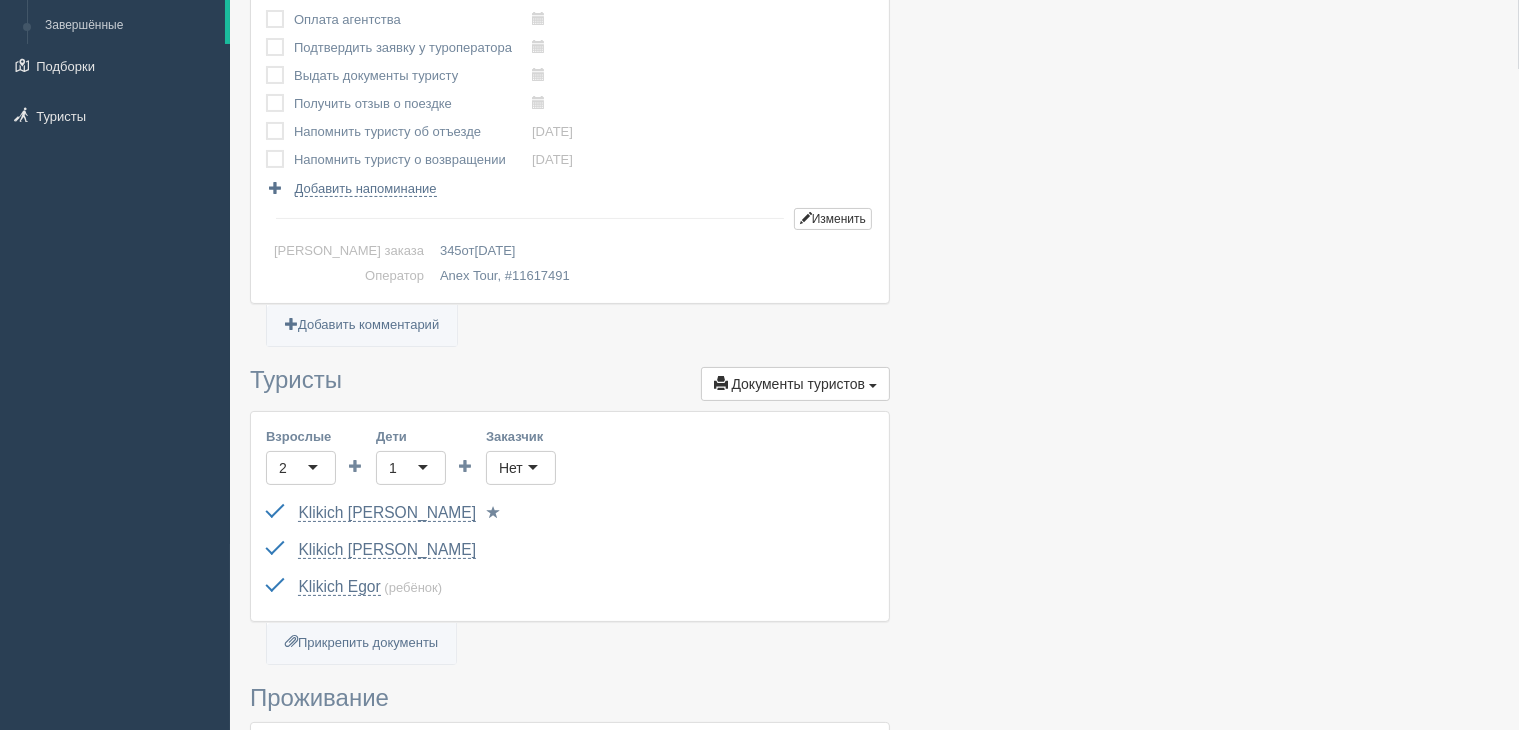 scroll, scrollTop: 0, scrollLeft: 0, axis: both 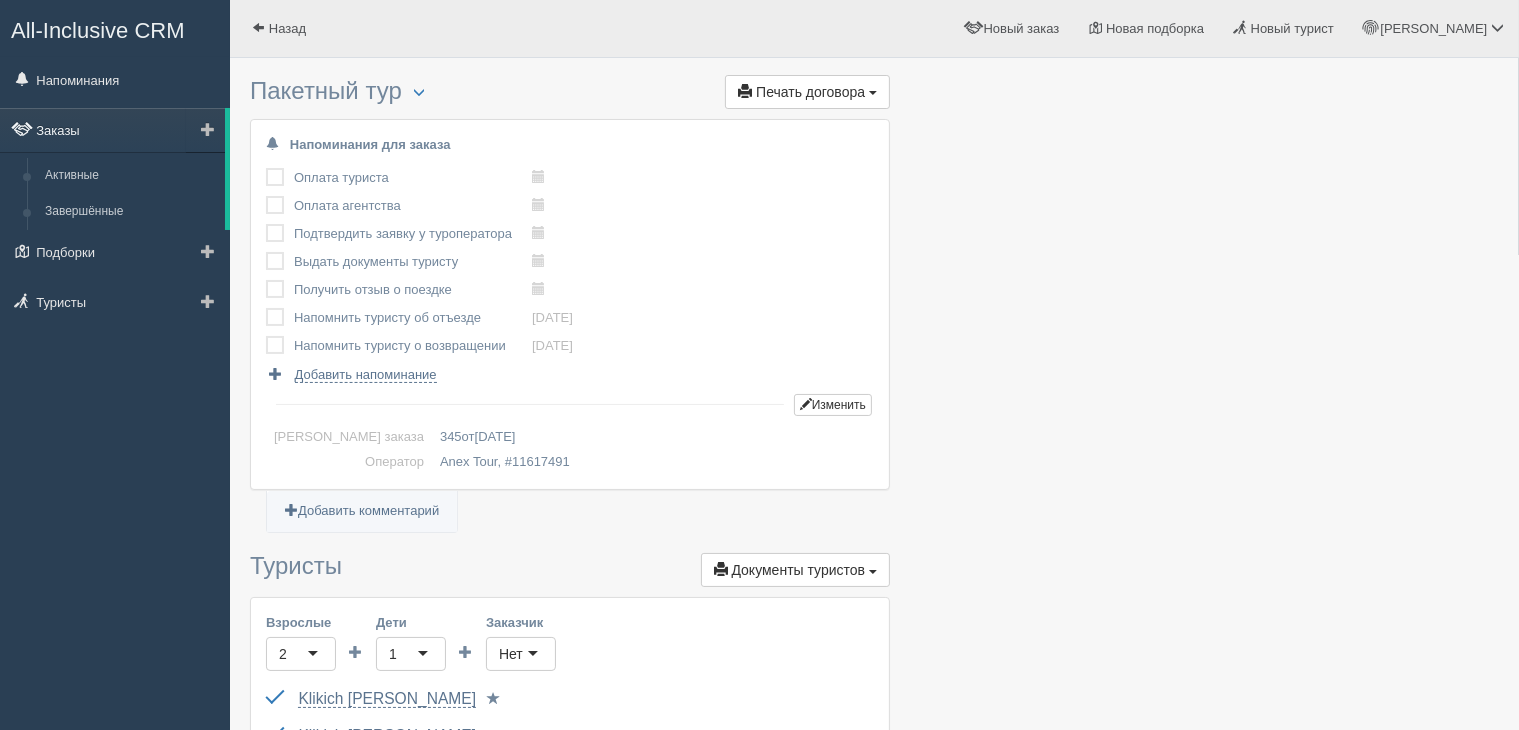 click on "Заказы" at bounding box center [112, 130] 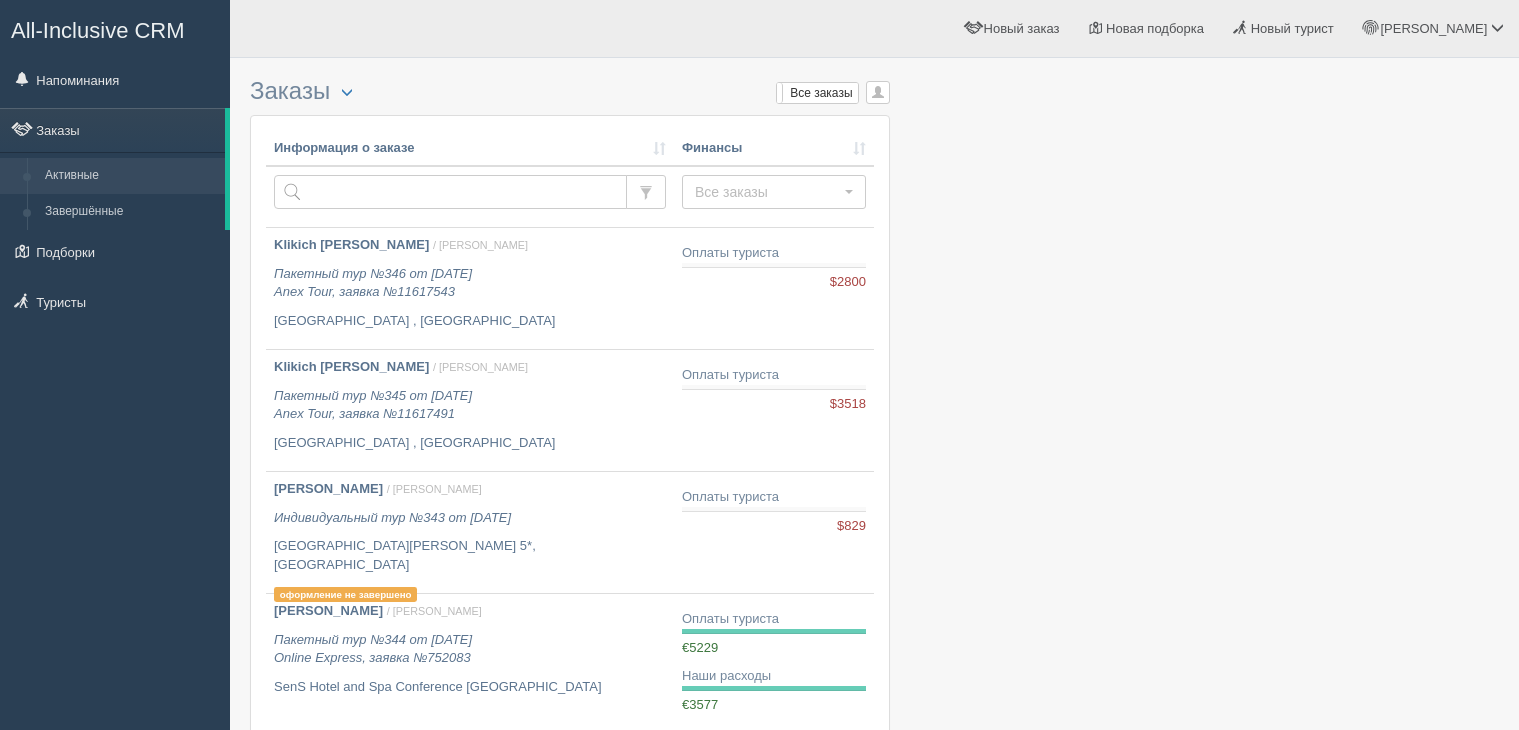 scroll, scrollTop: 0, scrollLeft: 0, axis: both 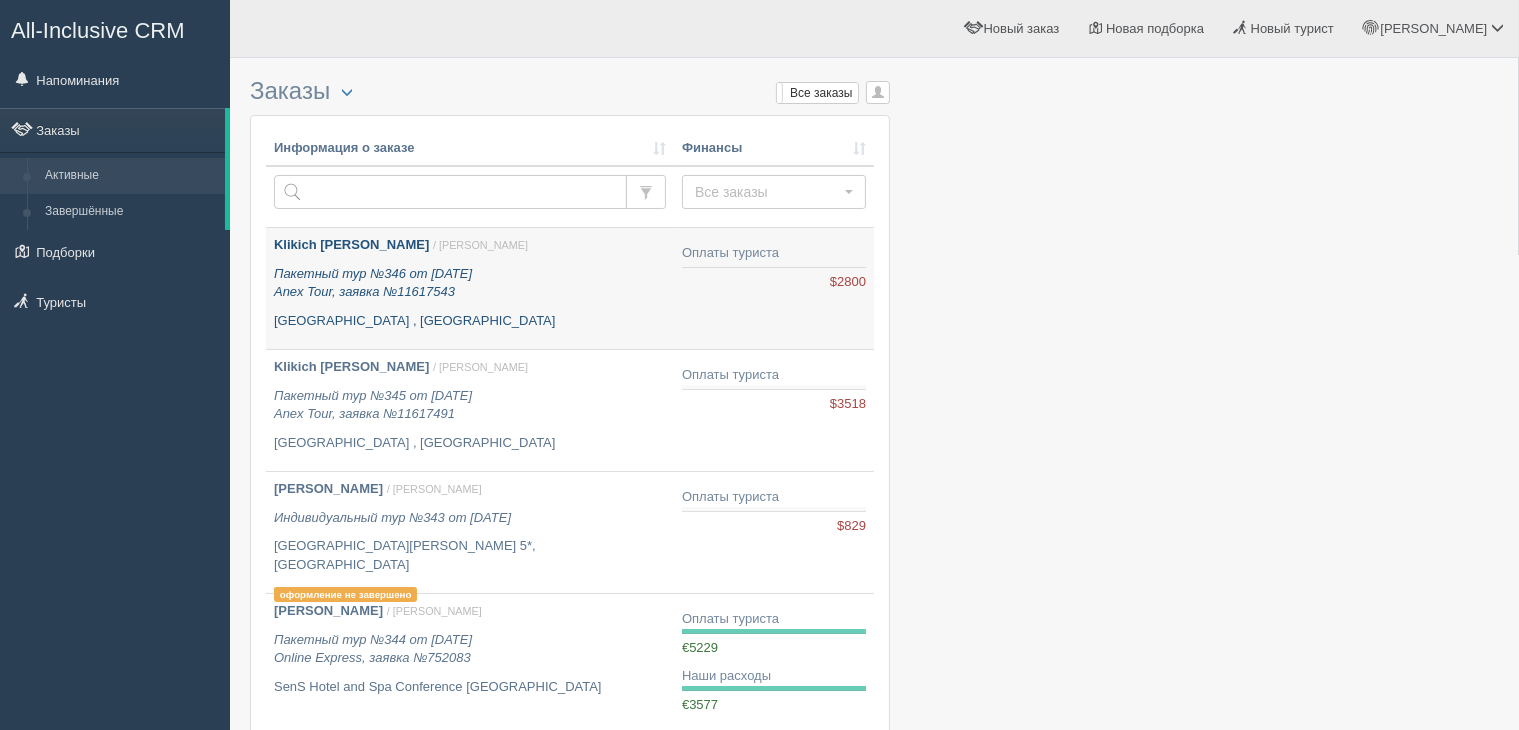 click on "Пакетный тур №346 от [DATE]
Anex Tour, заявка №11617543" at bounding box center [373, 283] 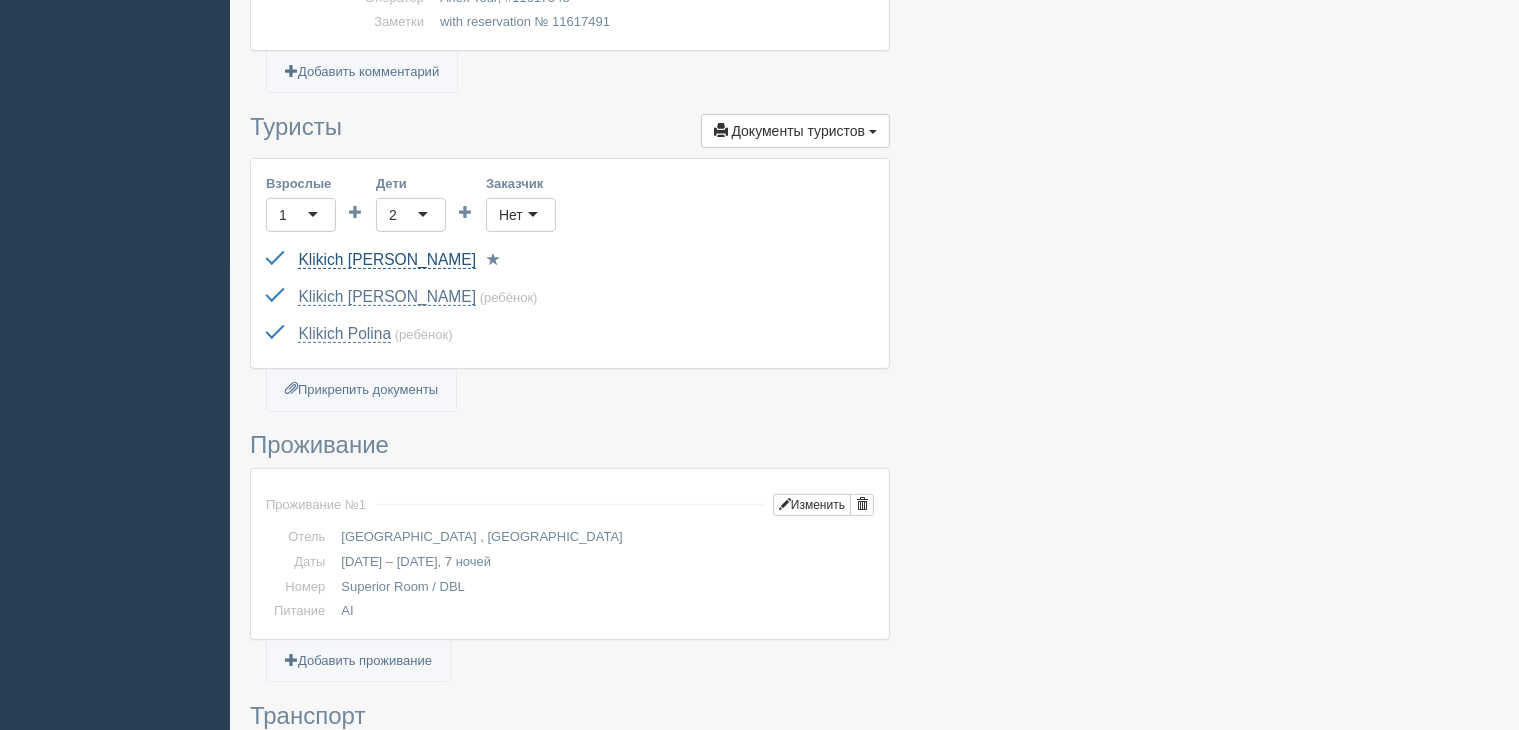 scroll, scrollTop: 500, scrollLeft: 0, axis: vertical 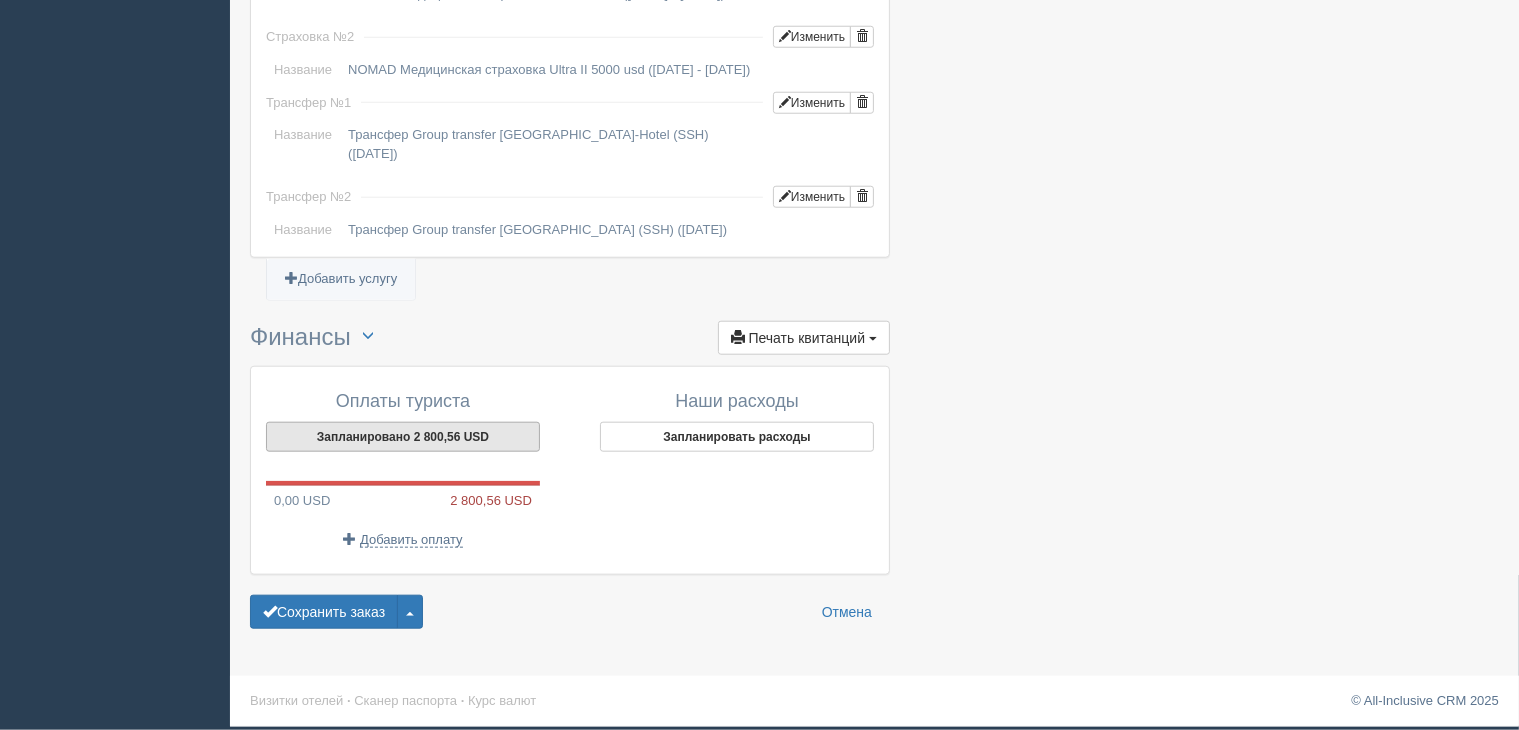 click on "Запланировано 2 800,56 USD" at bounding box center (403, 437) 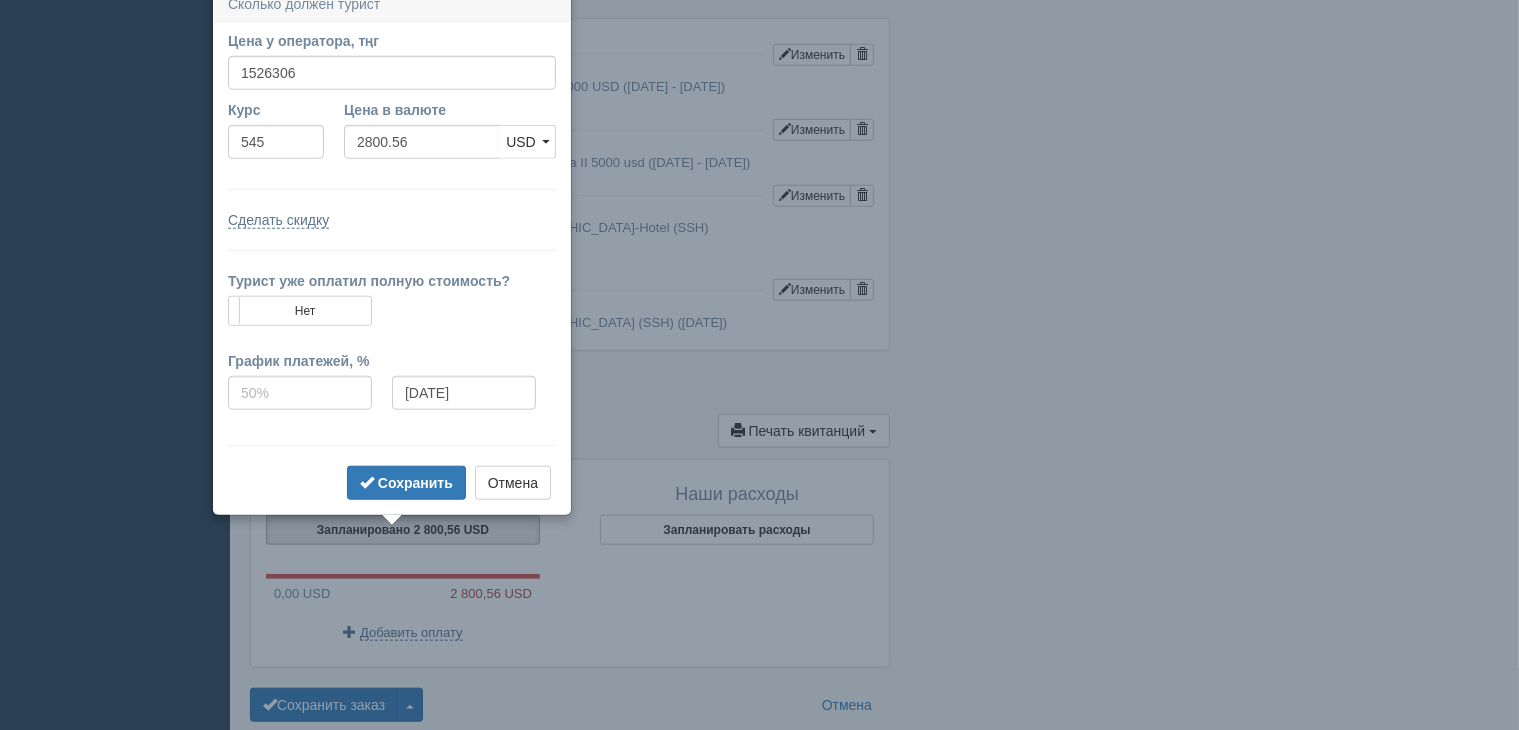 scroll, scrollTop: 1860, scrollLeft: 0, axis: vertical 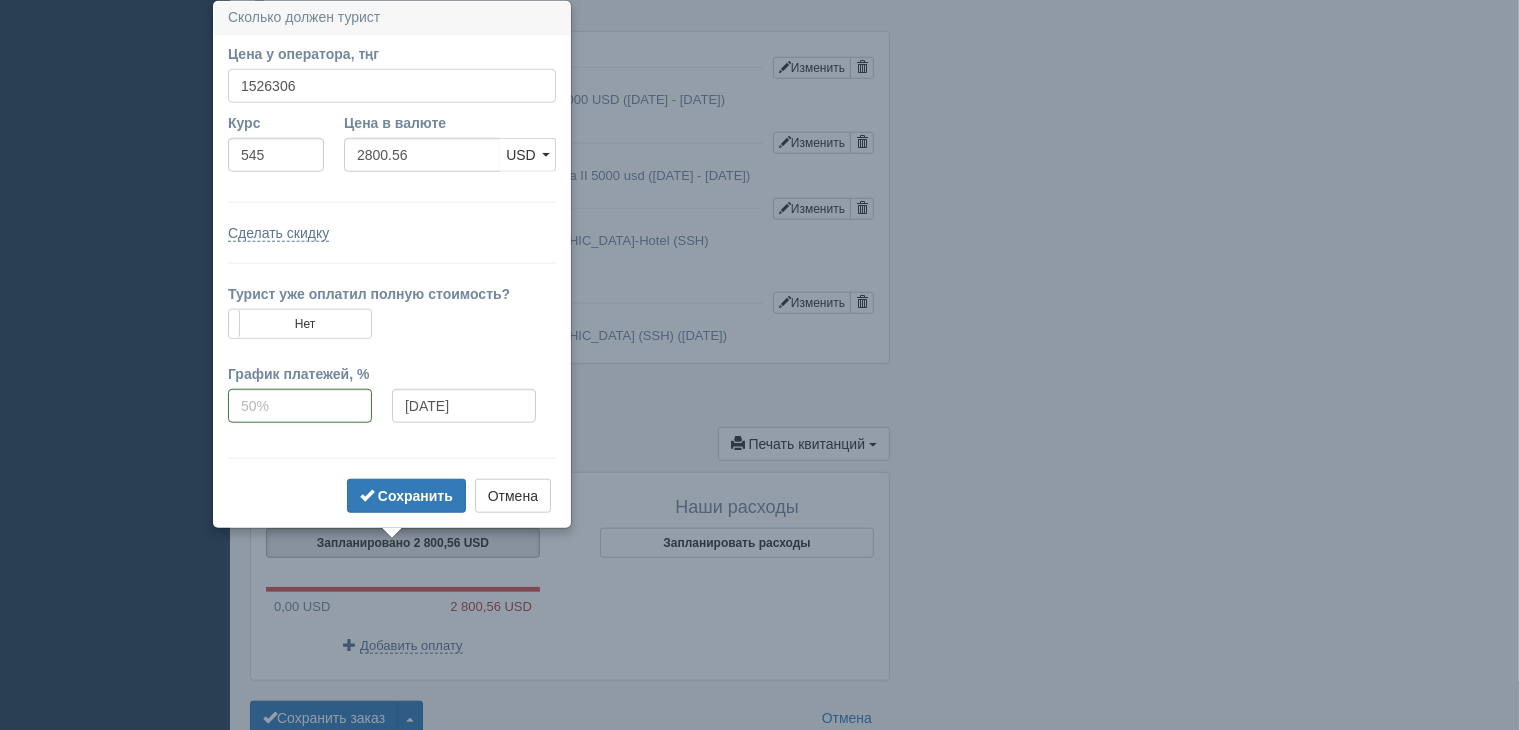 drag, startPoint x: 326, startPoint y: 83, endPoint x: 201, endPoint y: 82, distance: 125.004 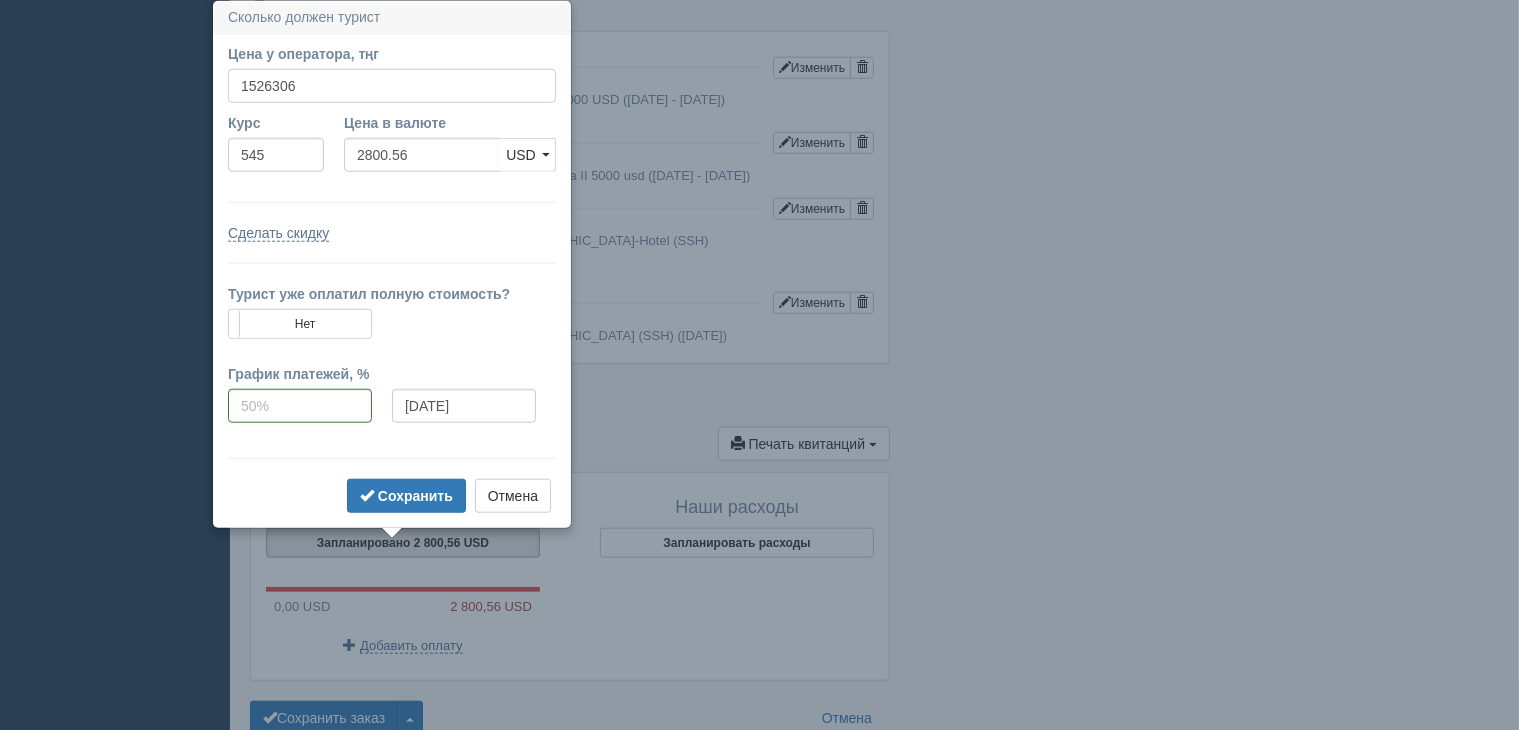 click on "All-Inclusive CRM
Напоминания
Заказы
Активные" at bounding box center [759, -1495] 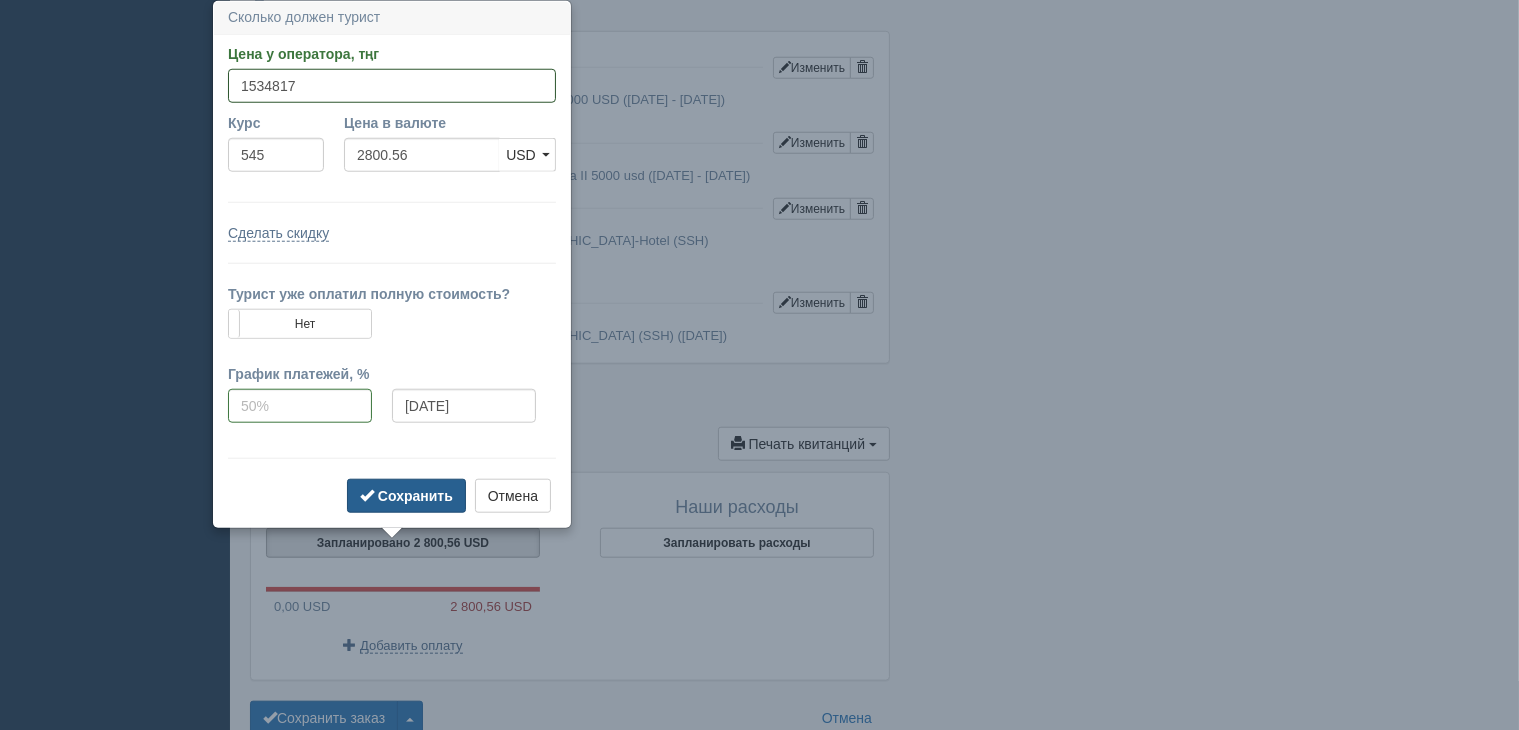 type on "1534817" 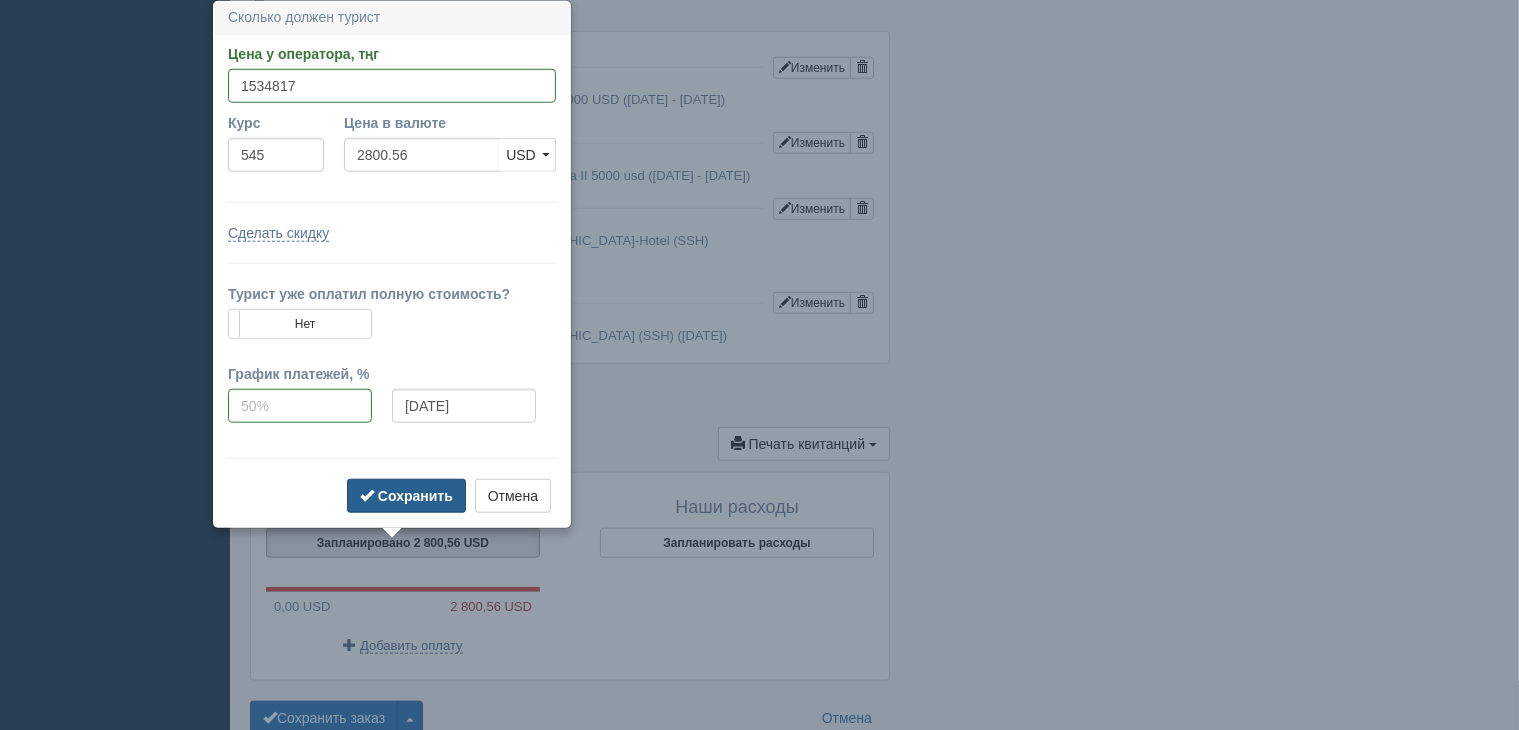 type on "2816.18" 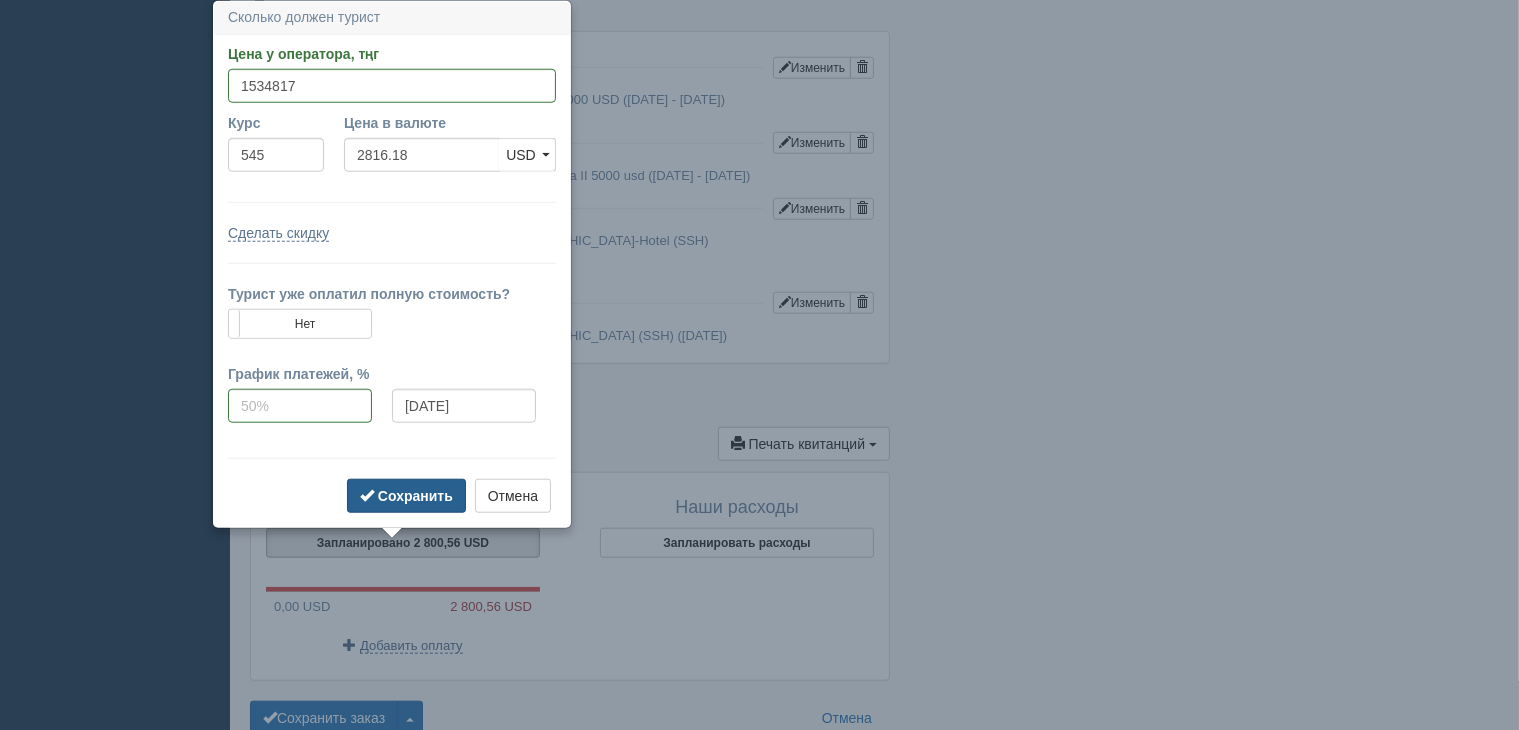 click on "Сохранить" at bounding box center [415, 496] 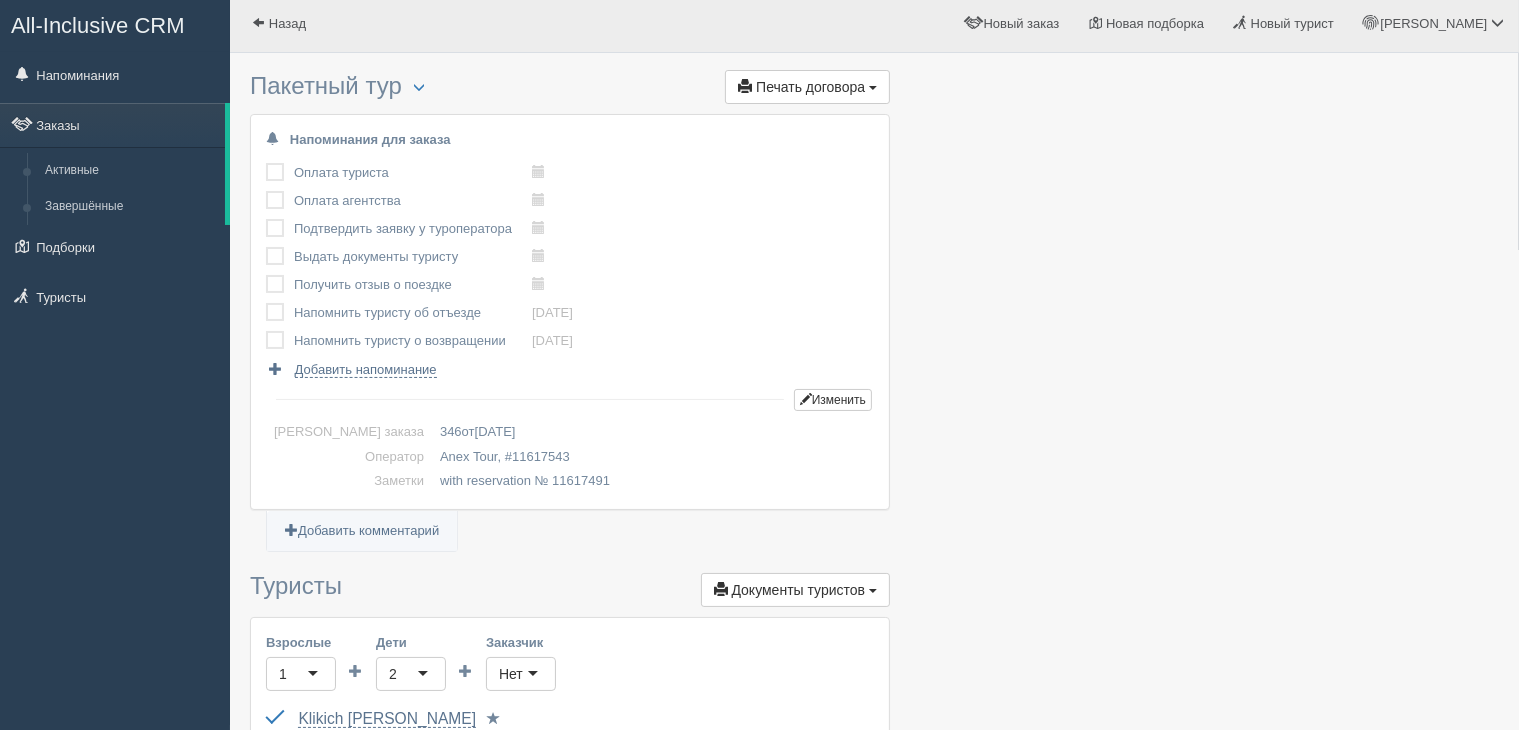 scroll, scrollTop: 0, scrollLeft: 0, axis: both 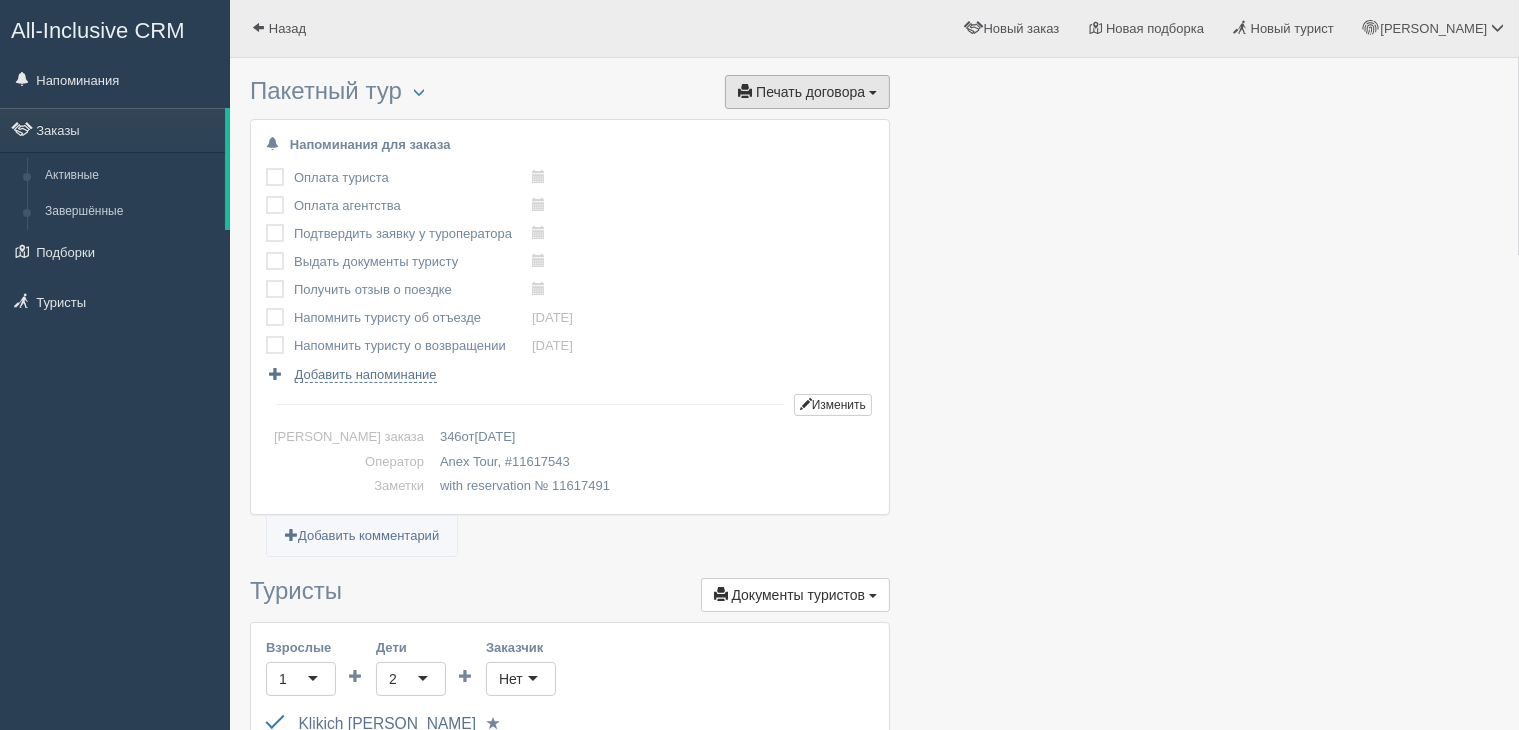 click on "Печать договора
Печать" at bounding box center [807, 92] 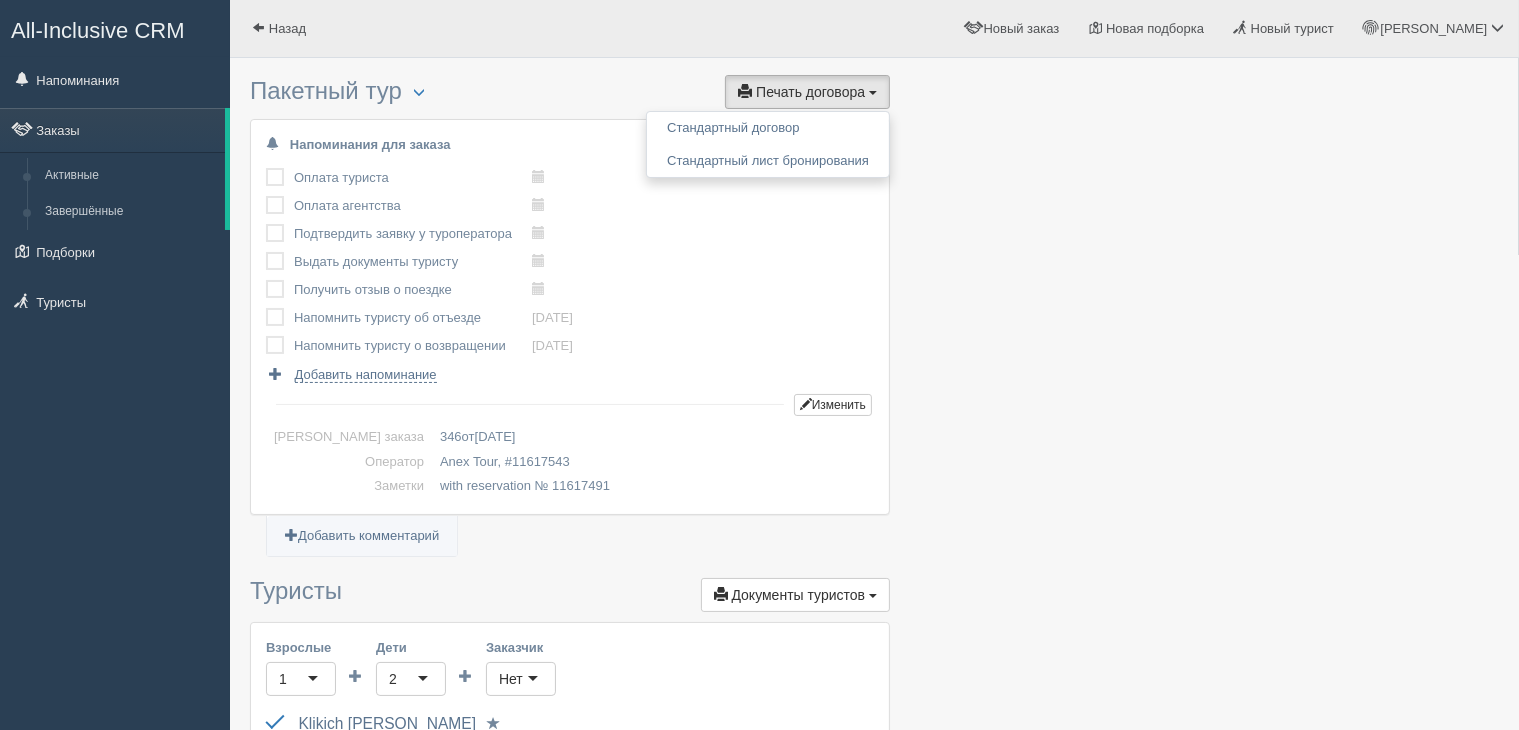 click at bounding box center (874, 1336) 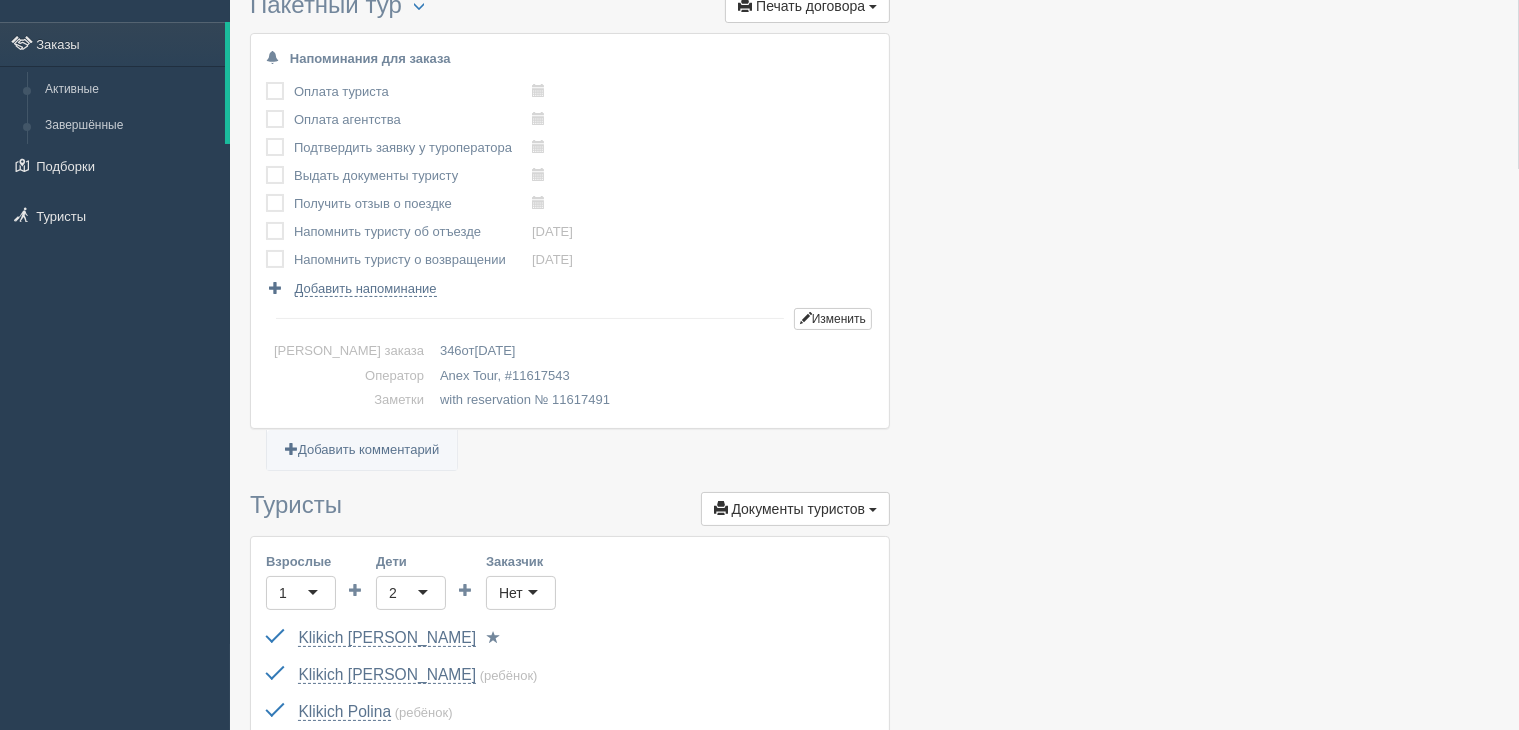 scroll, scrollTop: 0, scrollLeft: 0, axis: both 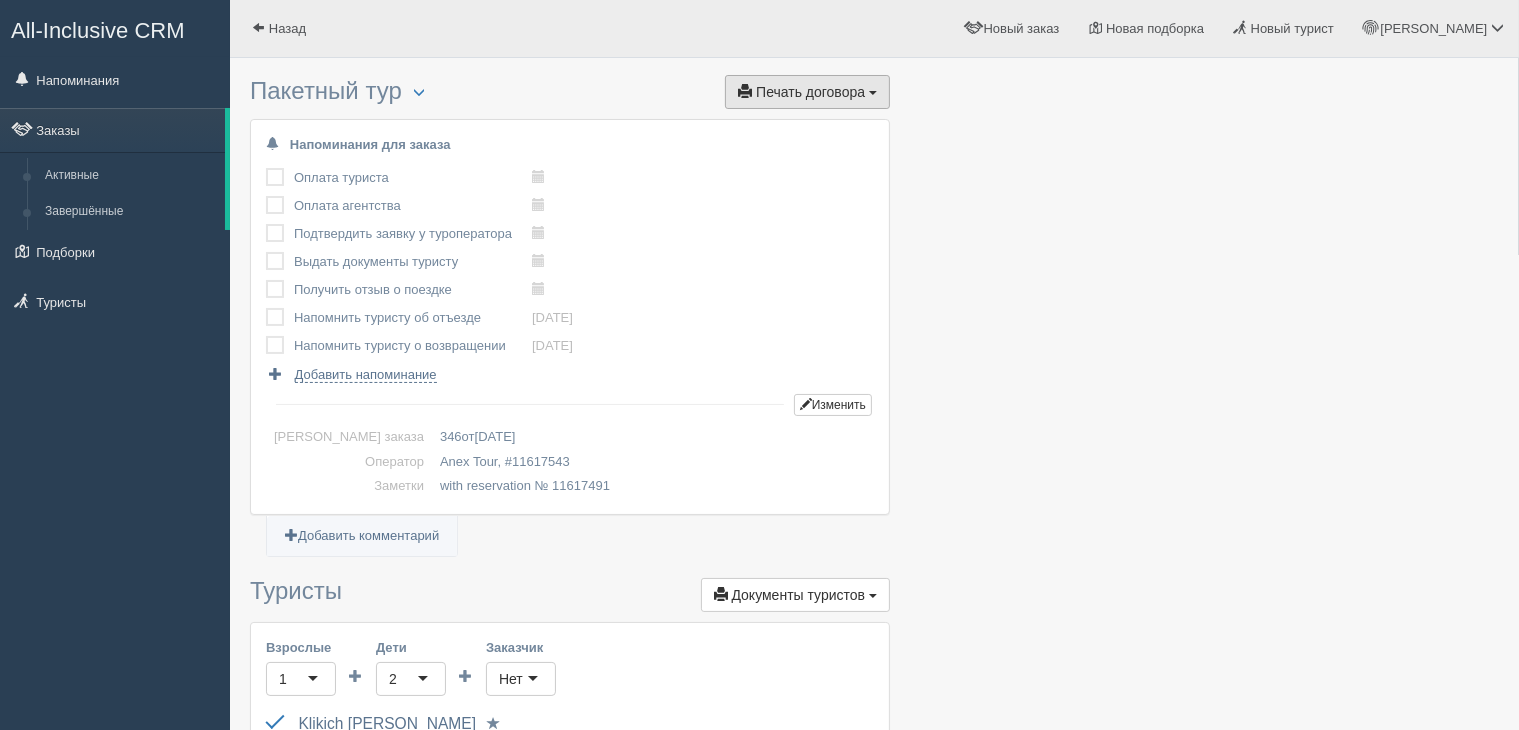 click on "Печать договора" at bounding box center (810, 92) 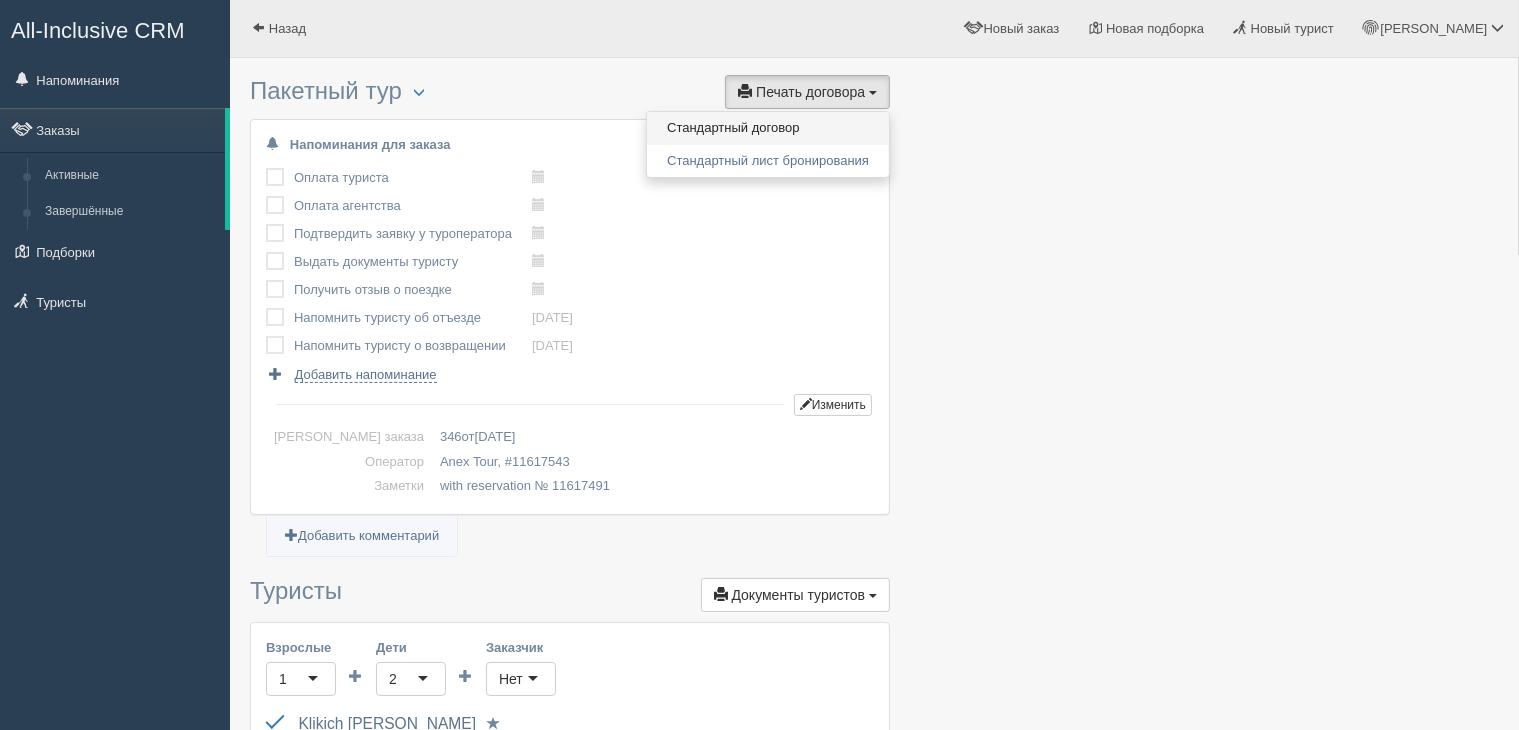click on "Стандартный договор" at bounding box center [768, 128] 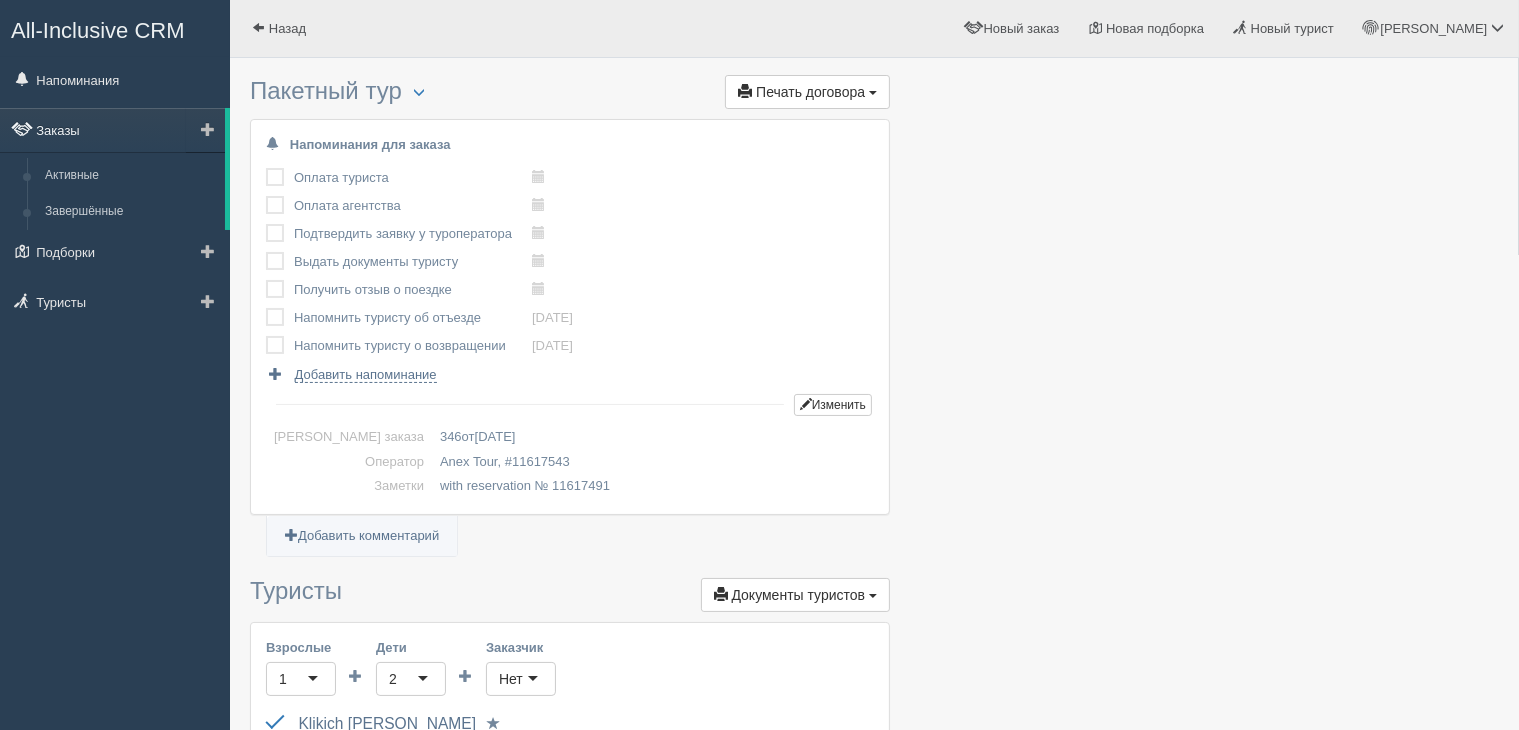 click on "Заказы" at bounding box center [112, 130] 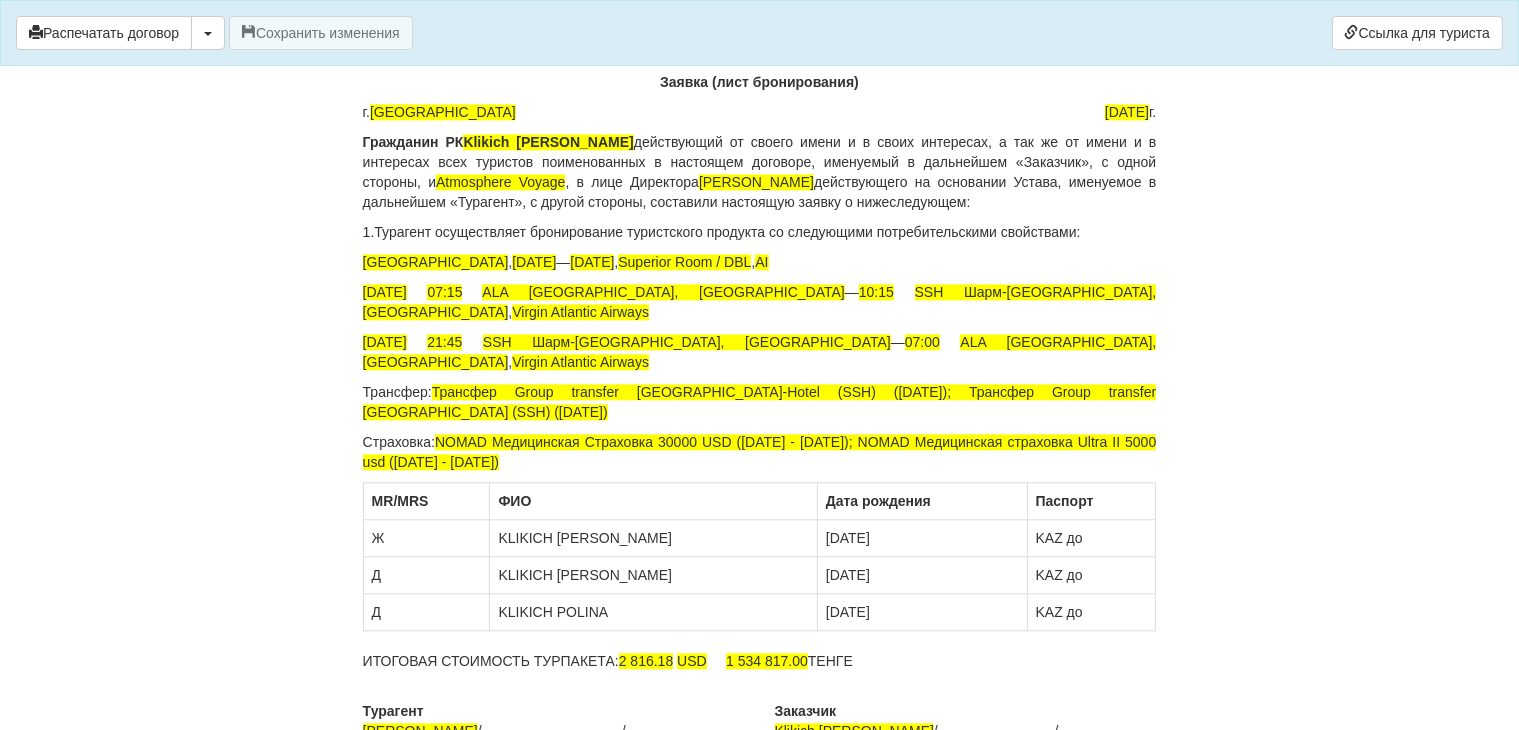 scroll, scrollTop: 4631, scrollLeft: 0, axis: vertical 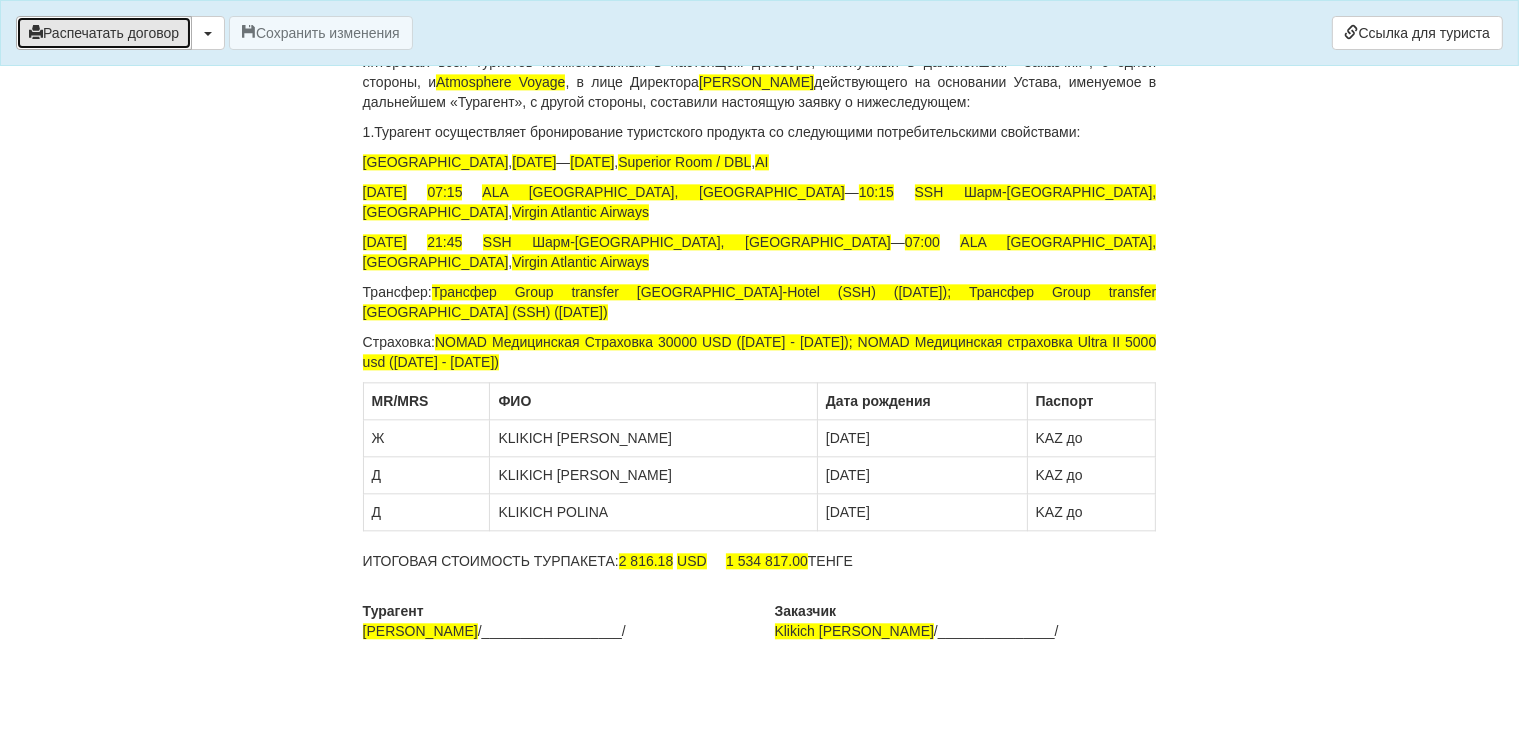 click on "Распечатать договор" at bounding box center [104, 33] 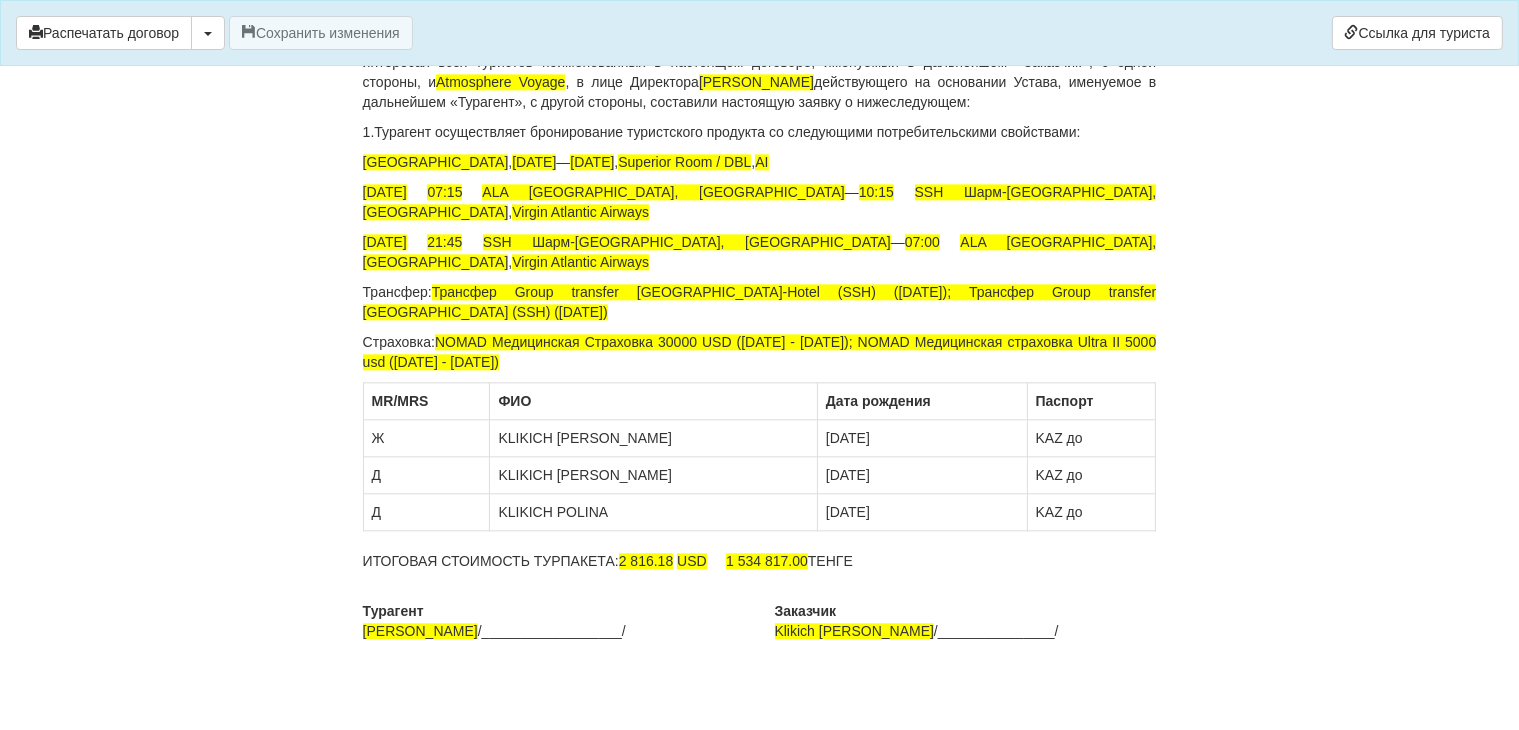 scroll, scrollTop: 4630, scrollLeft: 0, axis: vertical 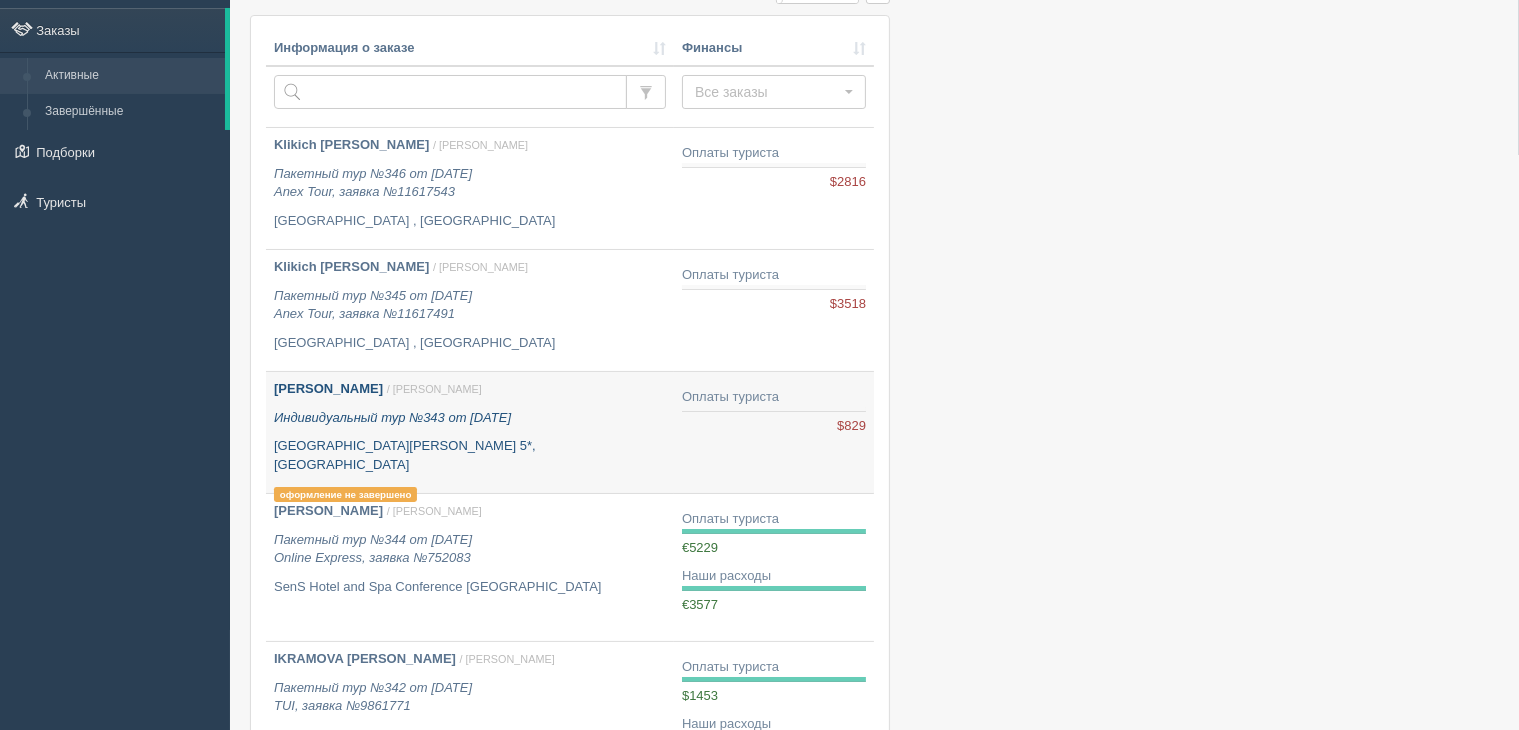 click on "[GEOGRAPHIC_DATA][PERSON_NAME] 5*, [GEOGRAPHIC_DATA]" at bounding box center [470, 455] 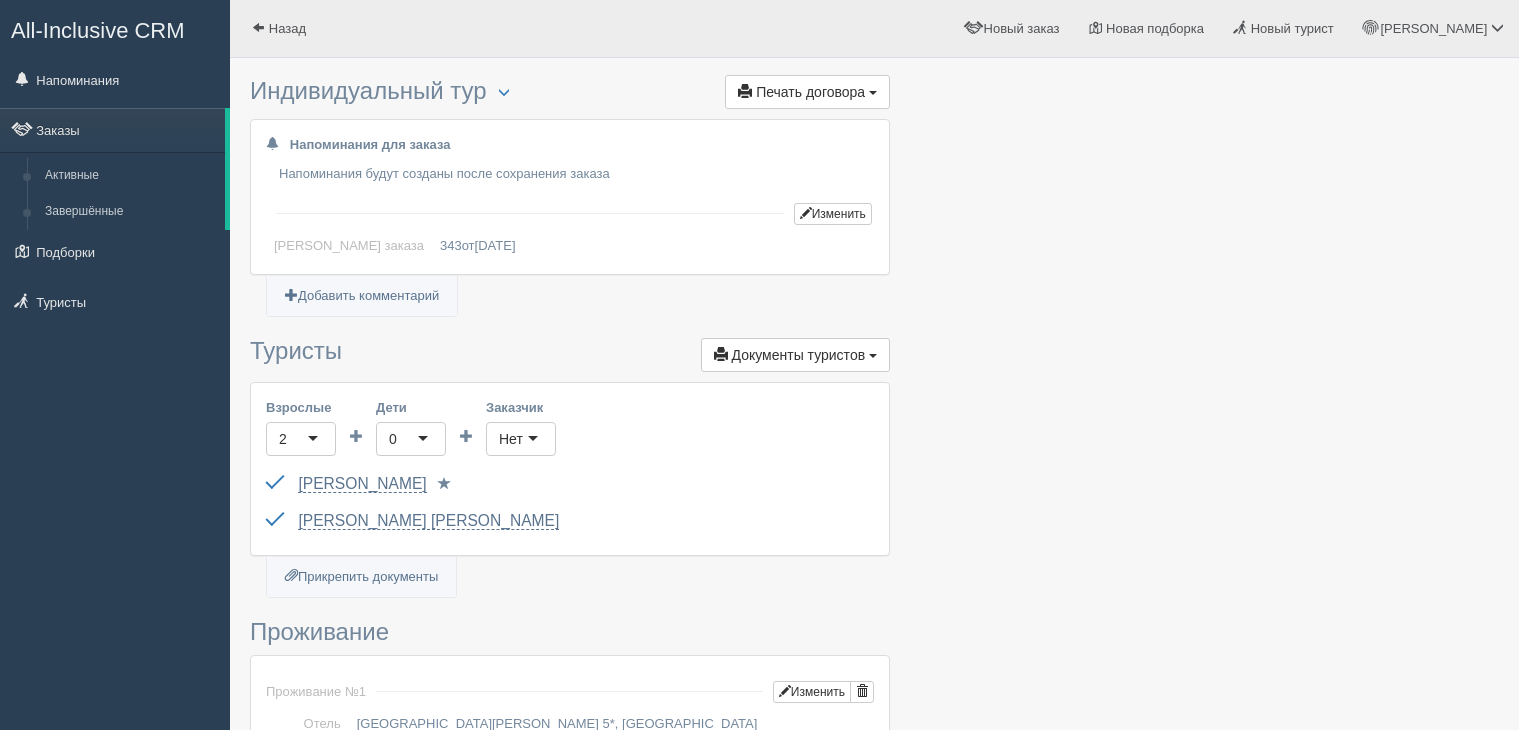 scroll, scrollTop: 0, scrollLeft: 0, axis: both 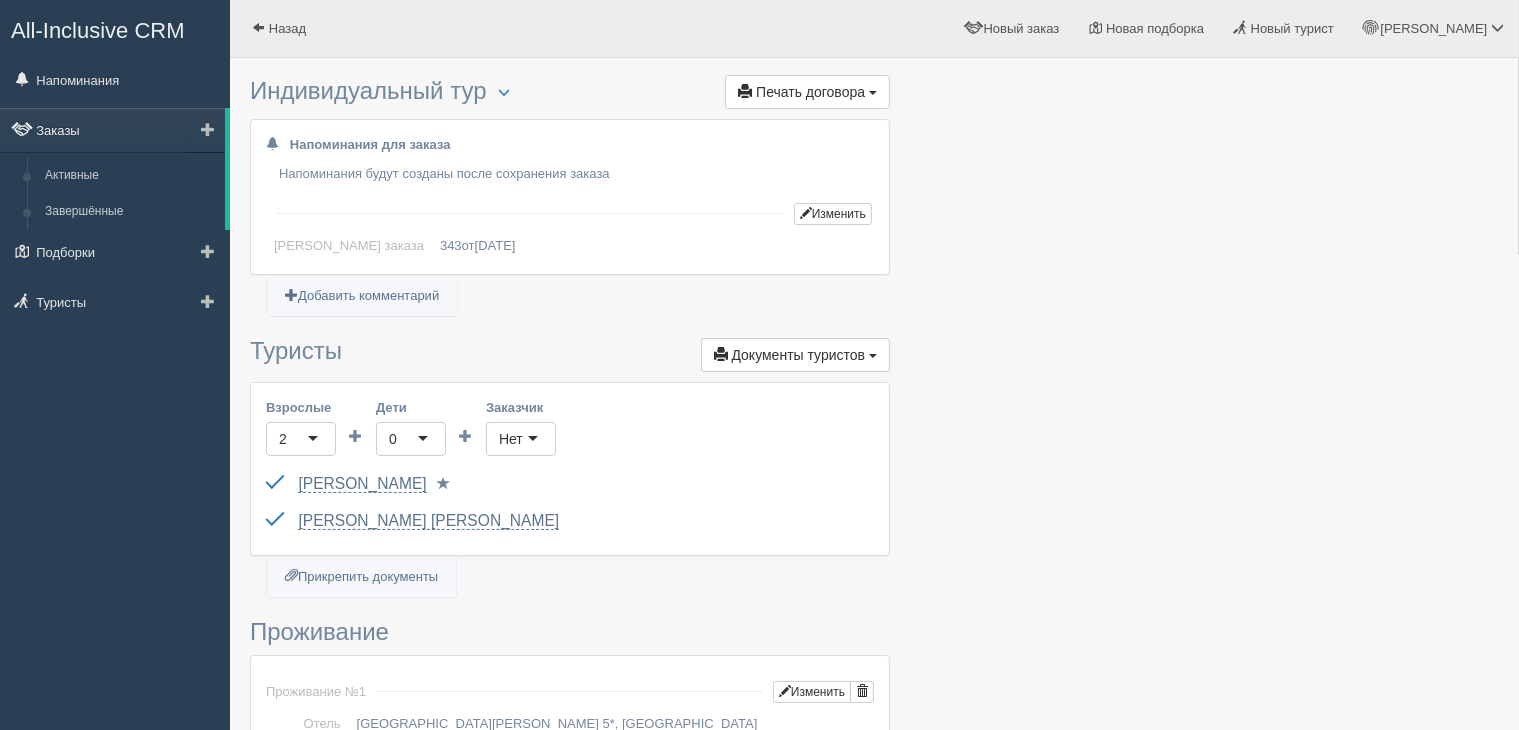 click on "Заказы" at bounding box center (112, 130) 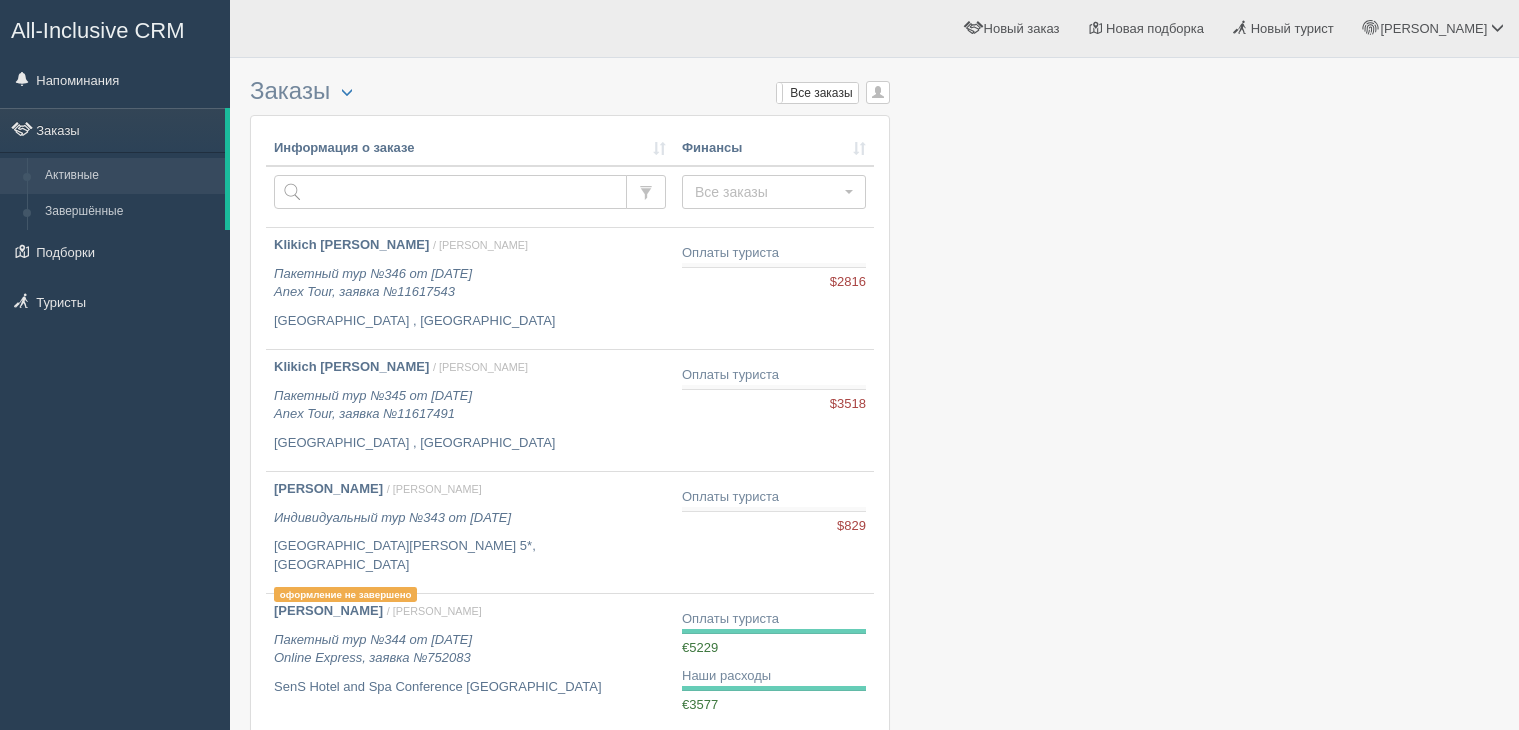 scroll, scrollTop: 0, scrollLeft: 0, axis: both 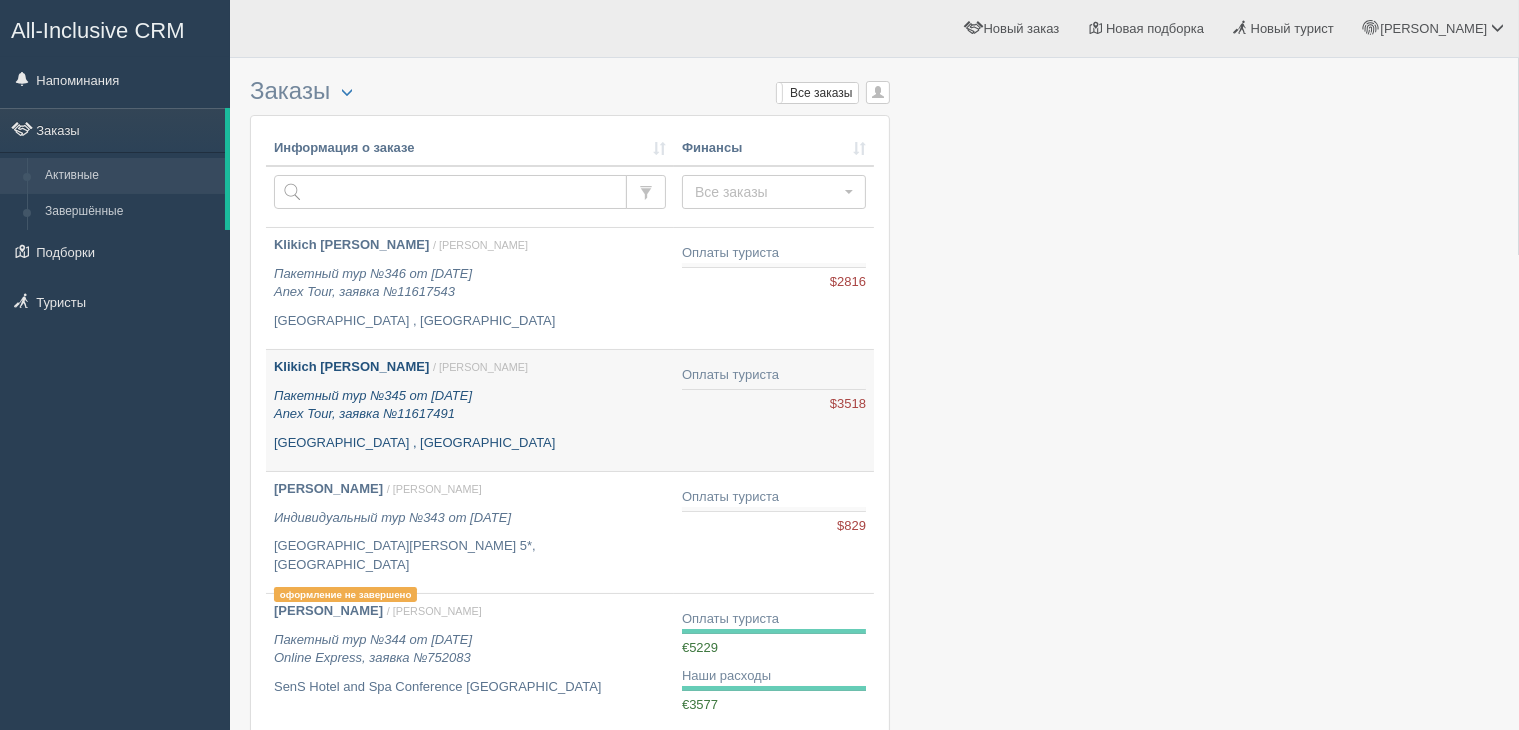 click on "Пакетный тур №345 от 23.07.2025
Anex Tour, заявка №11617491" at bounding box center (373, 405) 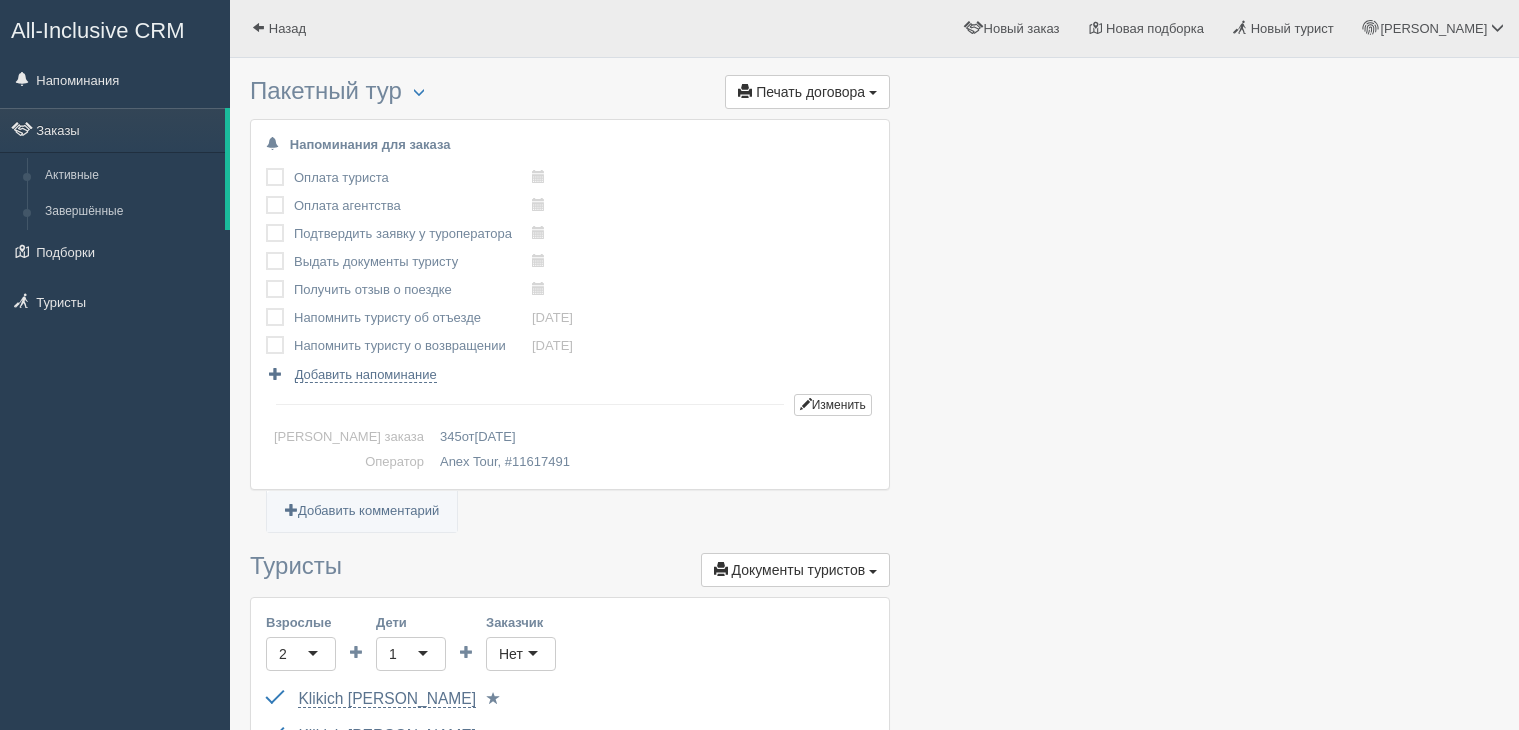 scroll, scrollTop: 0, scrollLeft: 0, axis: both 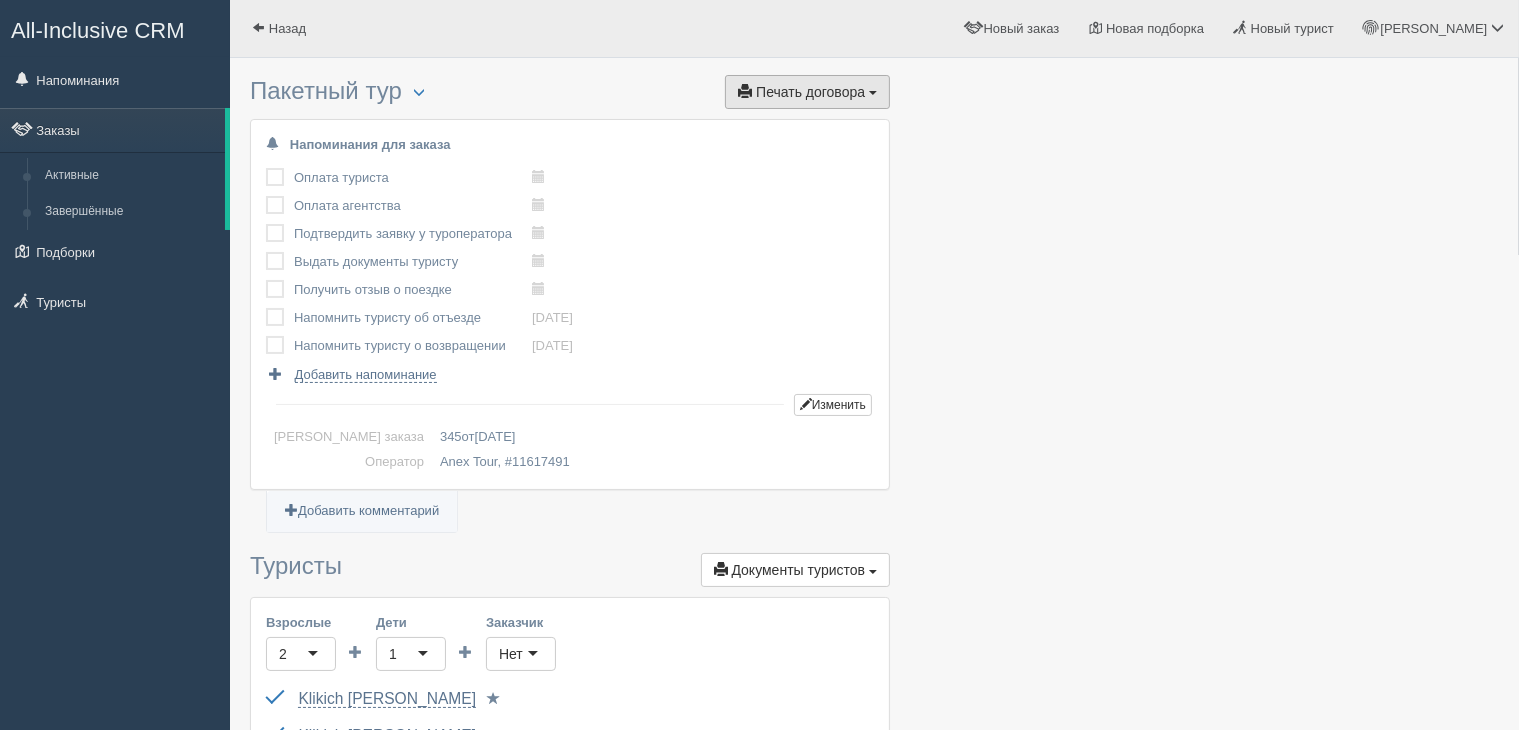click on "Печать договора" at bounding box center [810, 92] 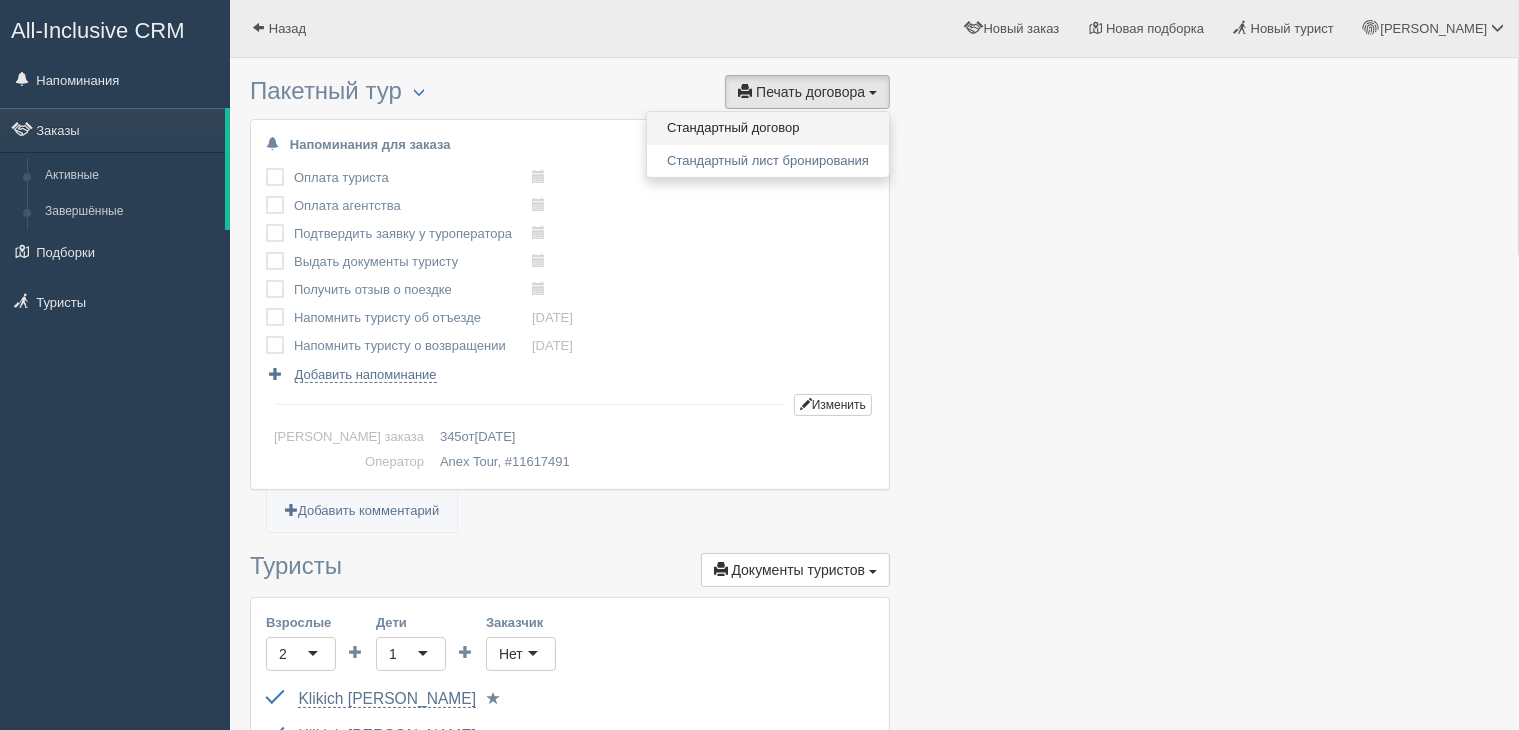 click on "Стандартный договор" at bounding box center (768, 128) 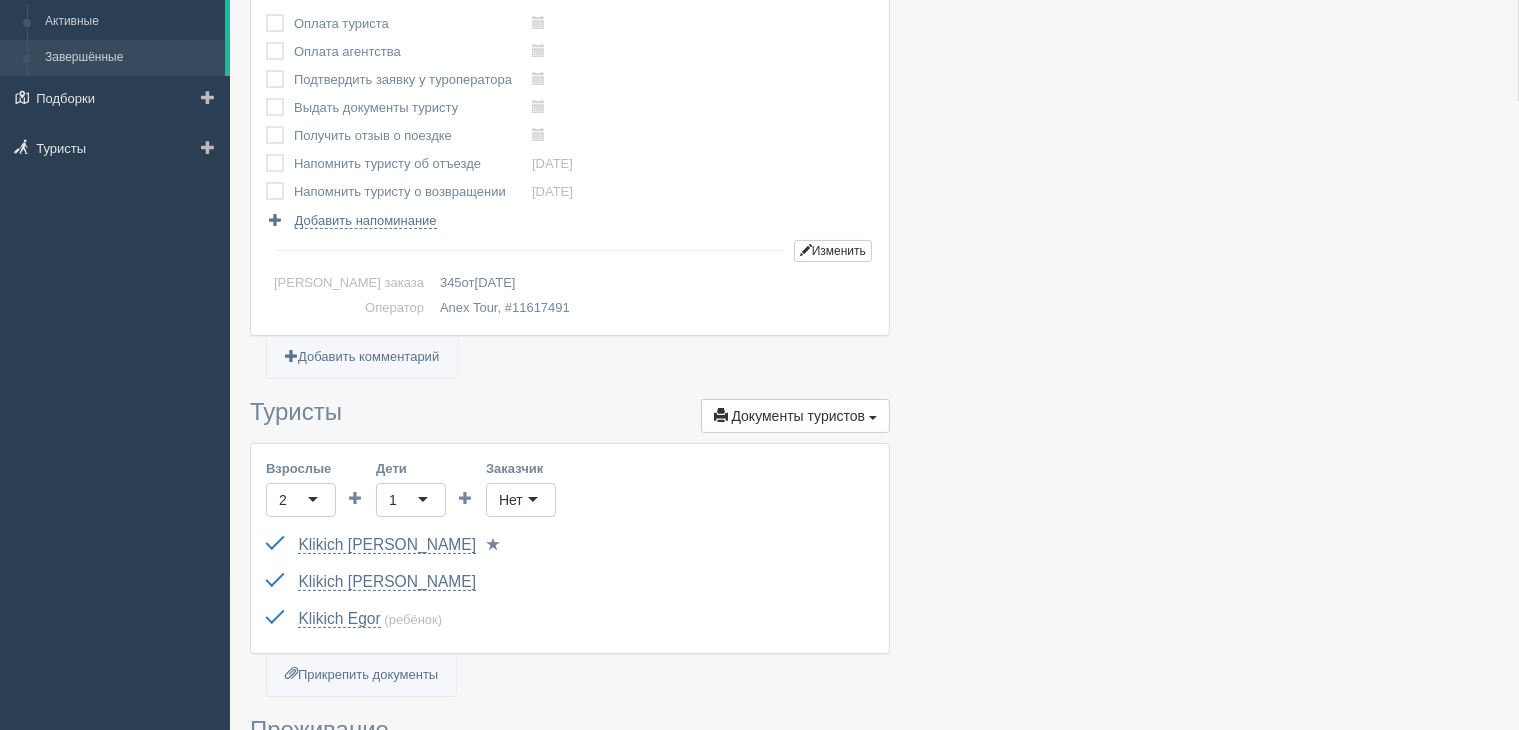 scroll, scrollTop: 0, scrollLeft: 0, axis: both 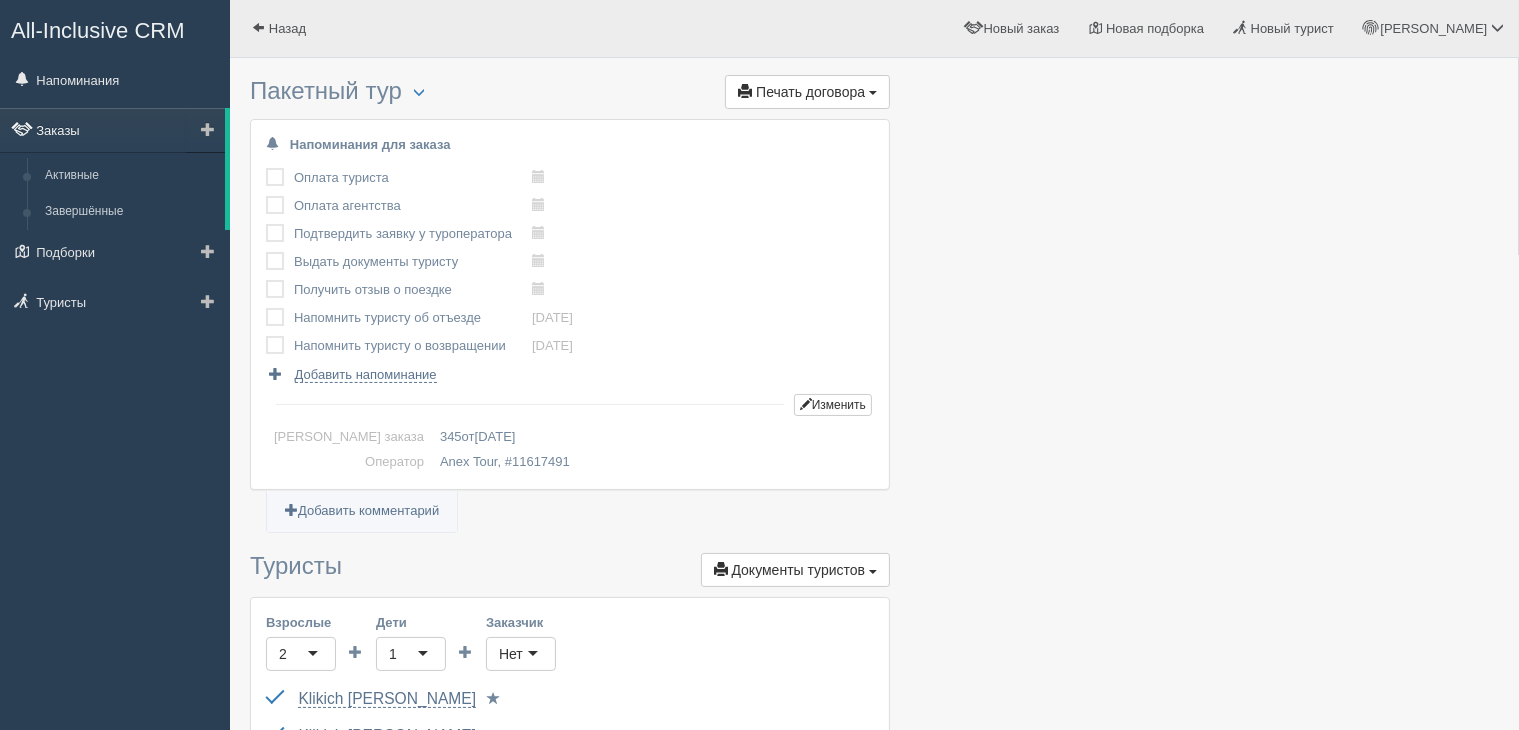 click on "Заказы" at bounding box center [112, 130] 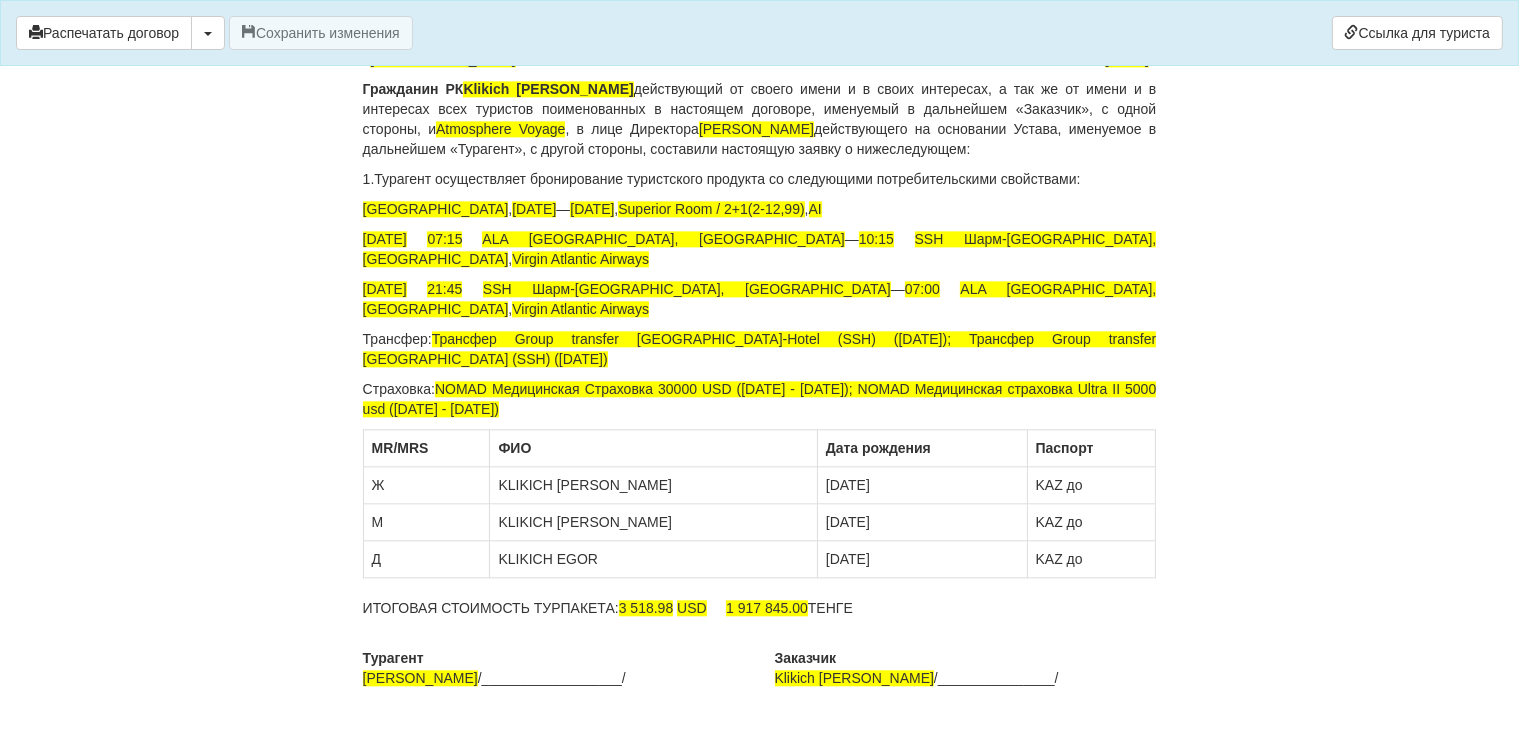 scroll, scrollTop: 4631, scrollLeft: 0, axis: vertical 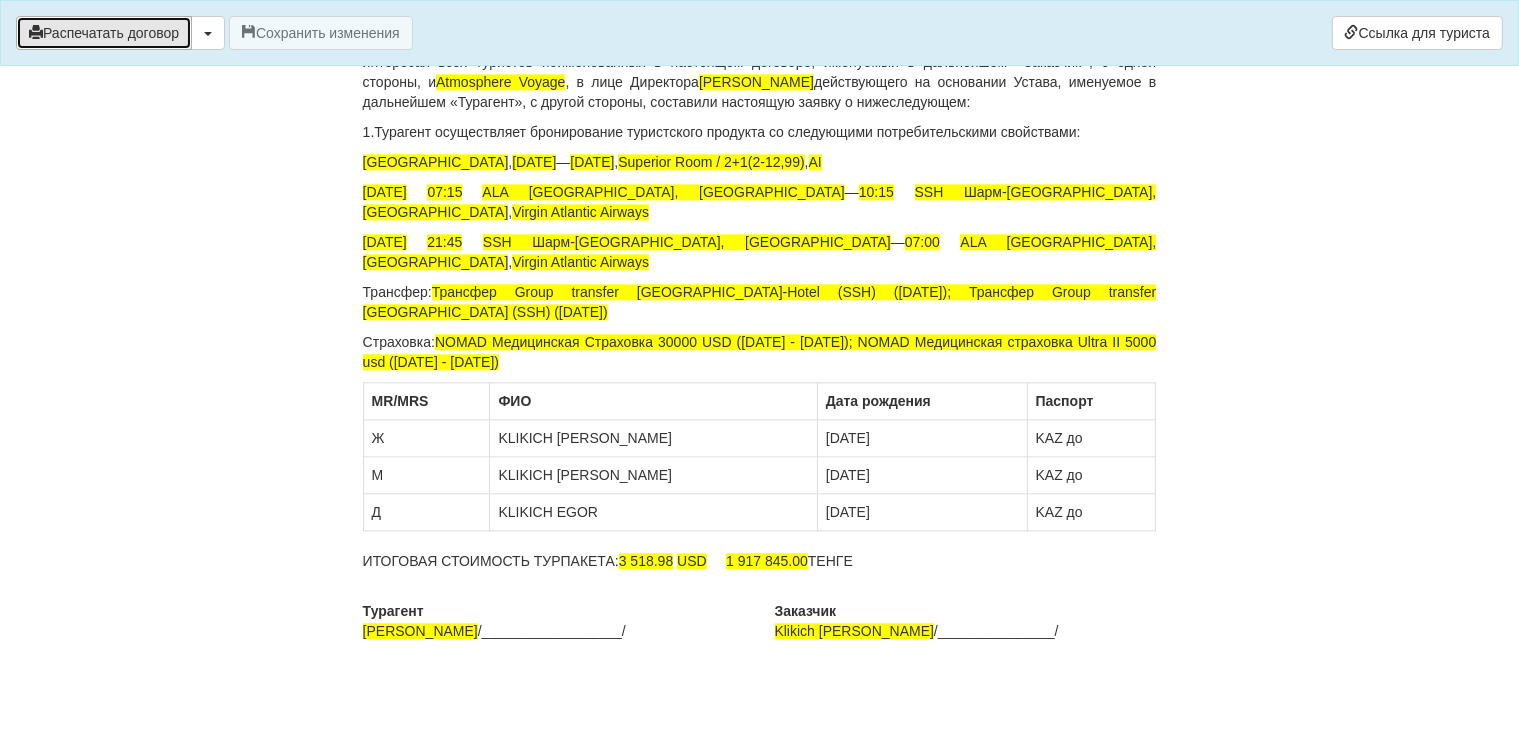 click on "Распечатать договор" at bounding box center (104, 33) 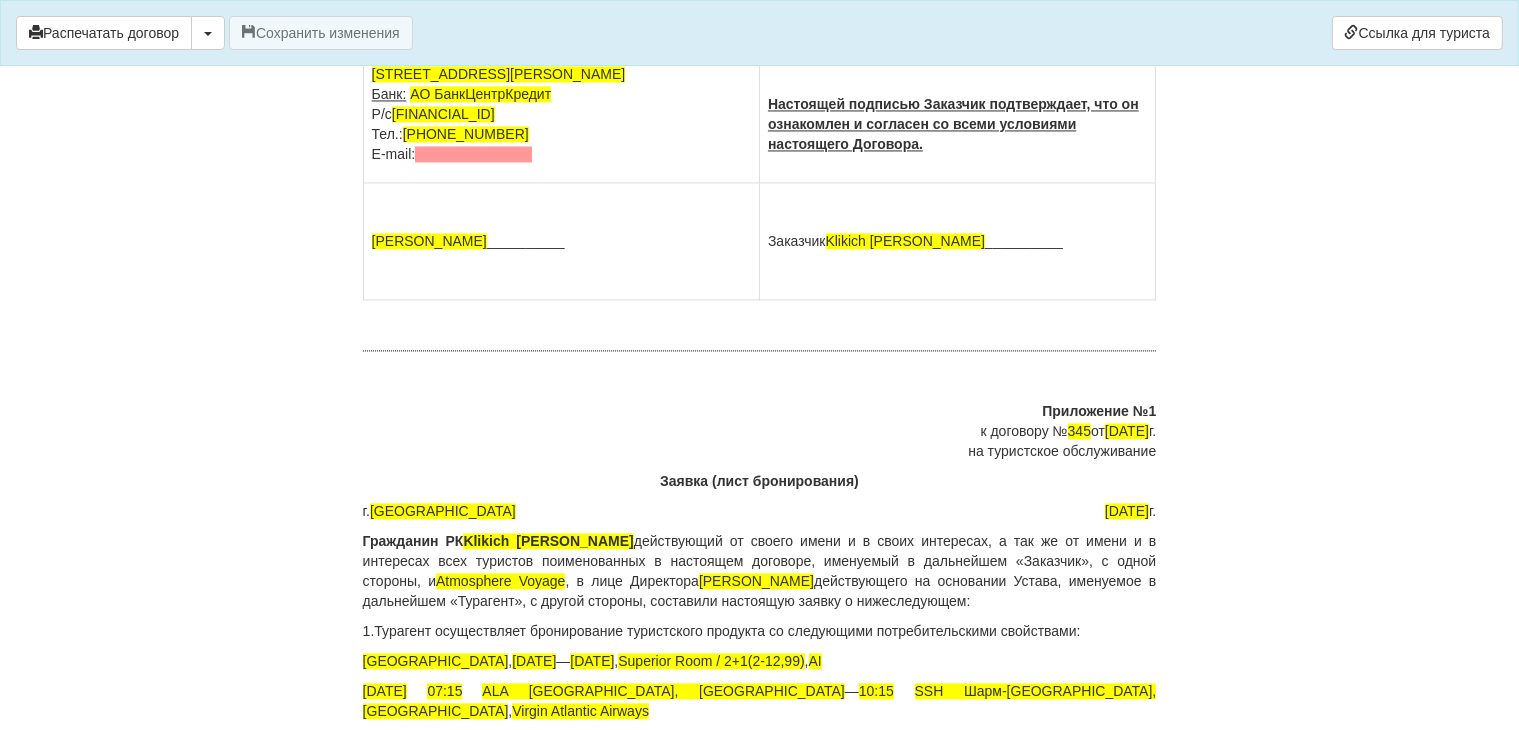 scroll, scrollTop: 4131, scrollLeft: 0, axis: vertical 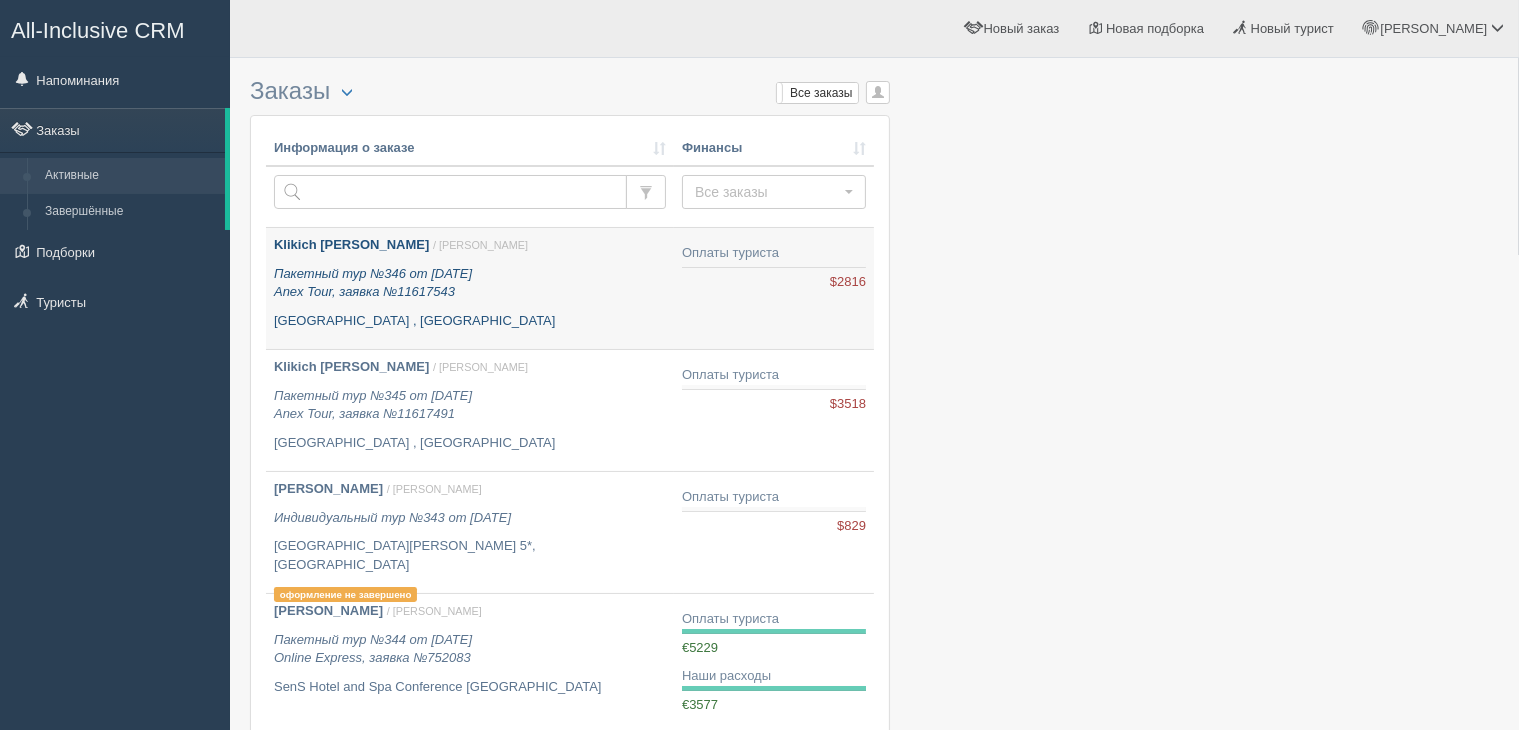 click on "Пакетный тур №346 от [DATE]
Anex Tour, заявка №11617543" at bounding box center [470, 283] 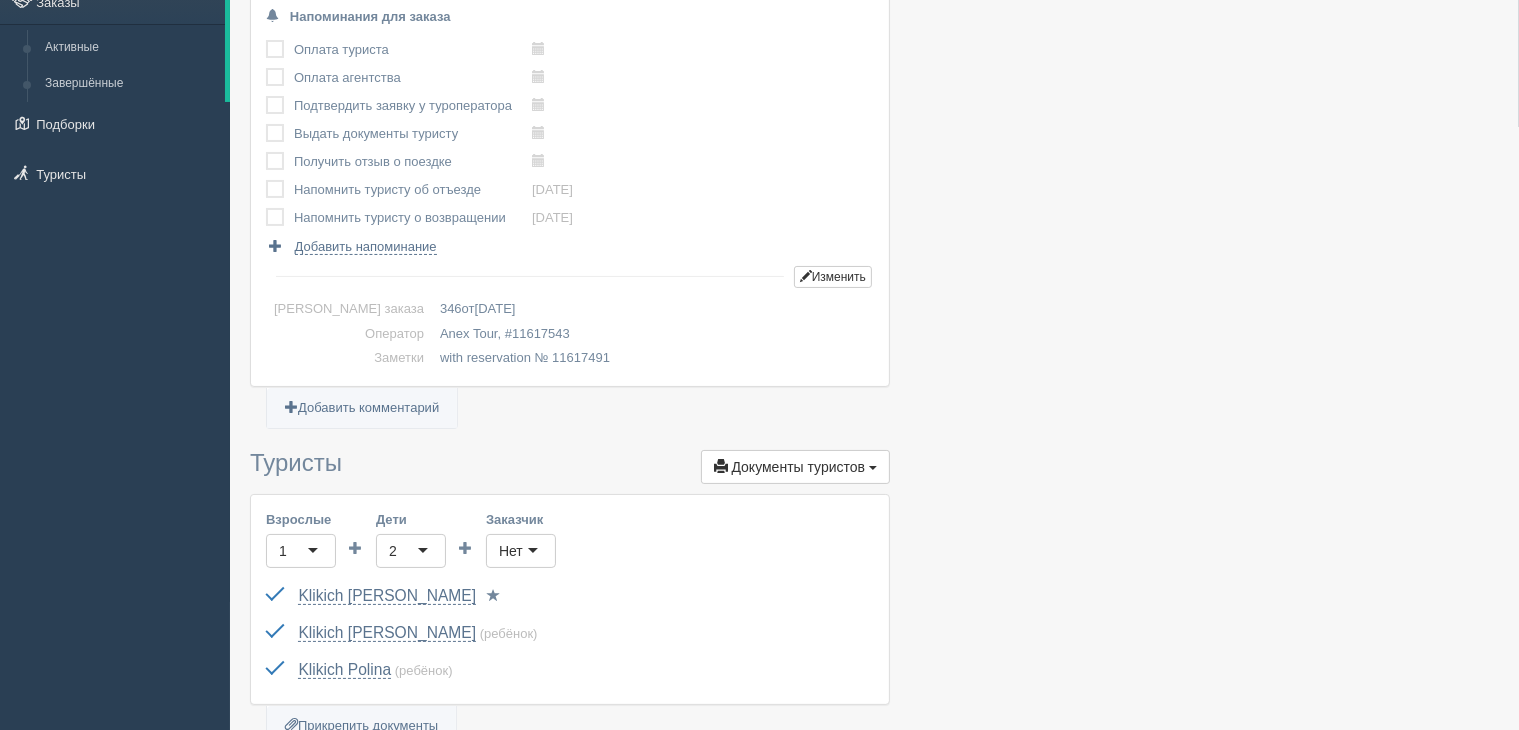 scroll, scrollTop: 0, scrollLeft: 0, axis: both 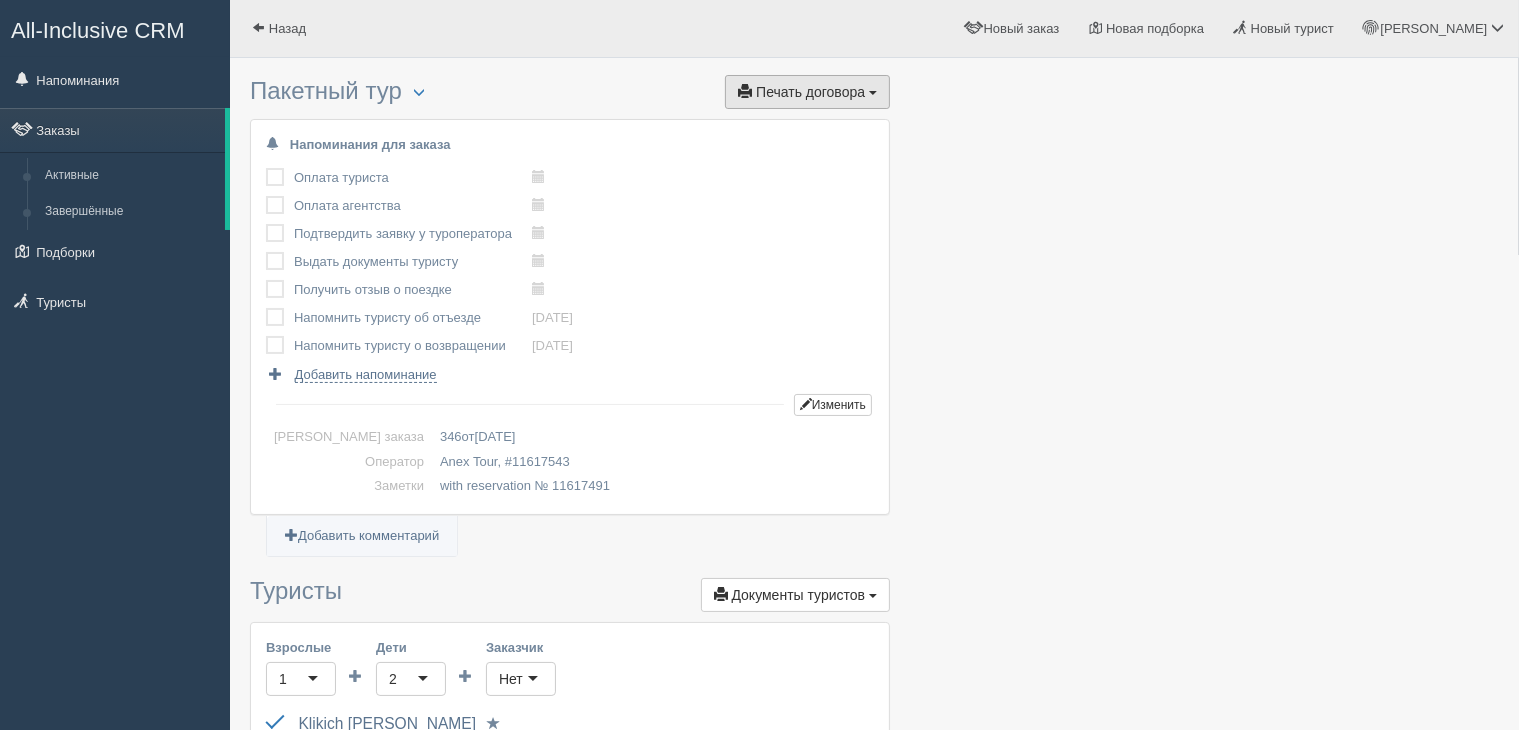 click on "Печать договора" at bounding box center (810, 92) 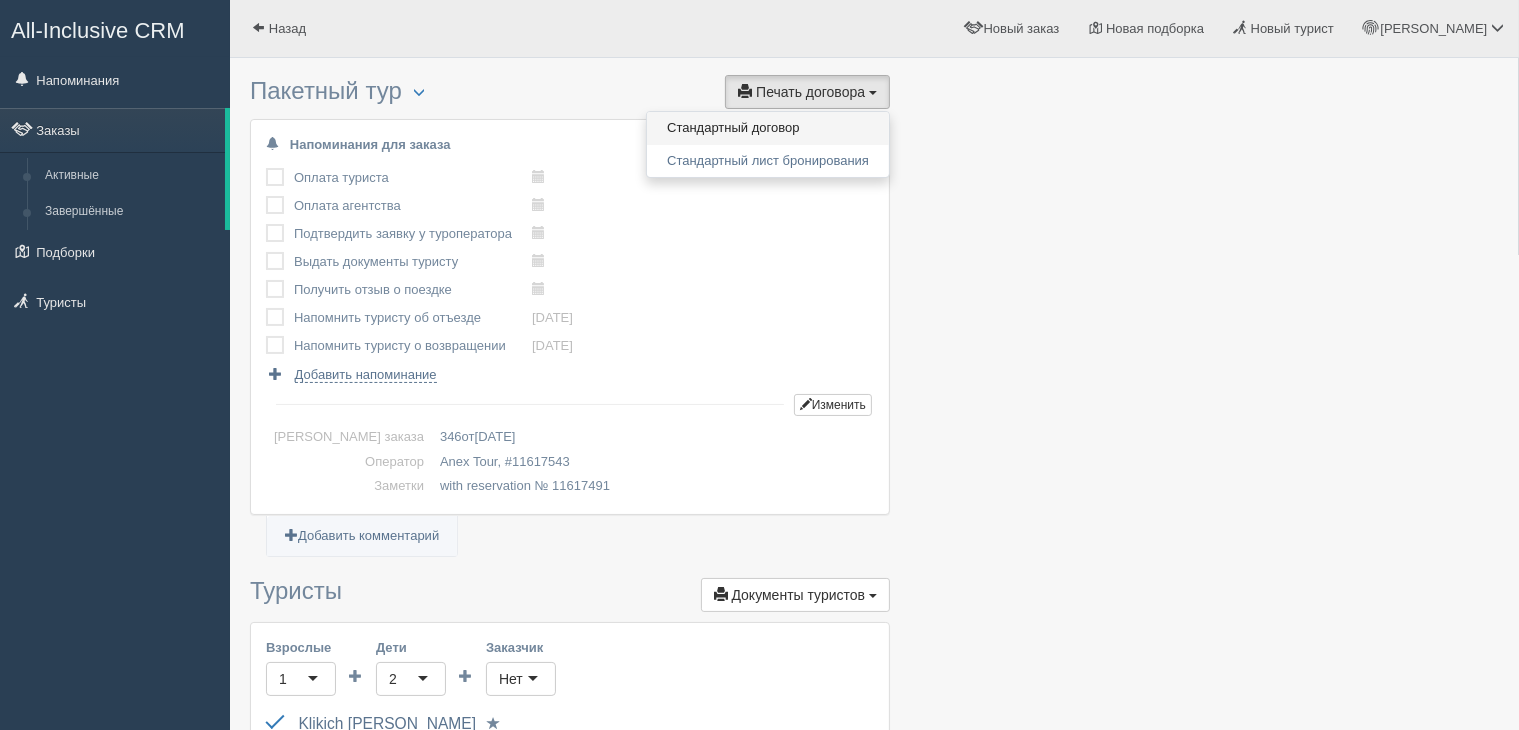 click on "Стандартный договор" at bounding box center [768, 128] 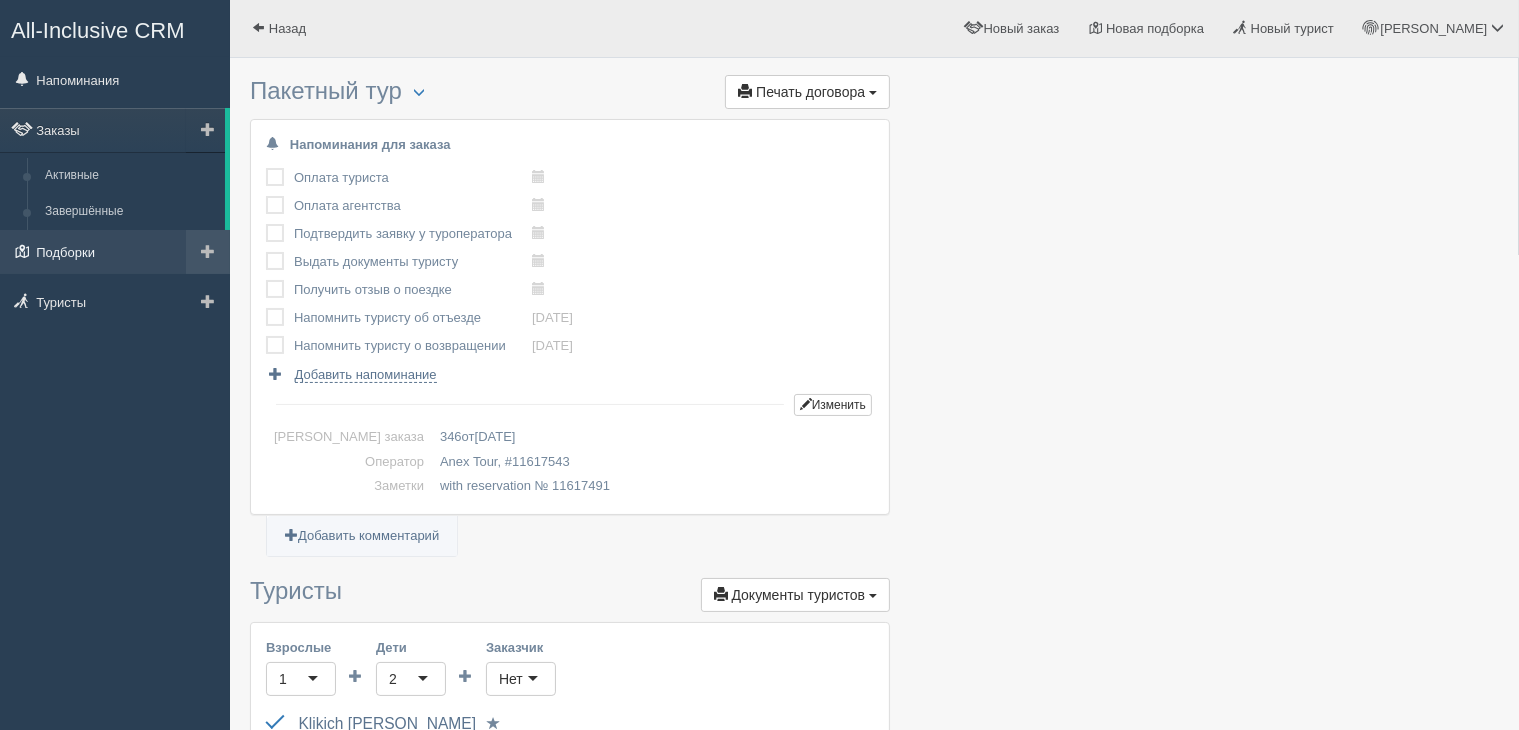 click on "Подборки" at bounding box center (115, 252) 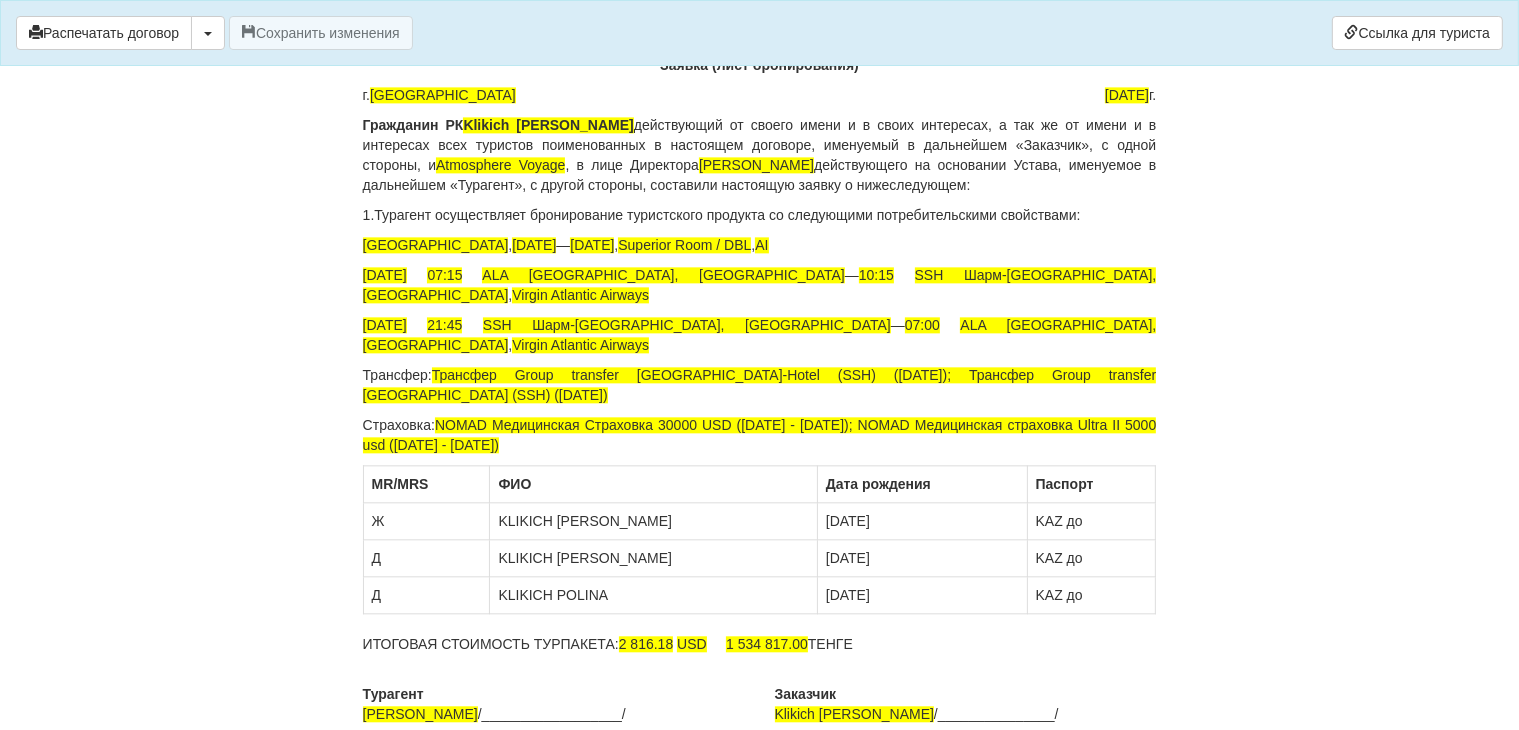 scroll, scrollTop: 4631, scrollLeft: 0, axis: vertical 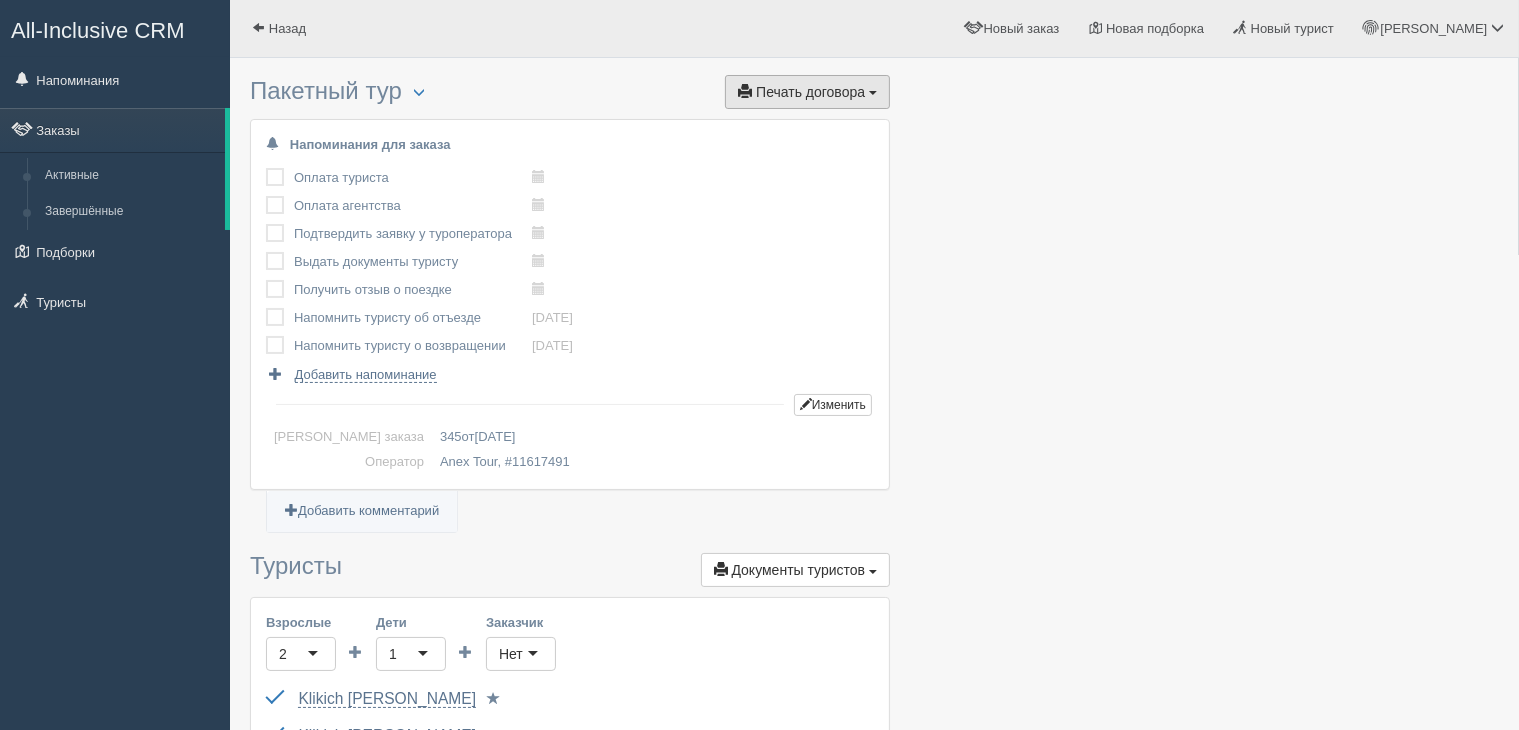 click on "Печать договора" at bounding box center (810, 92) 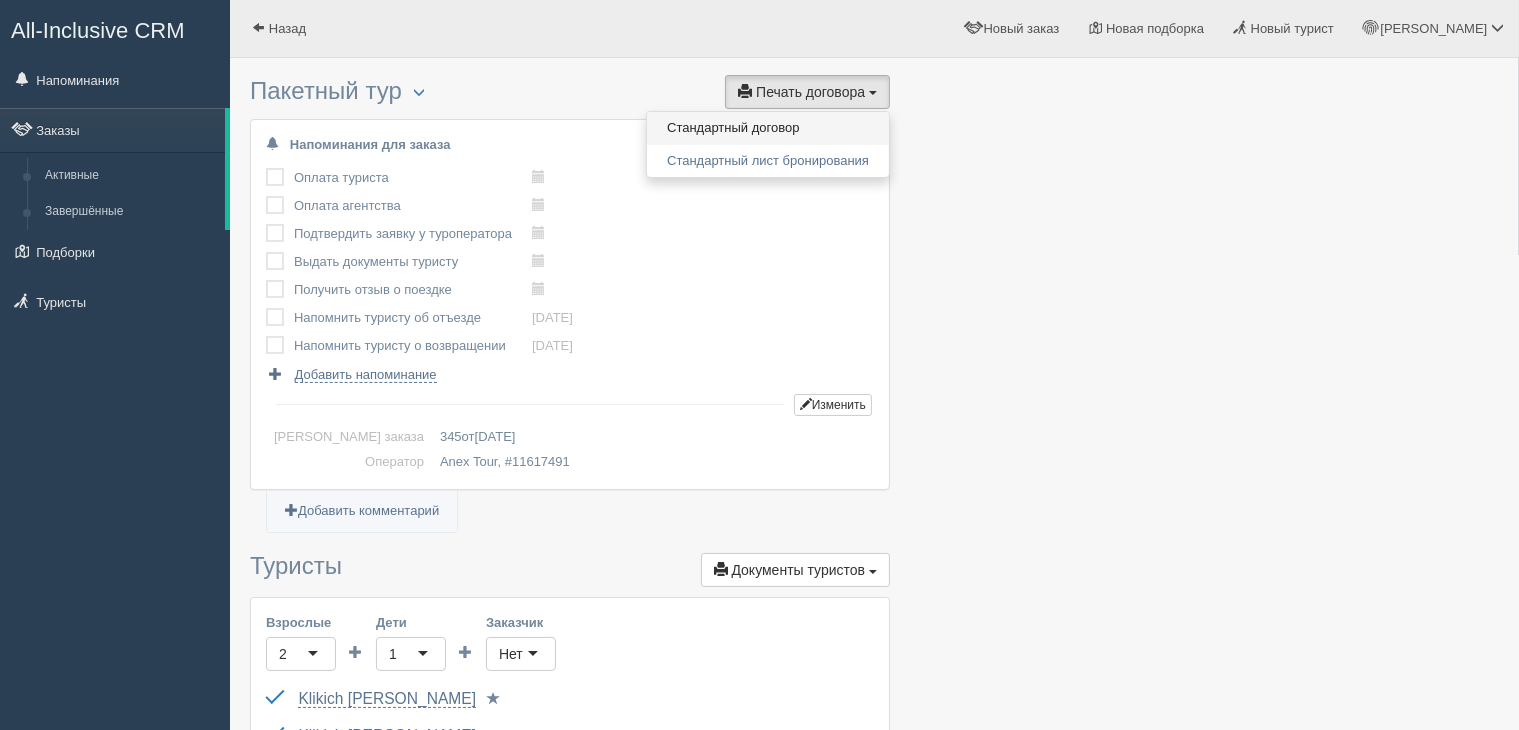 click on "Стандартный договор" at bounding box center (768, 128) 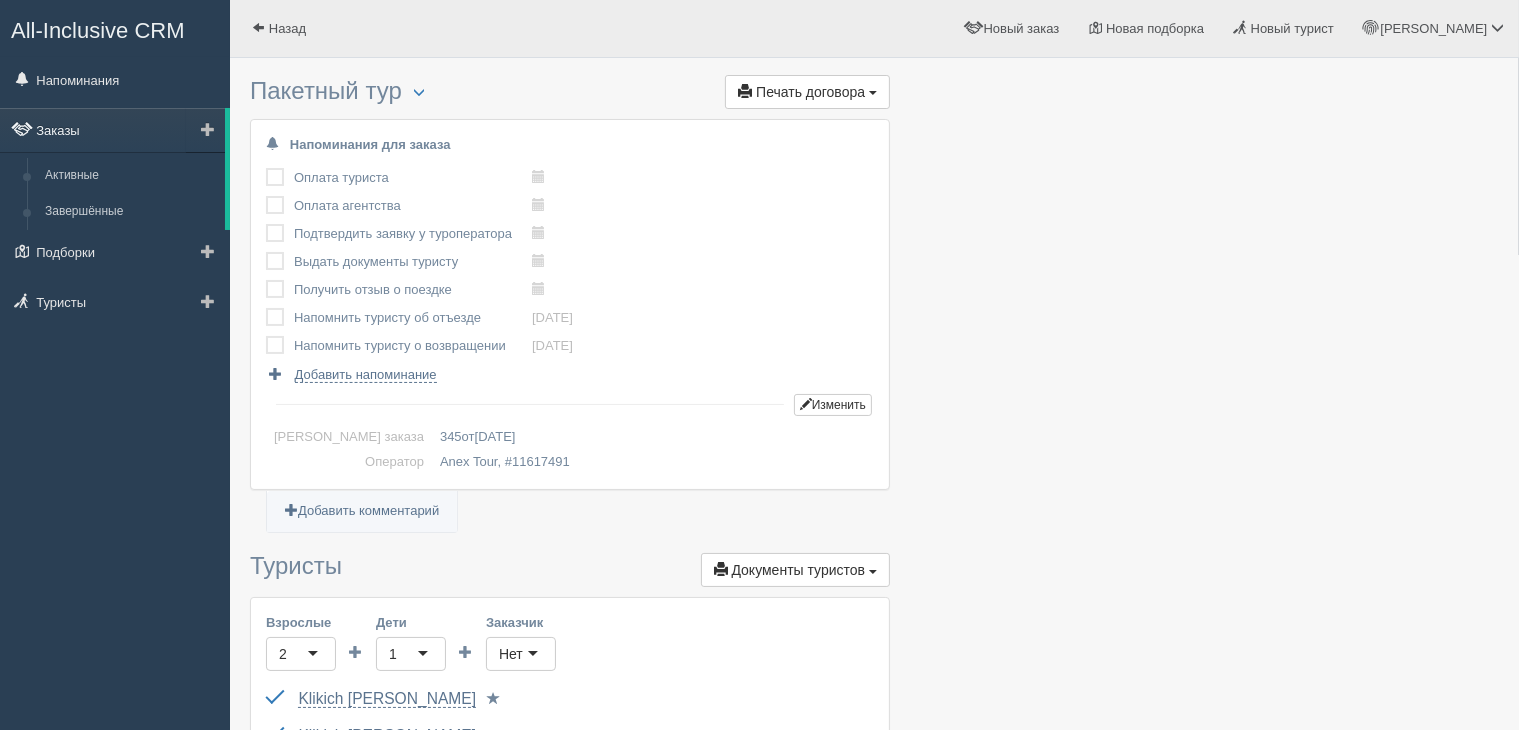 click on "Заказы" at bounding box center [112, 130] 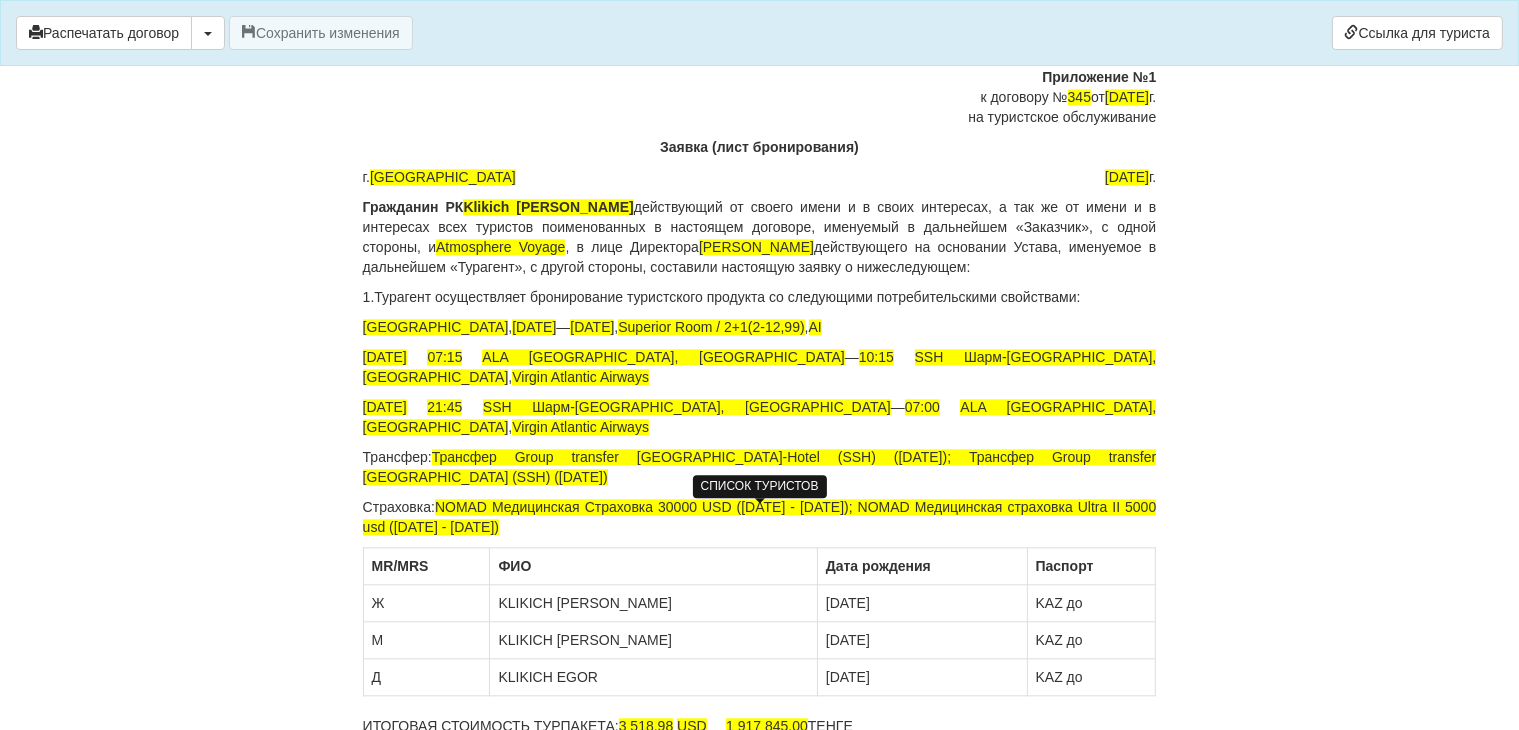 scroll, scrollTop: 4431, scrollLeft: 0, axis: vertical 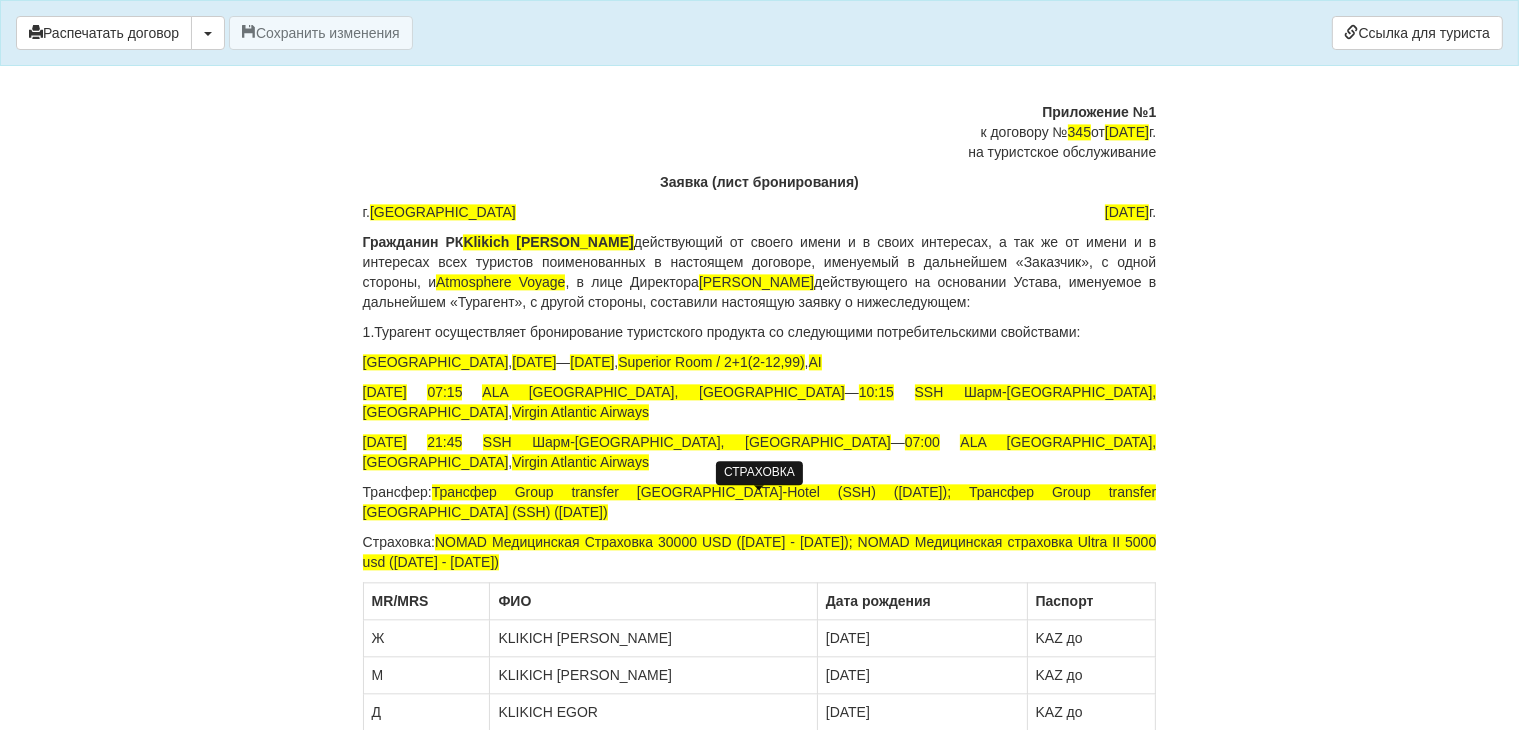click on "NOMAD Медицинская Страховка 30000 USD ([DATE] - [DATE]); NOMAD Медицинская страховка Ultra II 5000 usd ([DATE] - [DATE])" at bounding box center [760, 552] 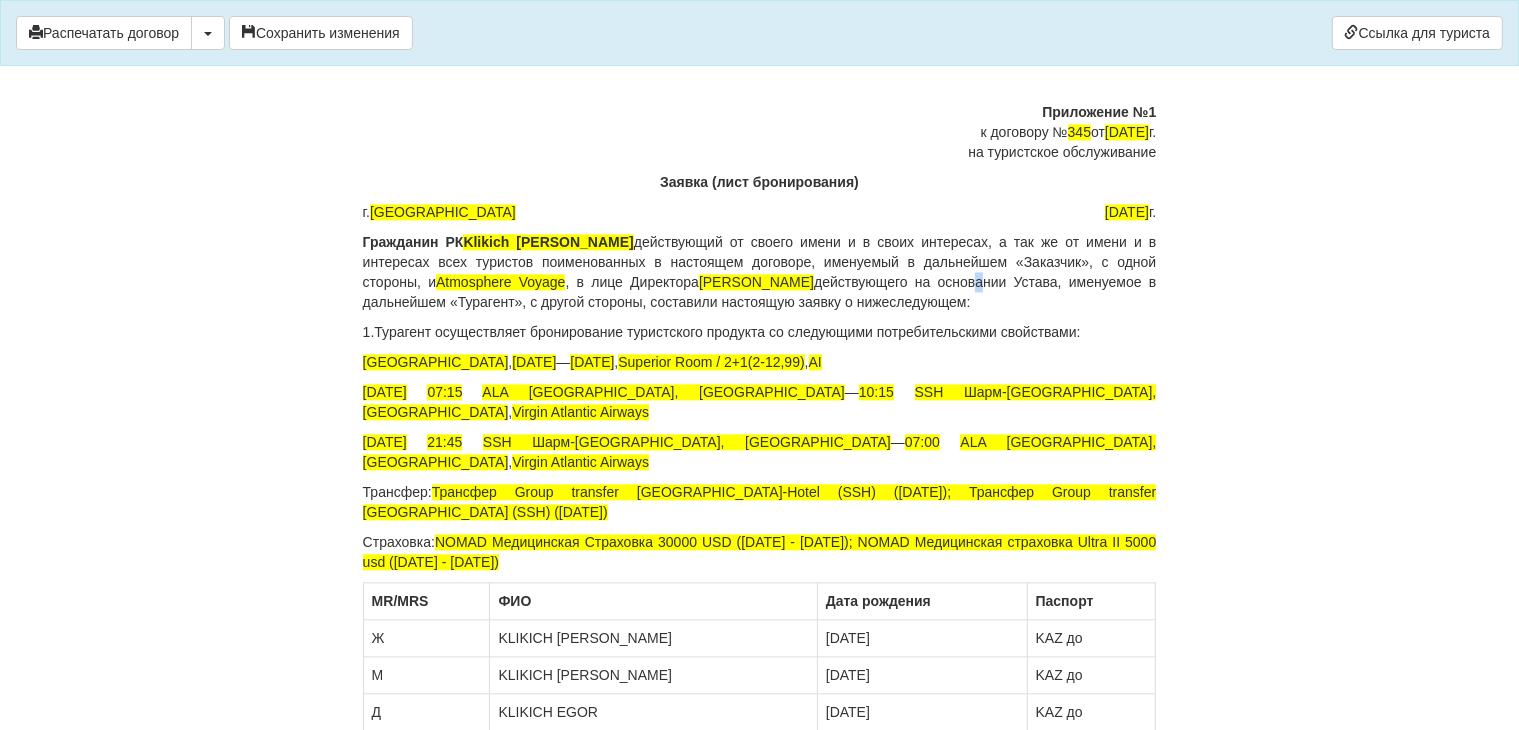 click on "Гражданин РК  Klikich Nikolay  действующий от своего имени и в своих интересах, а так же от имени и в интересах всех туристов поименованных в настоящем договоре, именуемый в дальнейшем «Заказчик», с одной стороны, и  Atmosphere Voyage , в лице Директора  Мустафина Айгерим Бектимуровна  действующего на основании Устава, именуемое в дальнейшем «Турагент», с другой стороны, составили настоящую заявку о нижеследующем:" at bounding box center [760, 272] 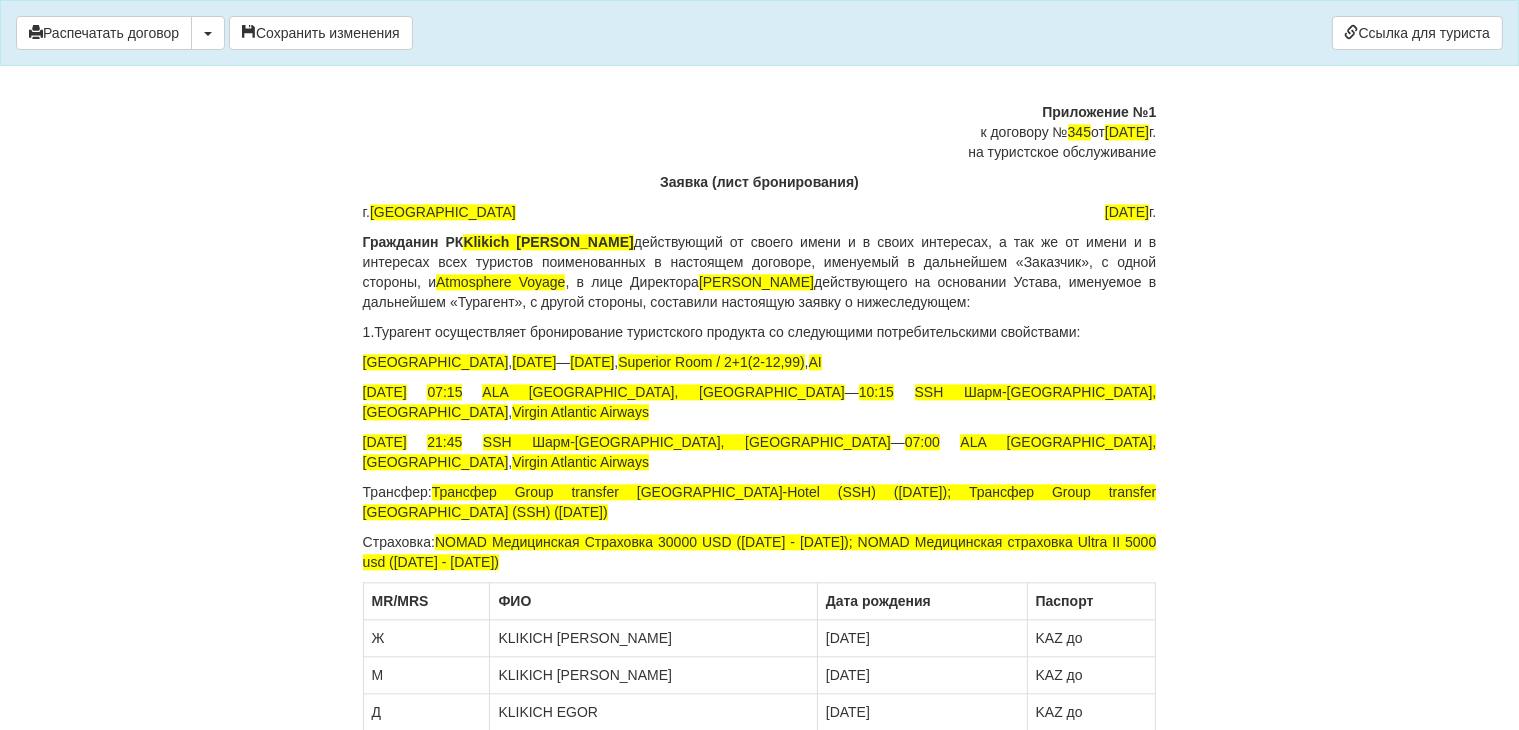 drag, startPoint x: 993, startPoint y: 346, endPoint x: 1008, endPoint y: 348, distance: 15.132746 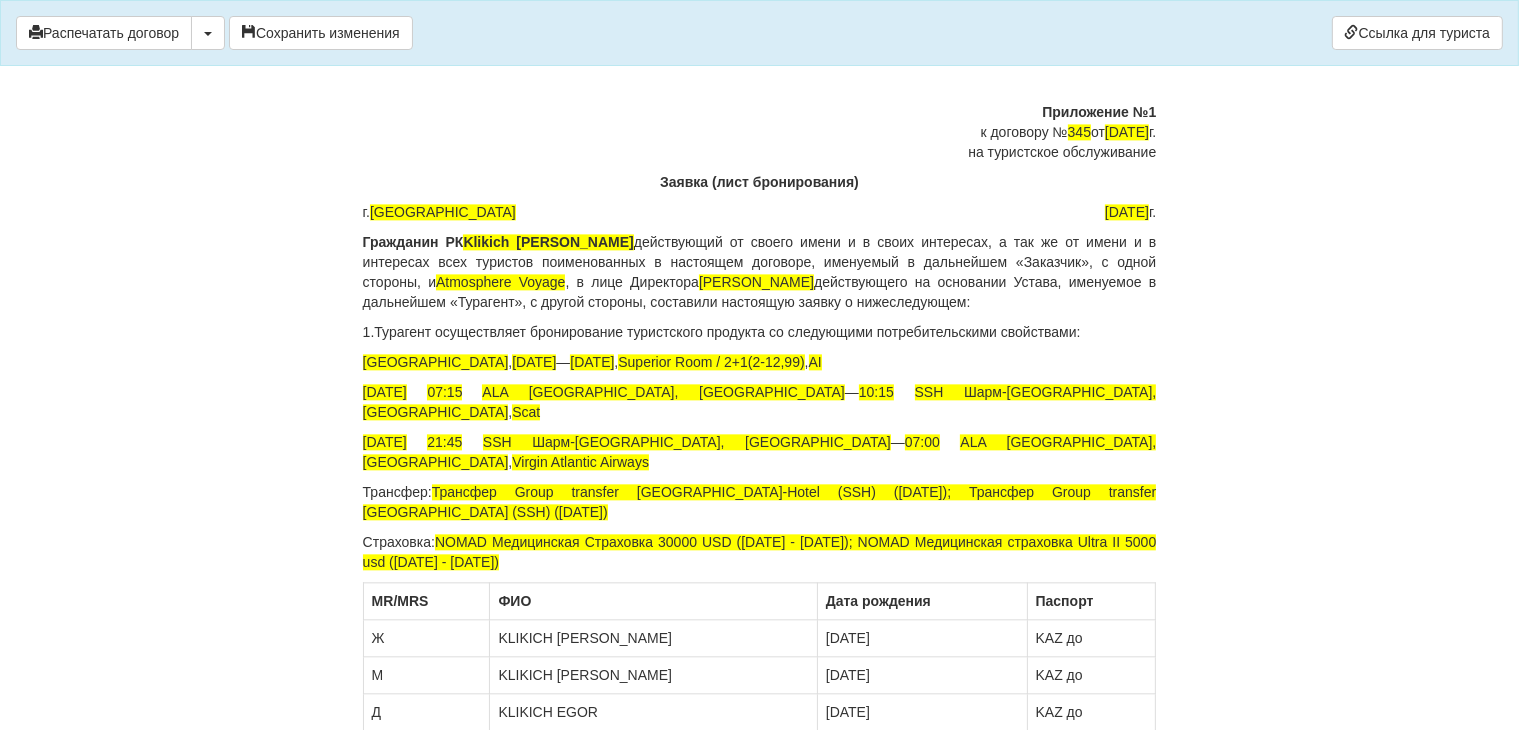 click on "Договор №  345
на туристское обслуживание
г.  Алматы
23.07.2025  г.
Гражданин РК  Klikich Nikolay , действующий от своего имени и от имени всех туристов поименованных в настоящем Договоре, именуемый в дальнейшем «Заказчик», с одной стороны, и  Atmosphere Voyage , в лице Директора  Мустафина Айгерим Бектимуровна  действующего на основании Устава, именуемое в дальнейшем «Турагент», с другой стороны, заключили настоящий Договор о нижеследующем:
1. Предмет договора
1 )
Klikich Nikolay ,
заграничный паспорт: KAZ №                                 (до
2" at bounding box center (760, -1672) 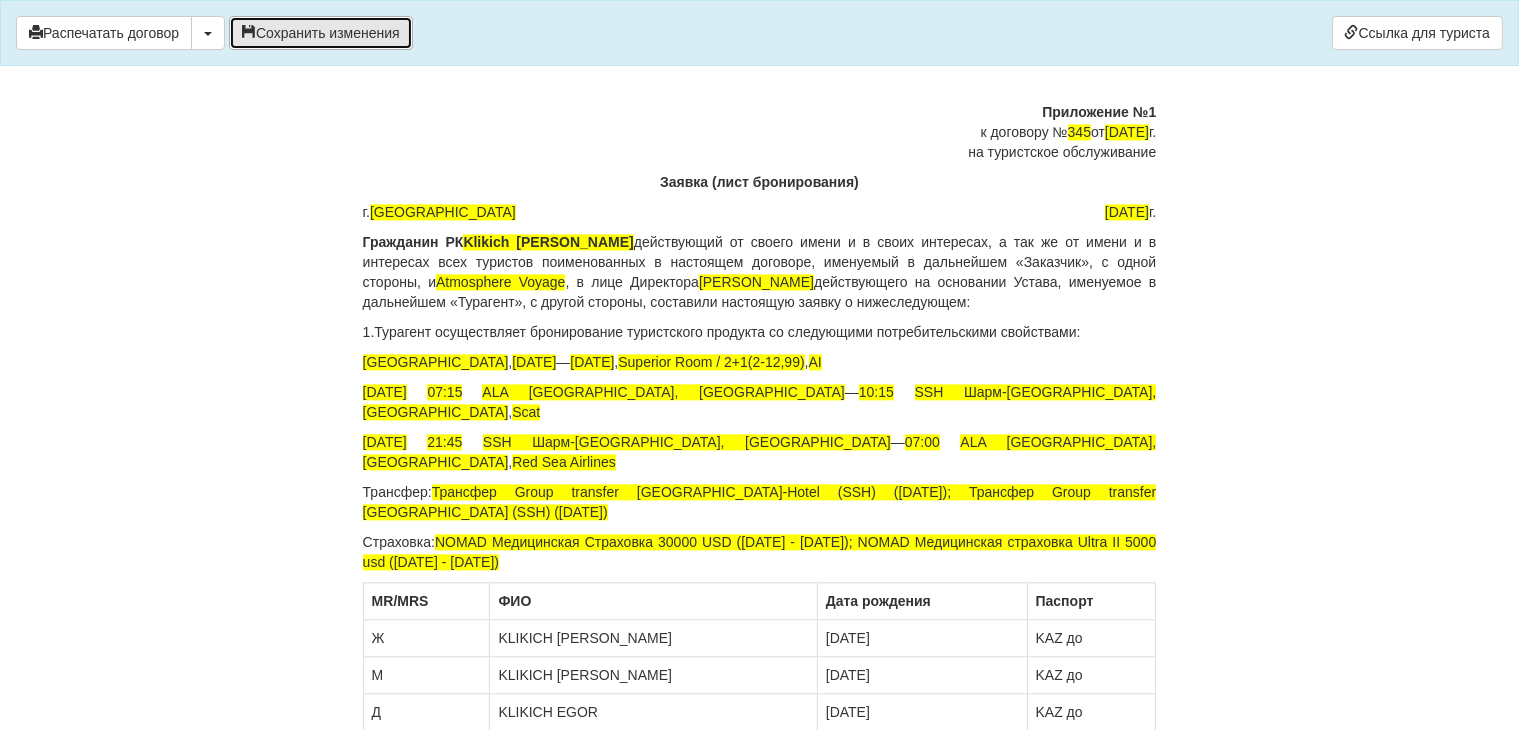 click on "Сохранить изменения" at bounding box center (321, 33) 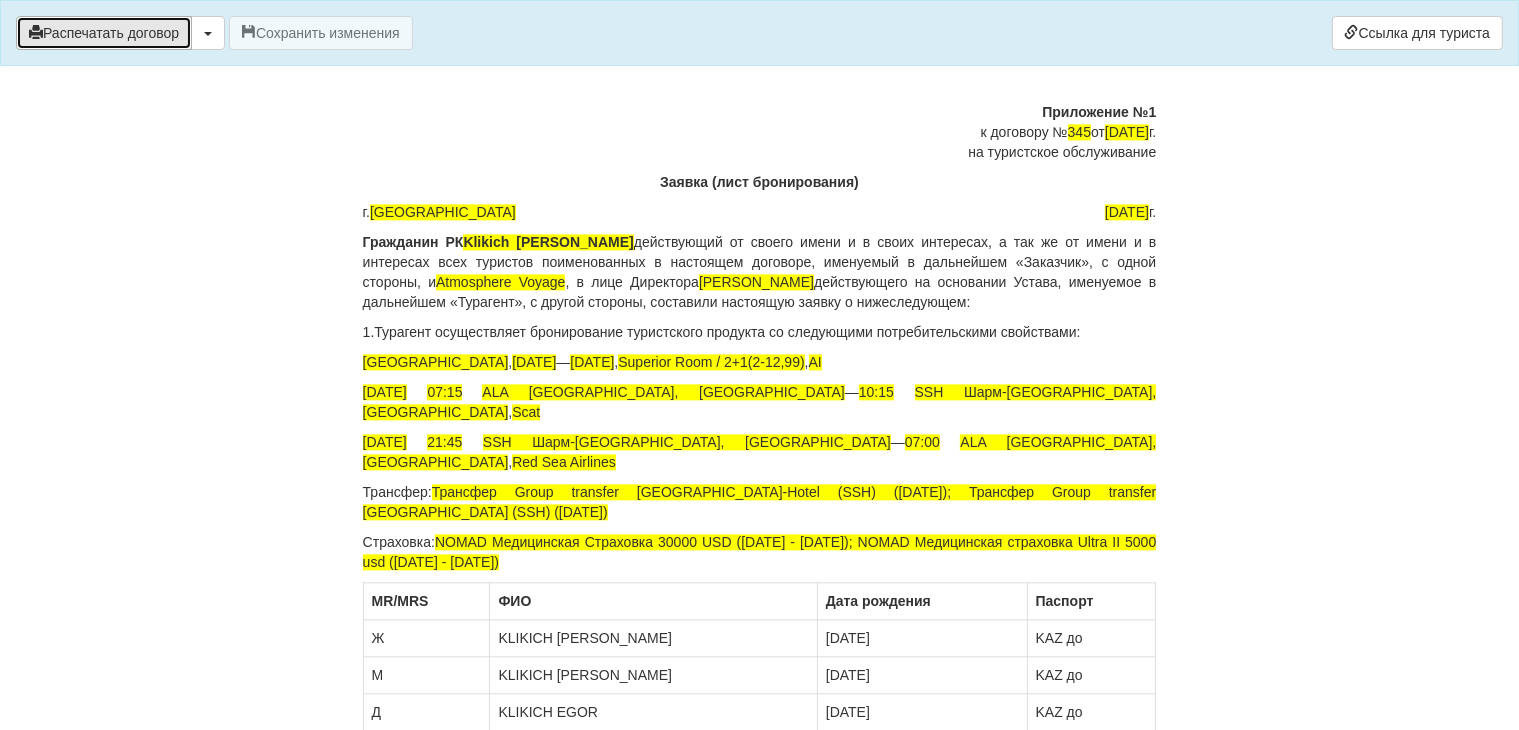 click on "Распечатать договор" at bounding box center (104, 33) 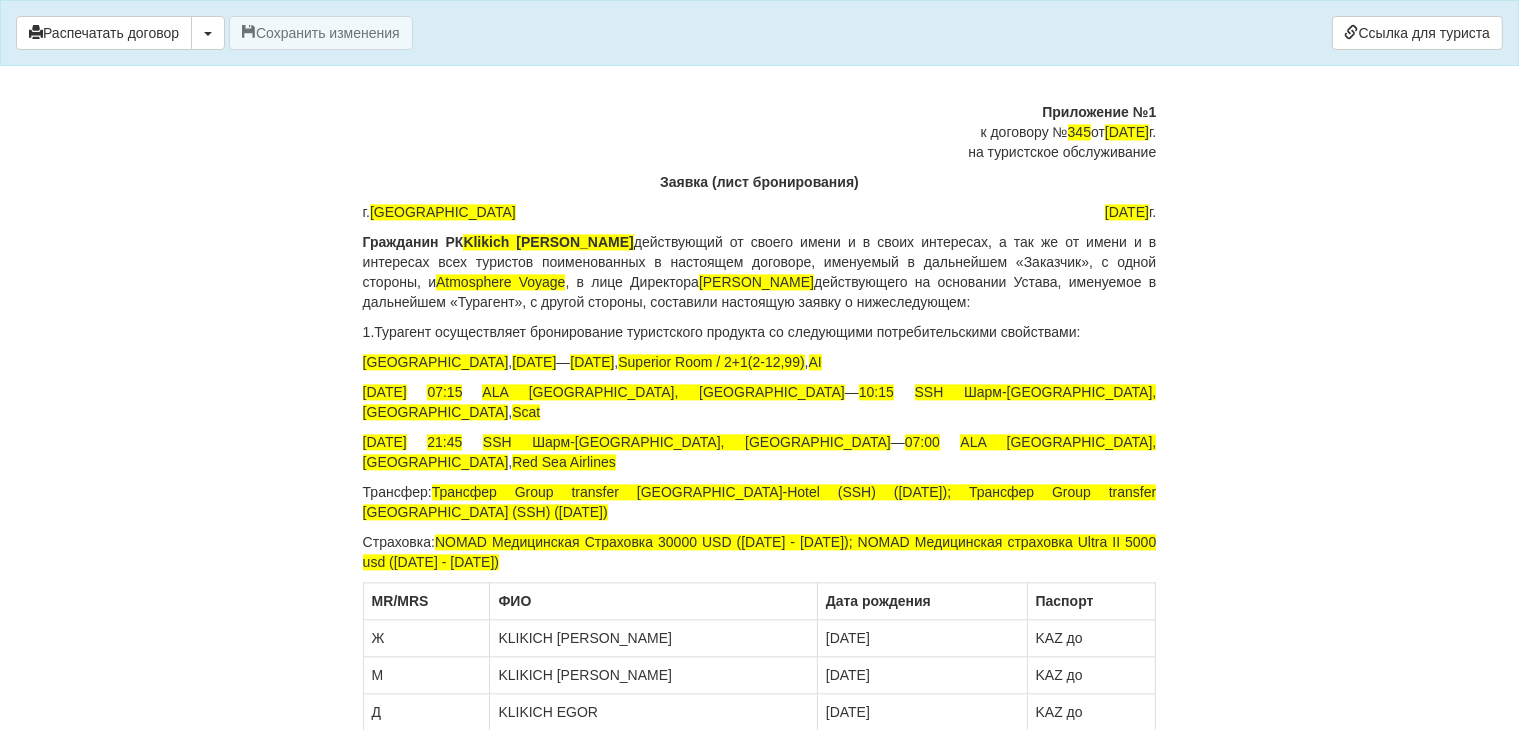 scroll, scrollTop: 4430, scrollLeft: 0, axis: vertical 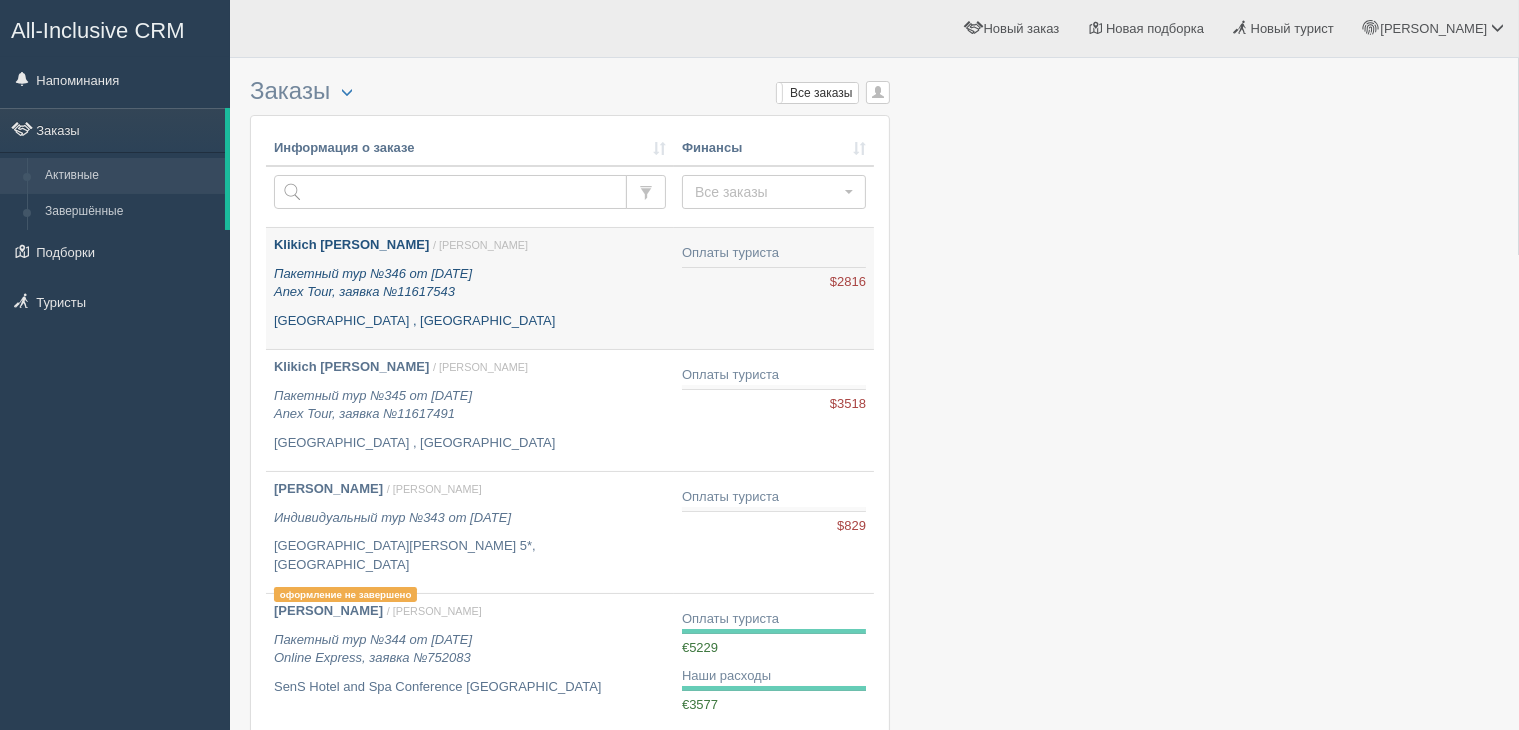 click on "Пакетный тур №346 от 23.07.2025
Anex Tour, заявка №11617543" at bounding box center [373, 283] 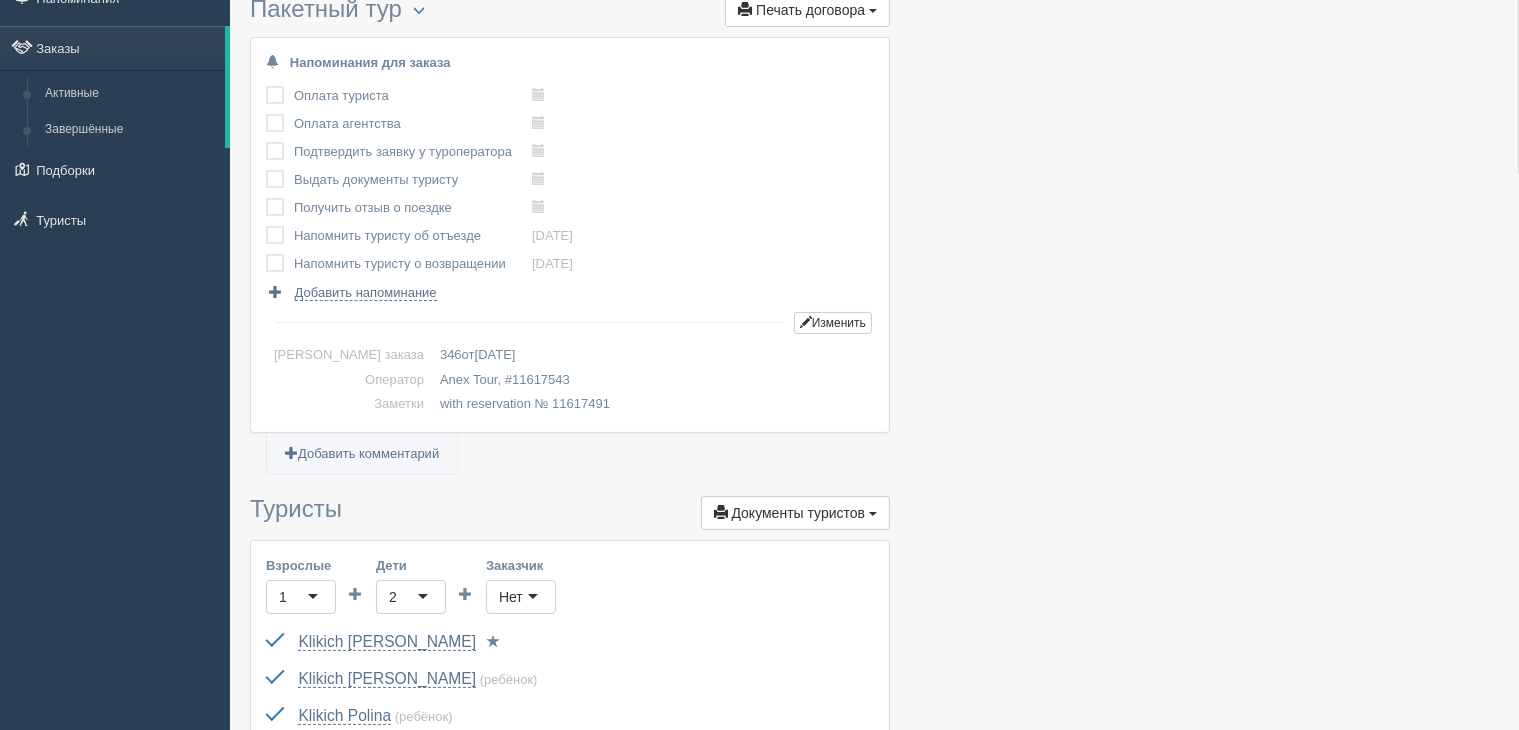 scroll, scrollTop: 0, scrollLeft: 0, axis: both 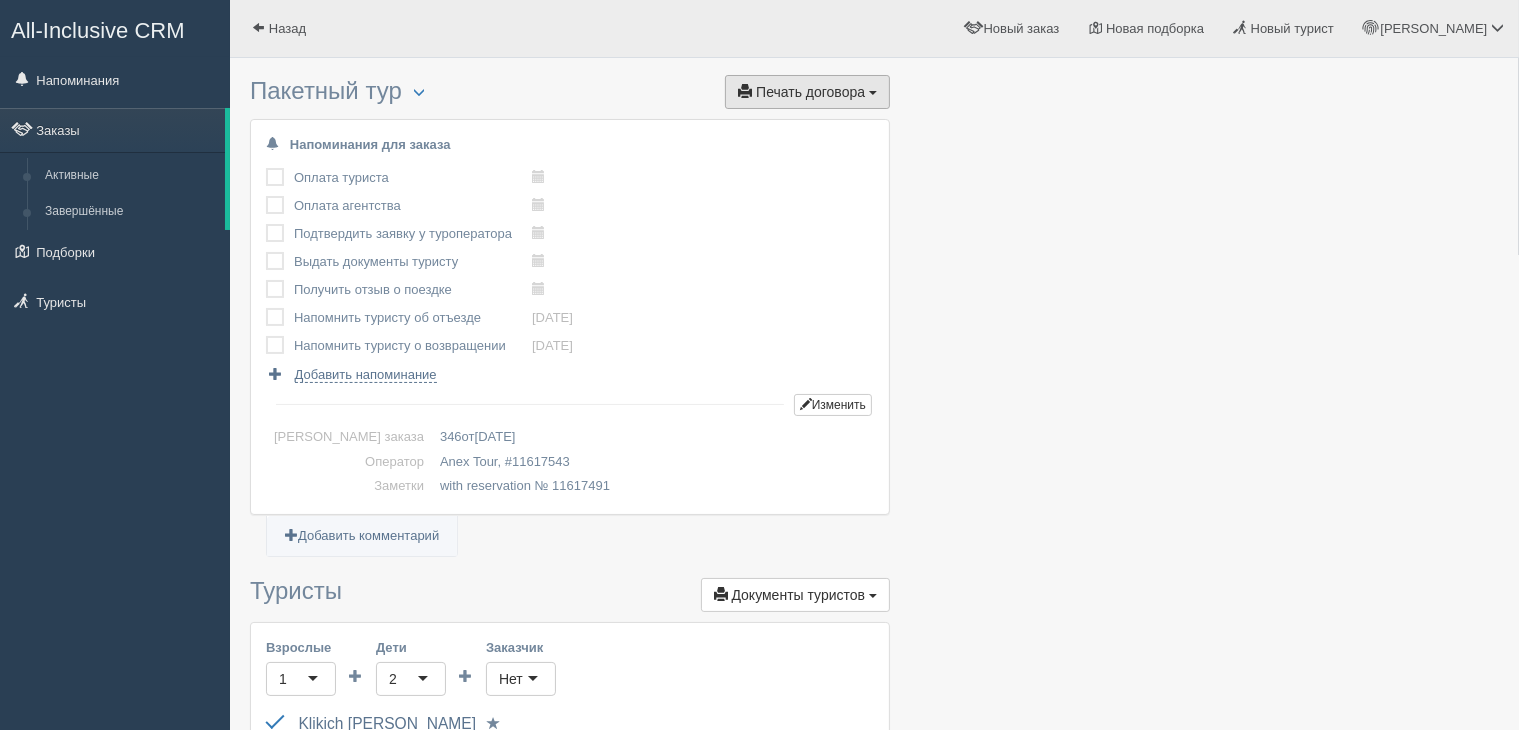 click on "Печать договора" at bounding box center [810, 92] 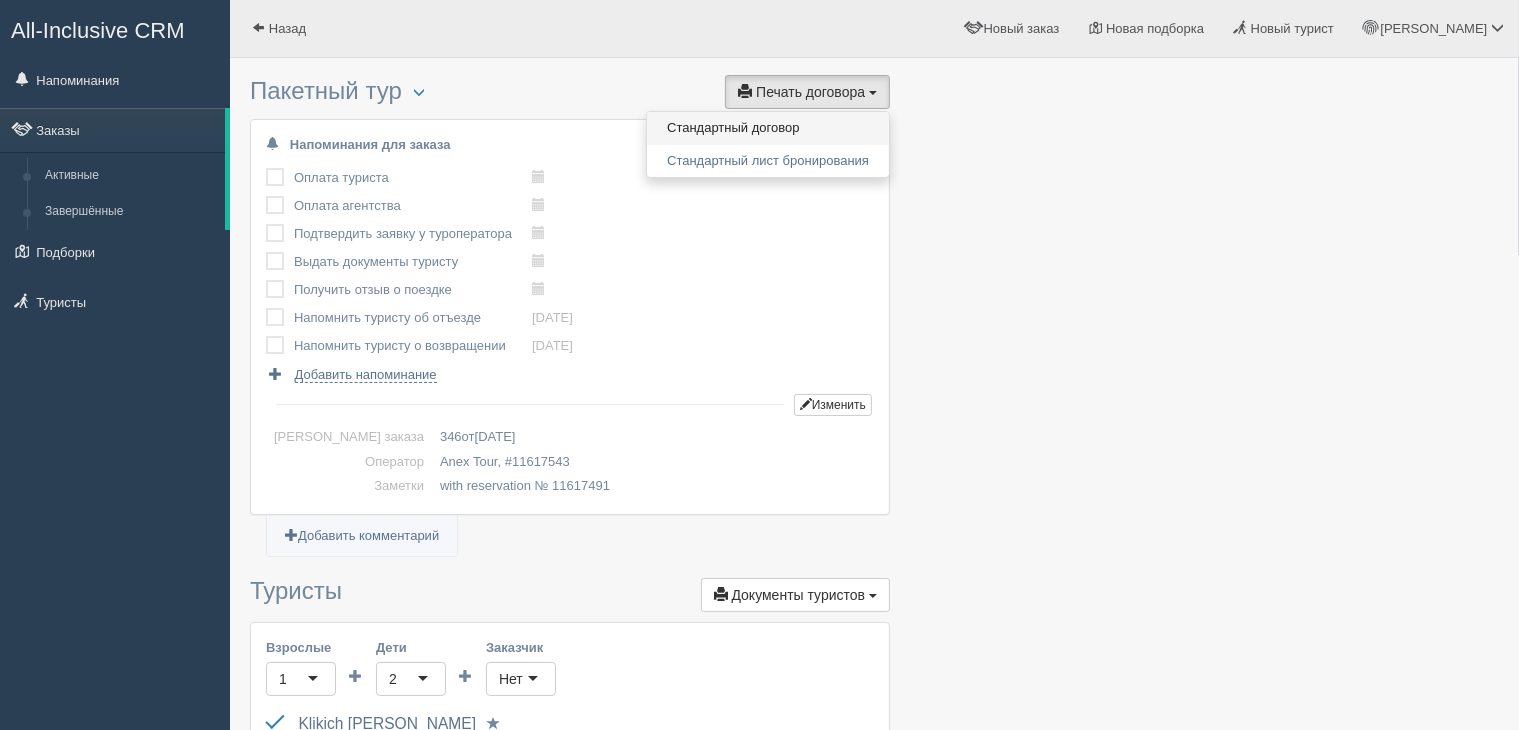 click on "Стандартный договор" at bounding box center (768, 128) 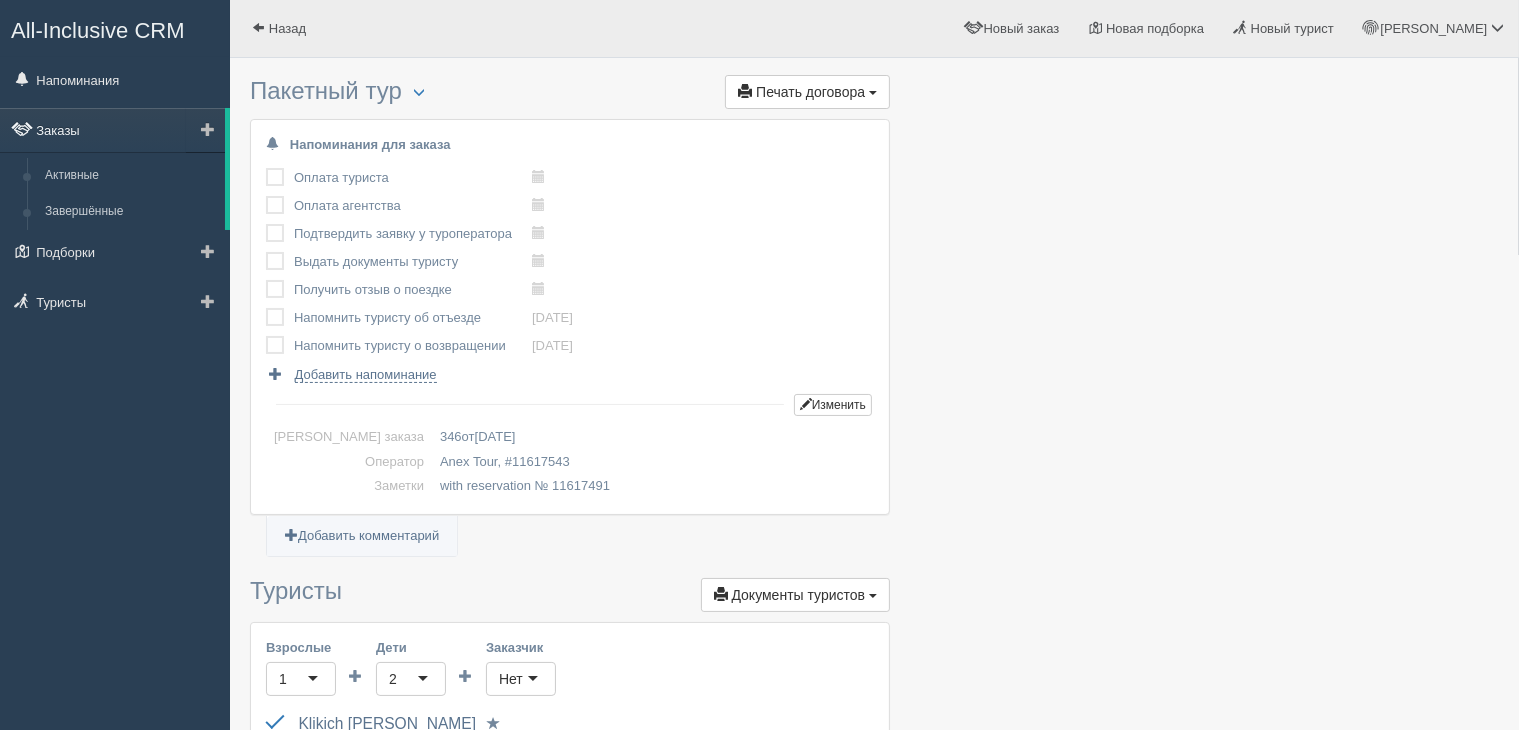 click on "Заказы" at bounding box center [112, 130] 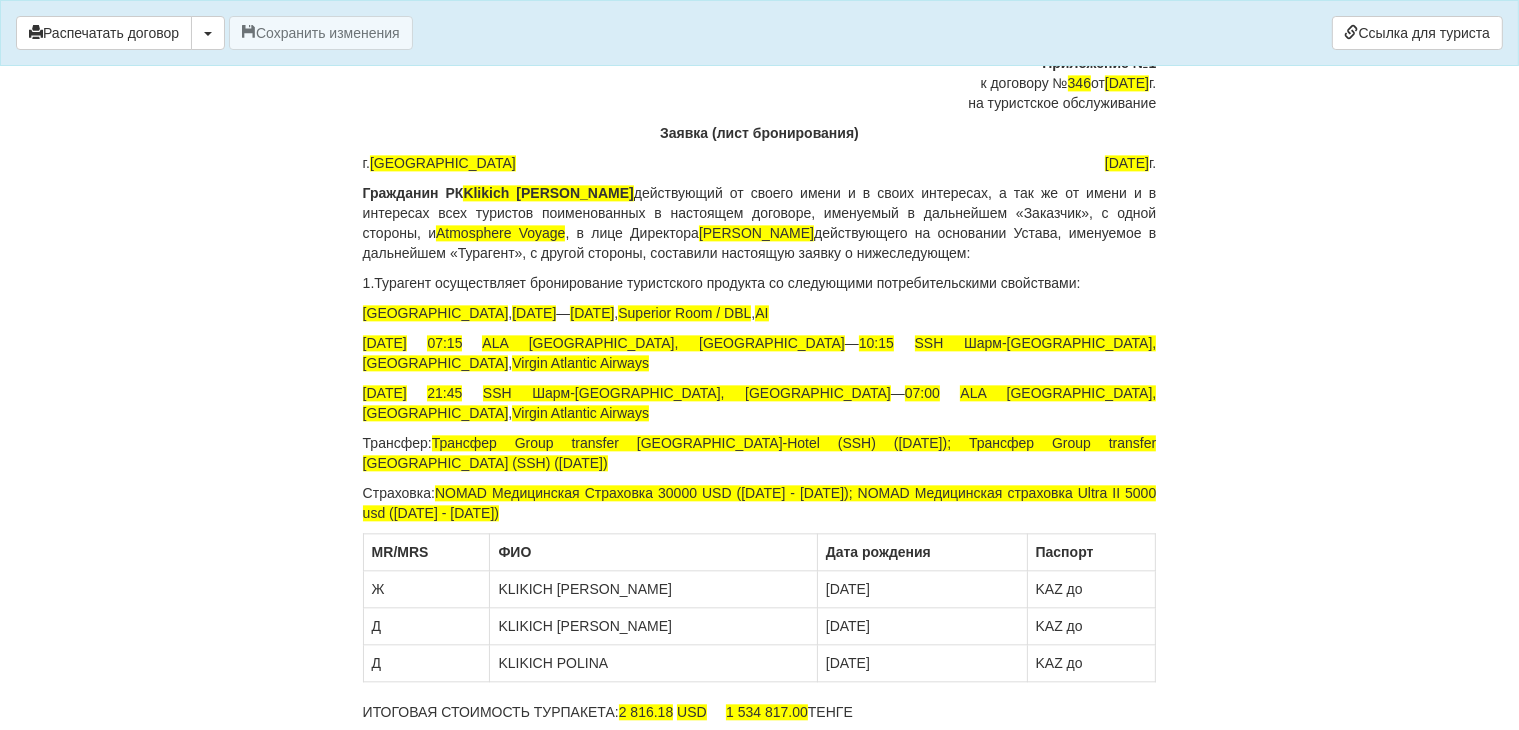 scroll, scrollTop: 4600, scrollLeft: 0, axis: vertical 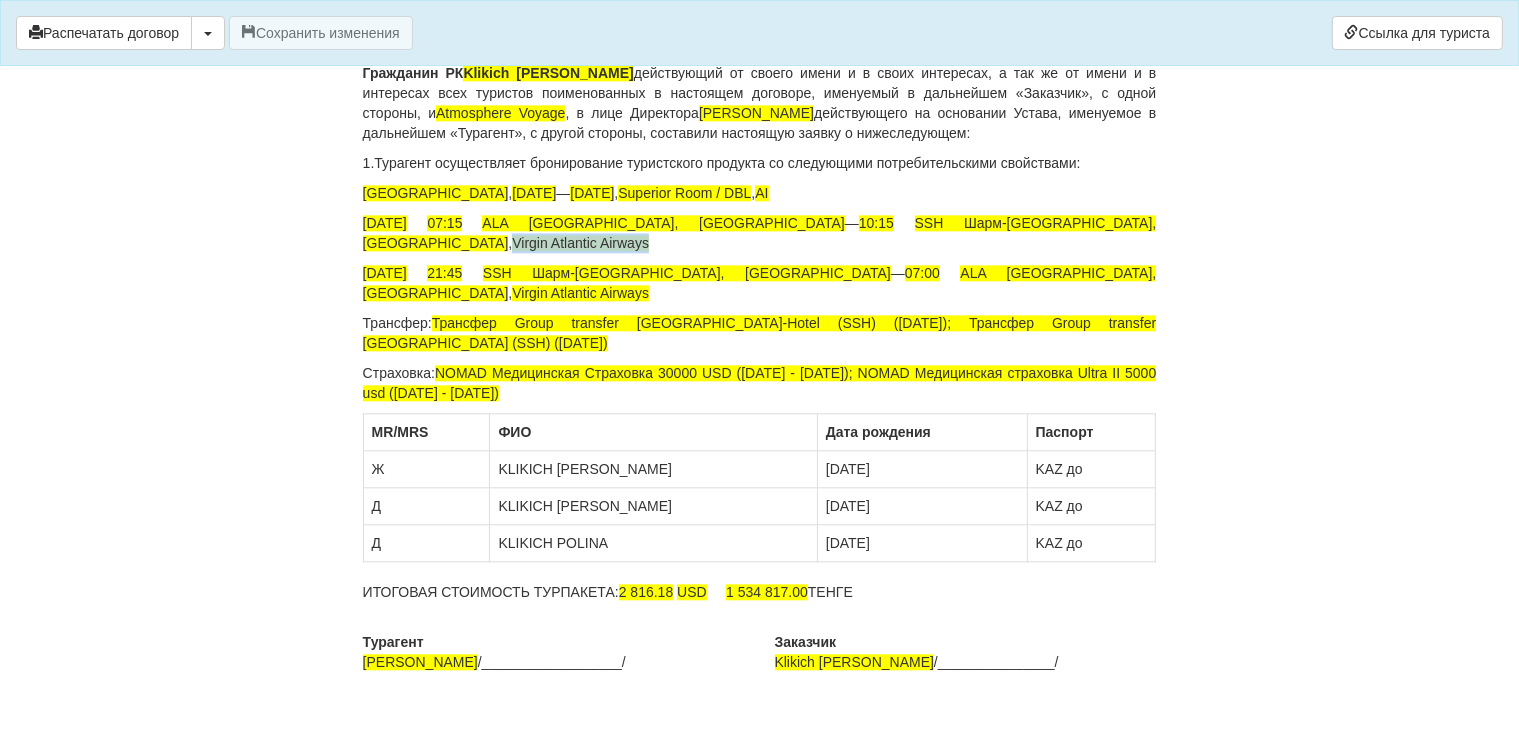 drag, startPoint x: 1018, startPoint y: 213, endPoint x: 884, endPoint y: 209, distance: 134.0597 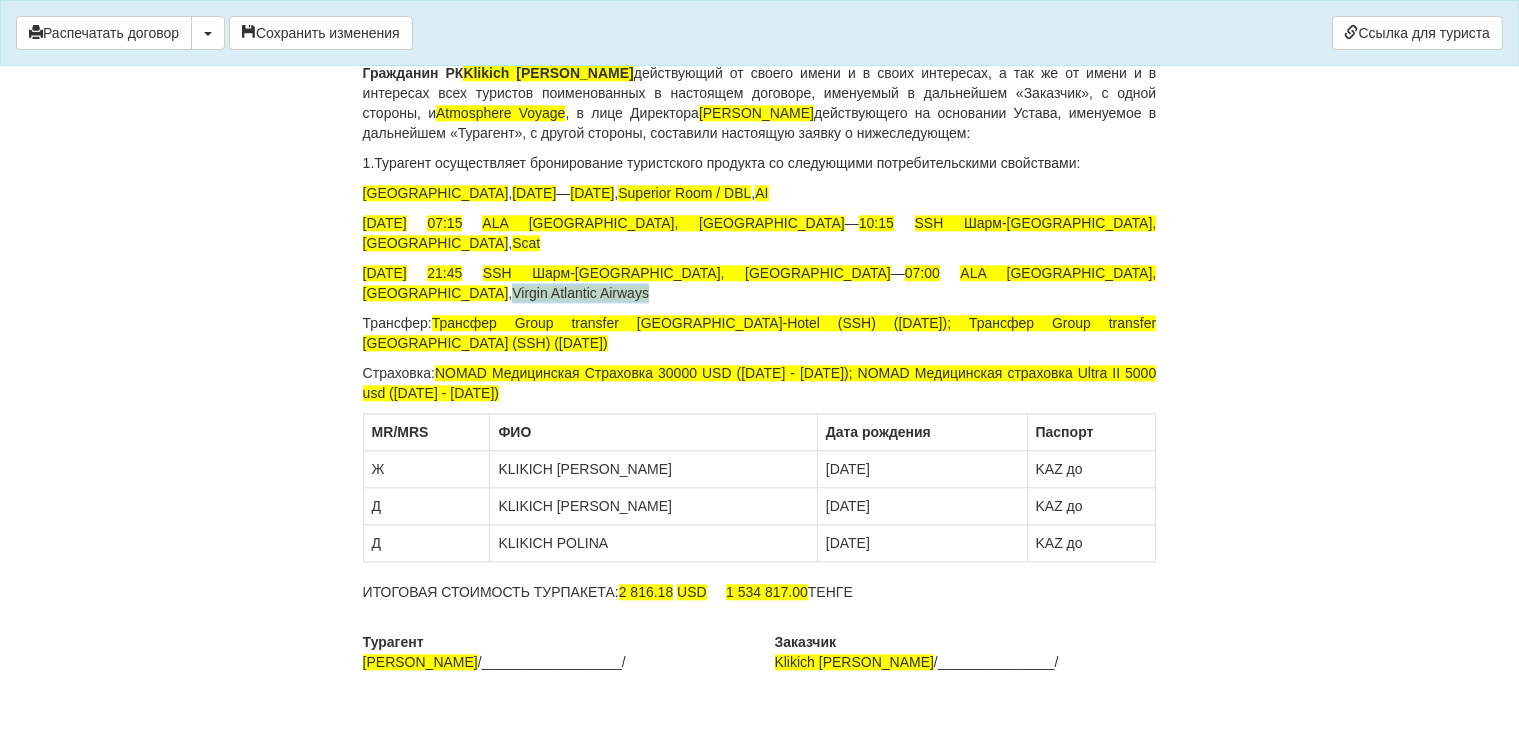 drag, startPoint x: 1022, startPoint y: 254, endPoint x: 886, endPoint y: 250, distance: 136.0588 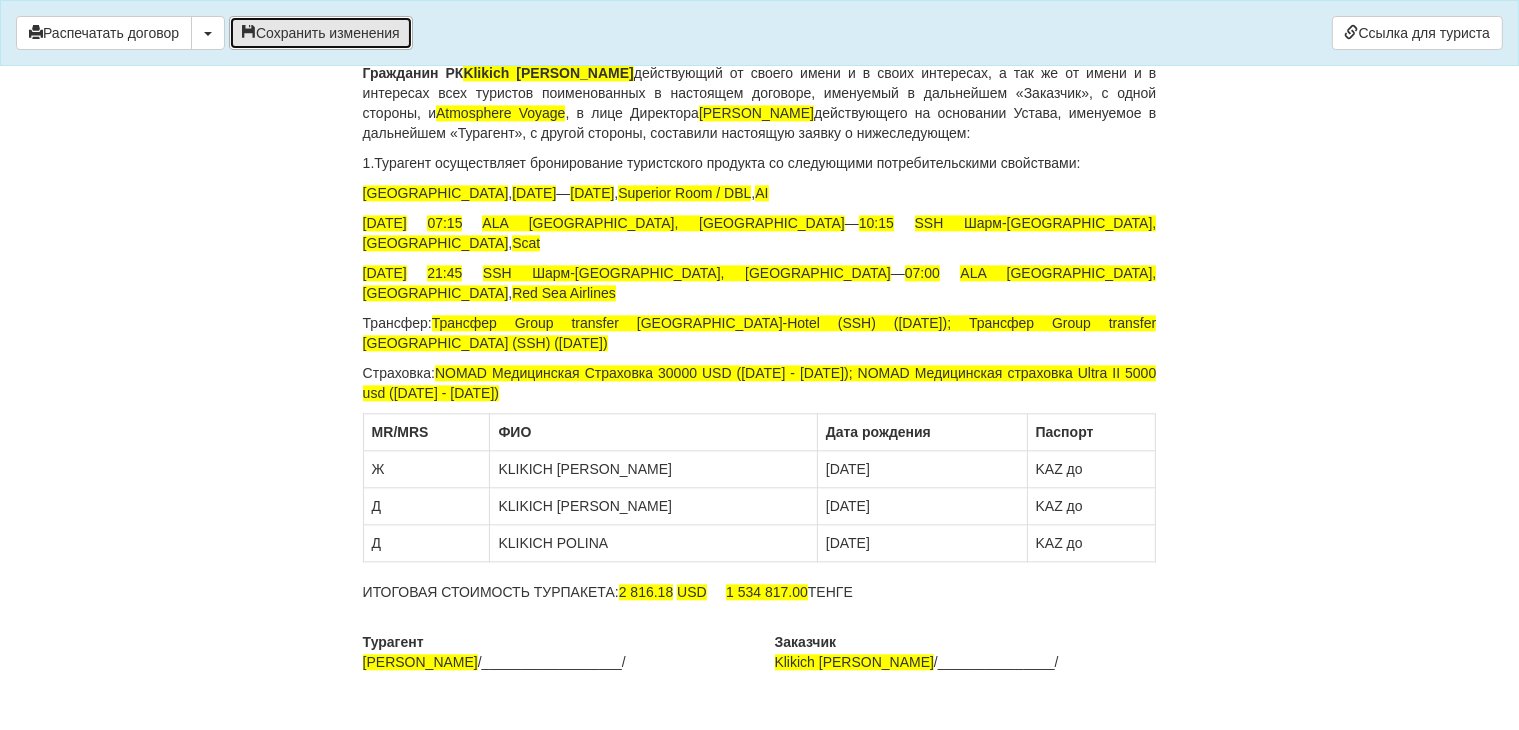 click on "Сохранить изменения" at bounding box center (321, 33) 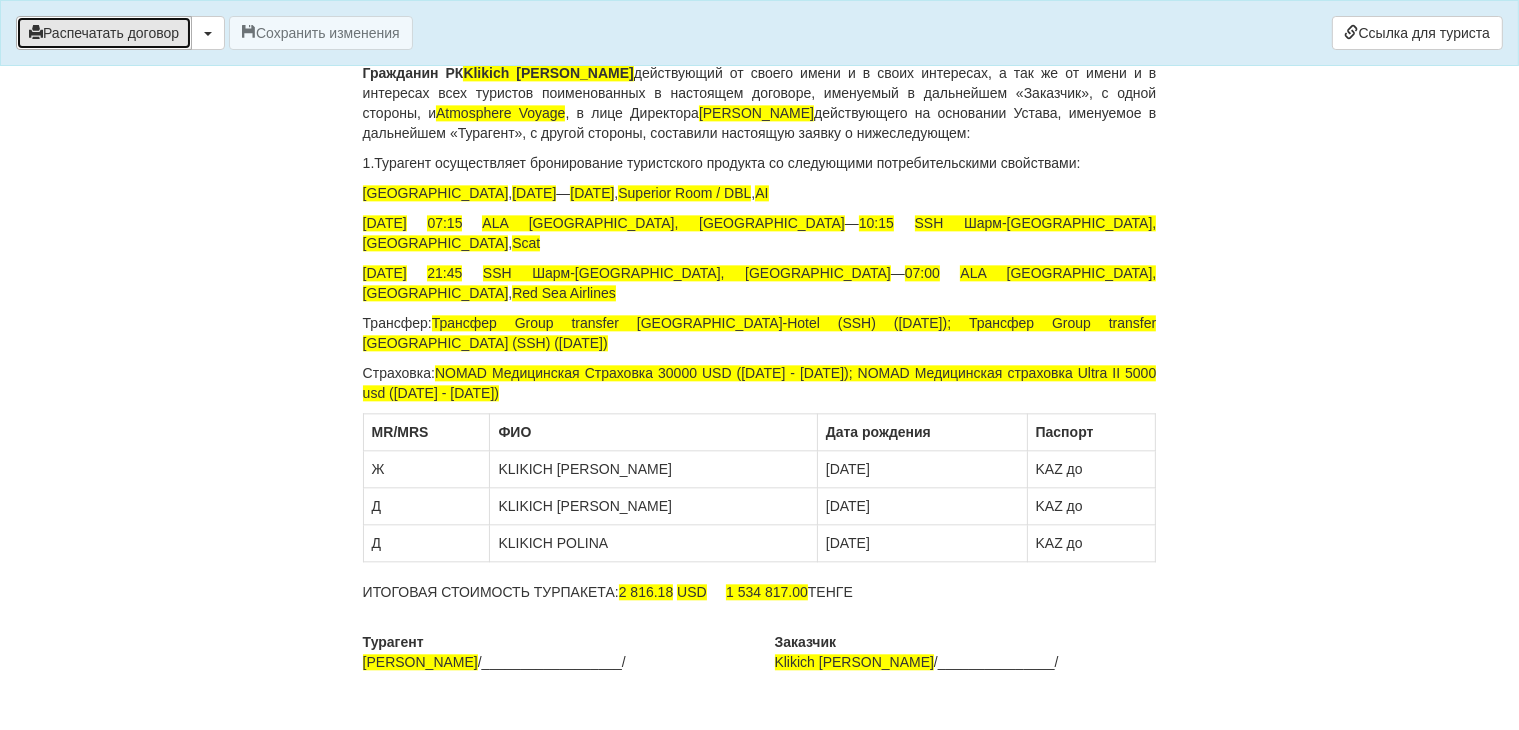 click on "Распечатать договор" at bounding box center (104, 33) 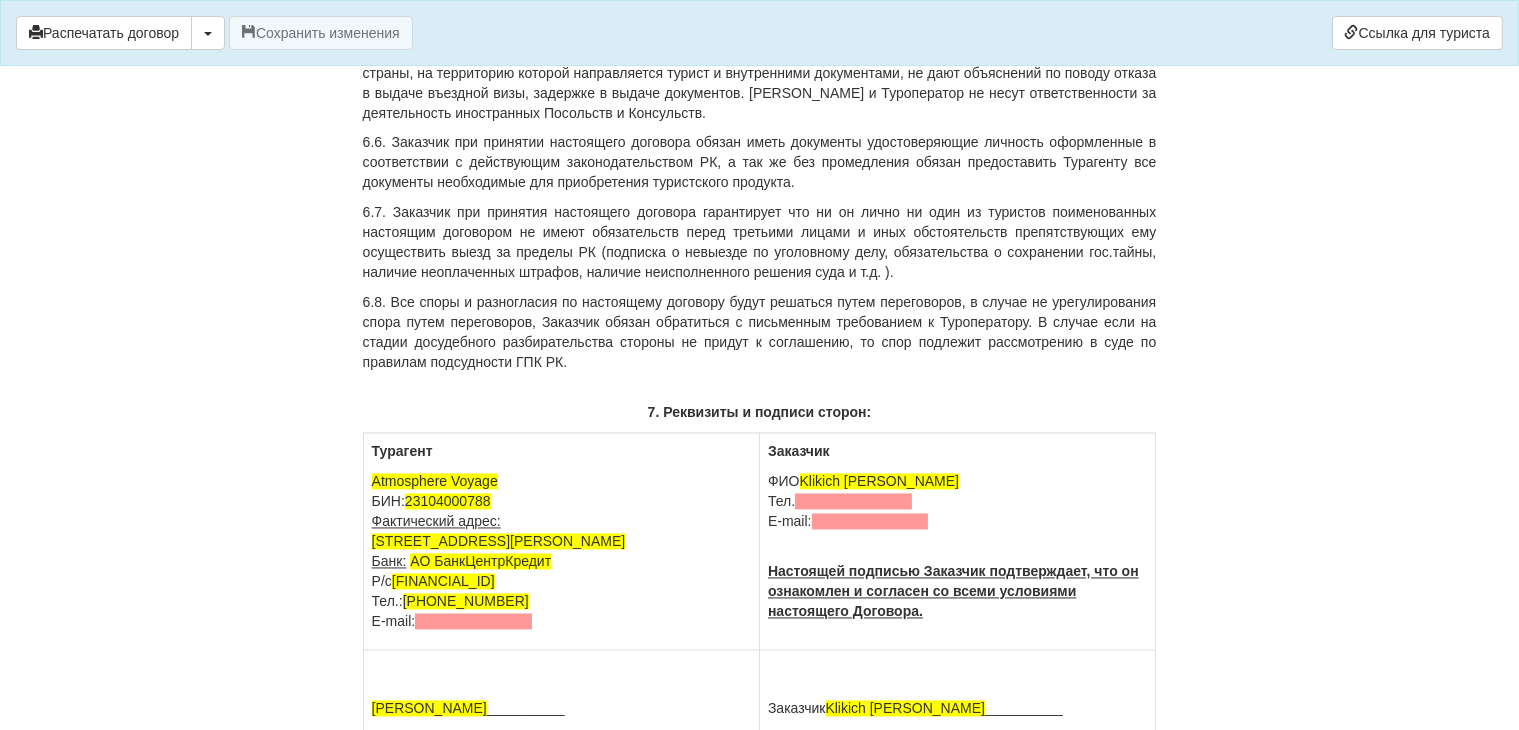 scroll, scrollTop: 3431, scrollLeft: 0, axis: vertical 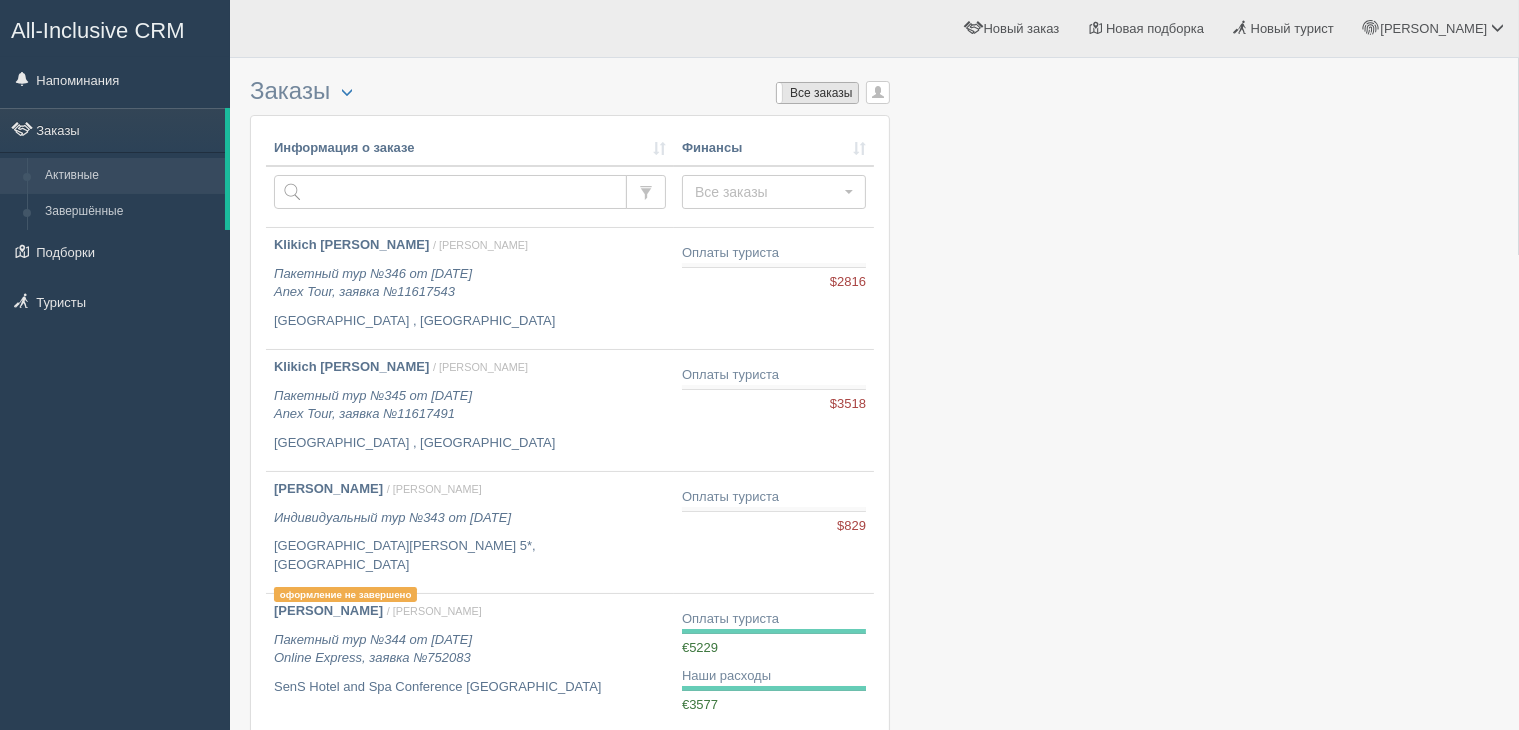 click on "Все заказы" at bounding box center [817, 93] 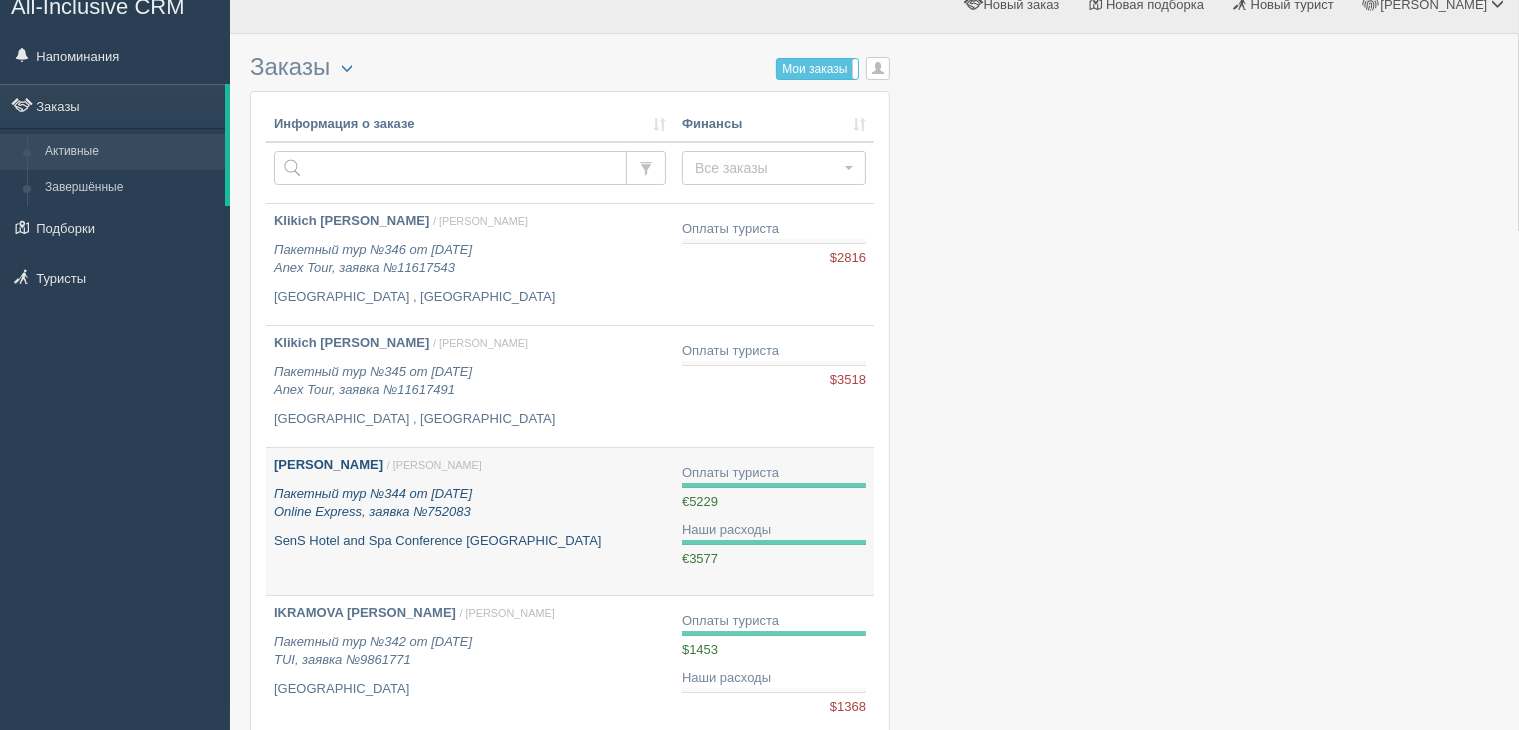 scroll, scrollTop: 0, scrollLeft: 0, axis: both 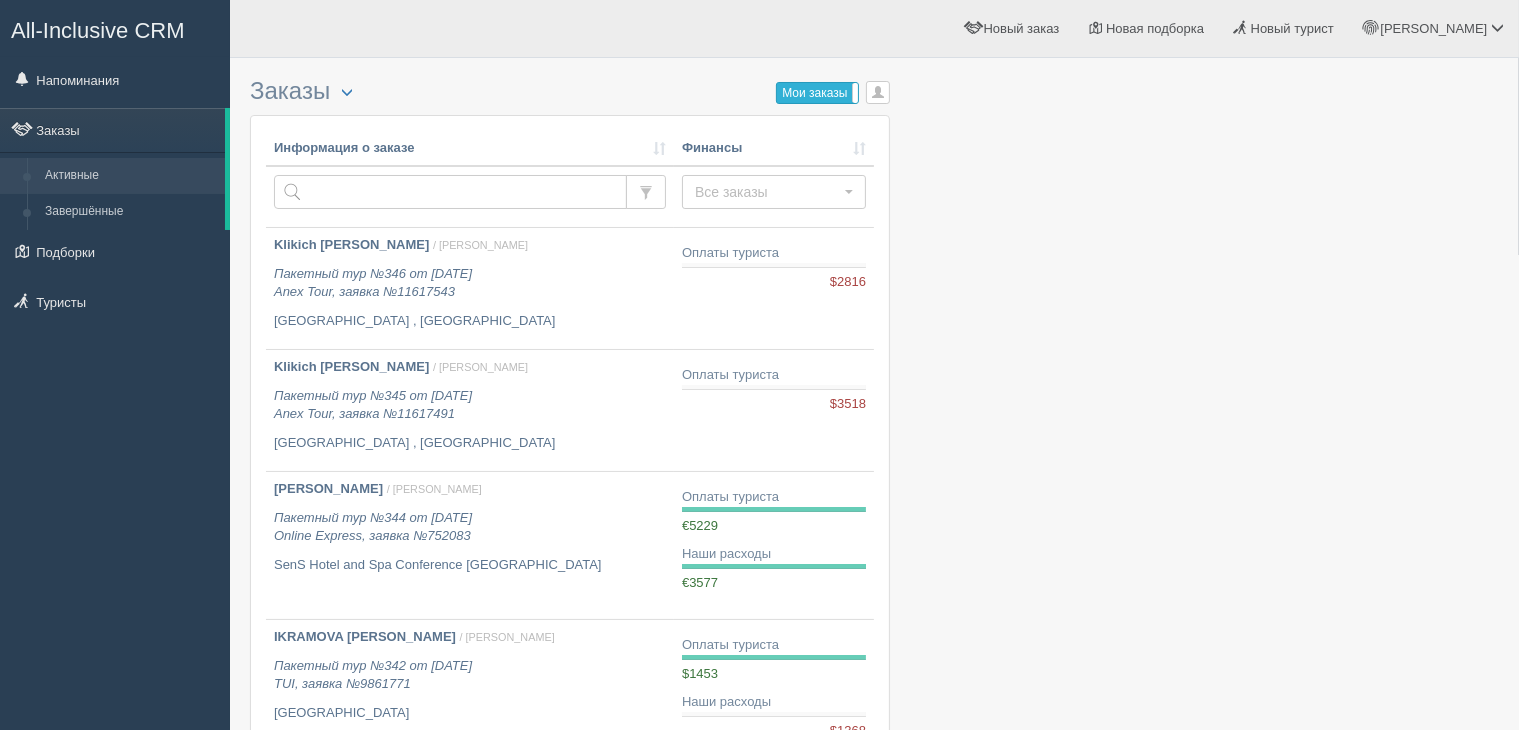 click on "Мои заказы" at bounding box center [817, 93] 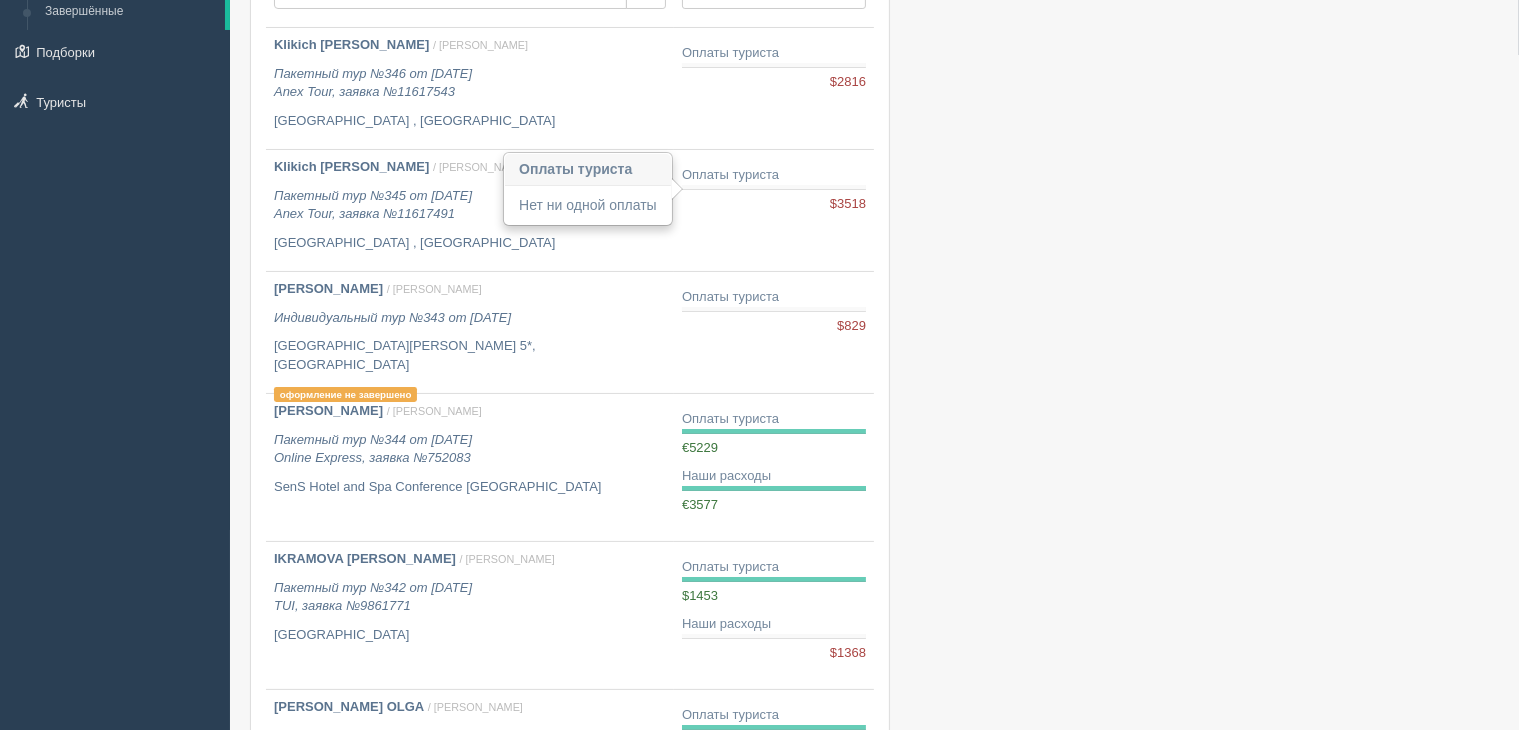 scroll, scrollTop: 300, scrollLeft: 0, axis: vertical 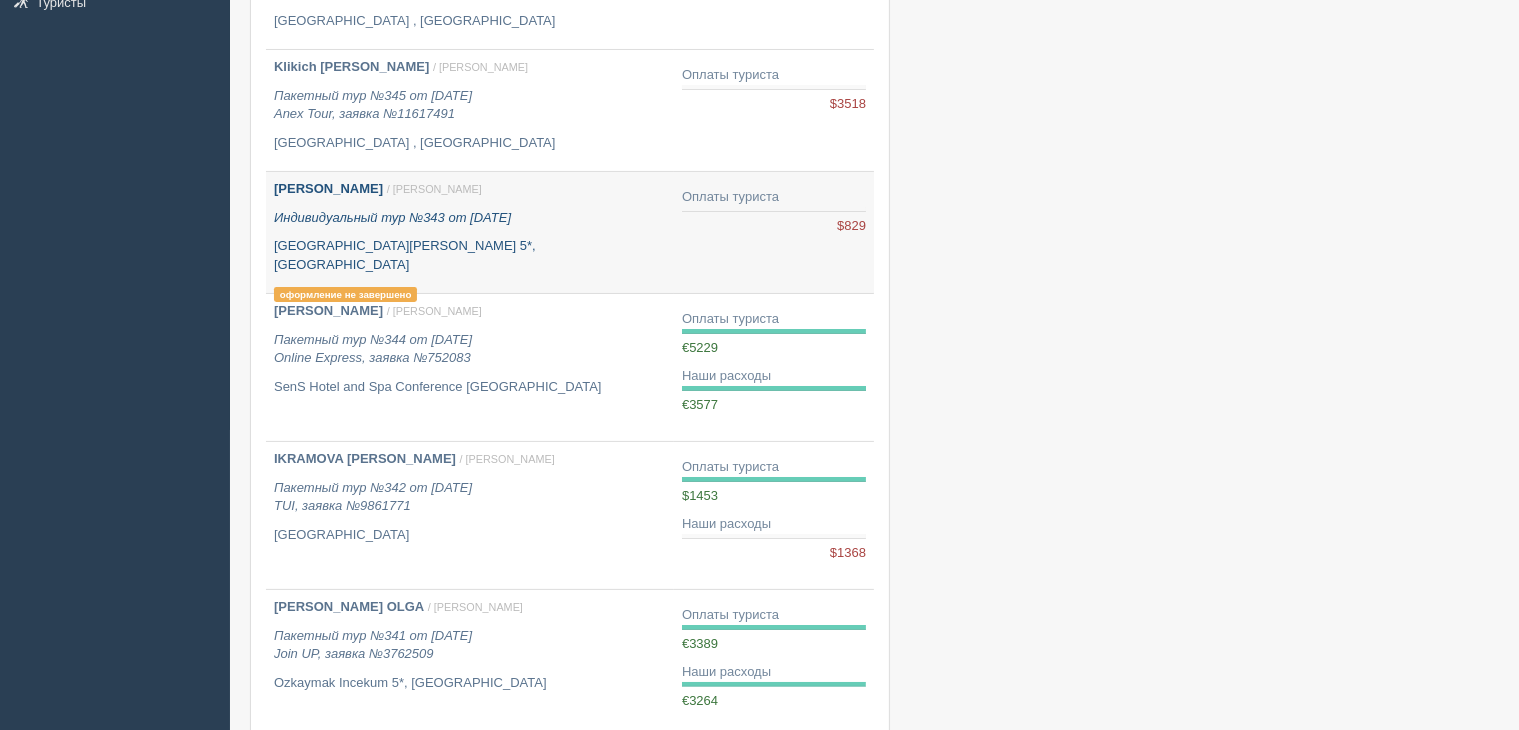 click on "[GEOGRAPHIC_DATA][PERSON_NAME] 5*, [GEOGRAPHIC_DATA]" at bounding box center (470, 255) 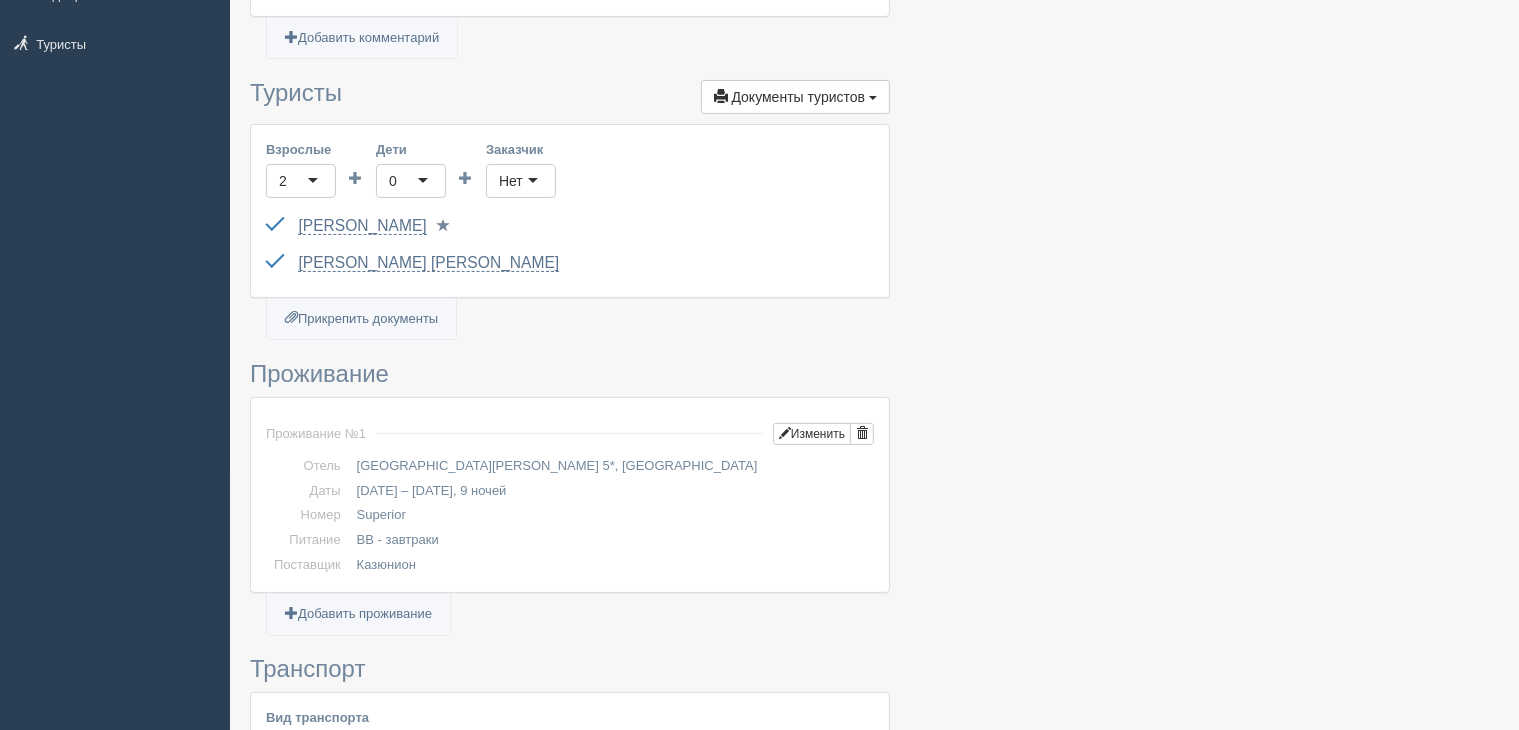 scroll, scrollTop: 0, scrollLeft: 0, axis: both 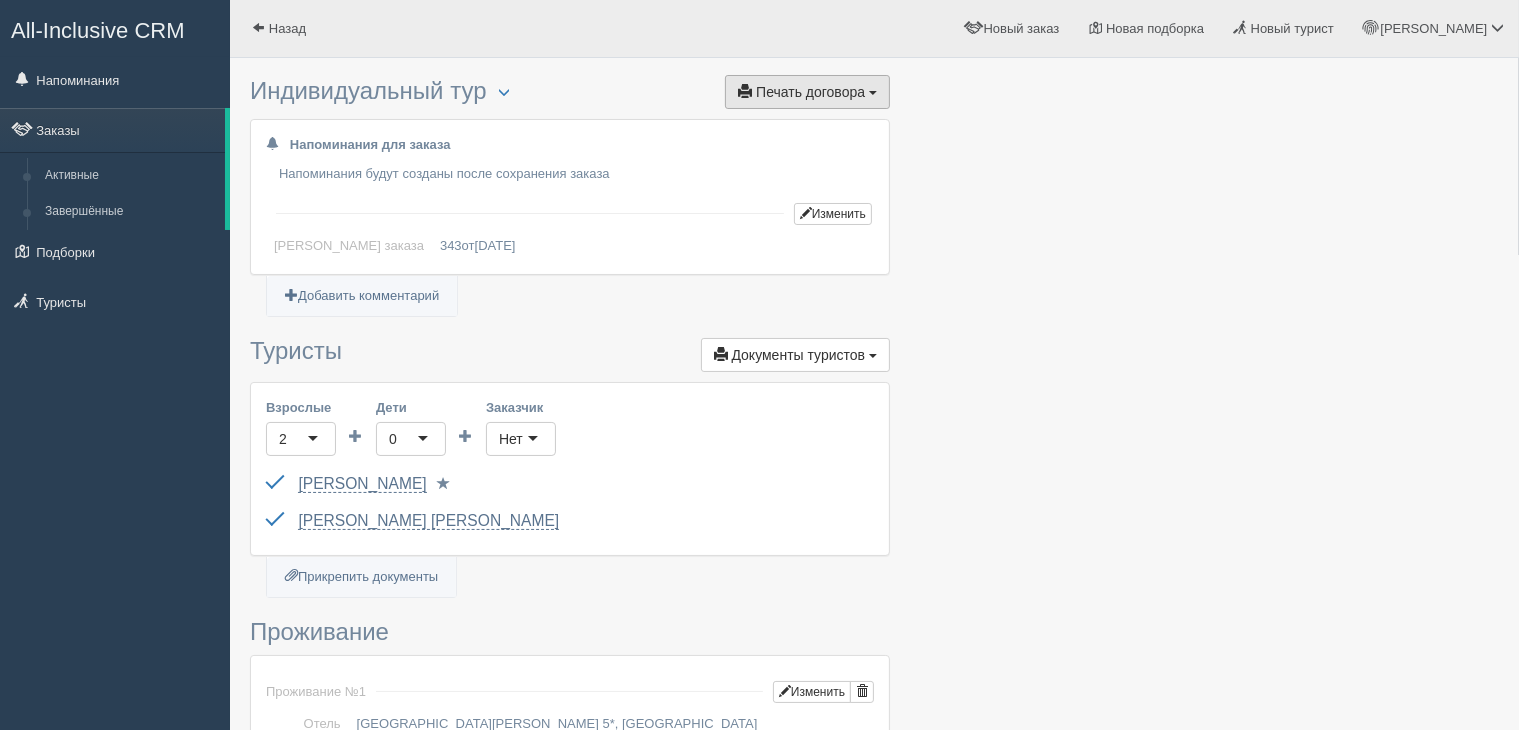 click on "Печать договора" at bounding box center (810, 92) 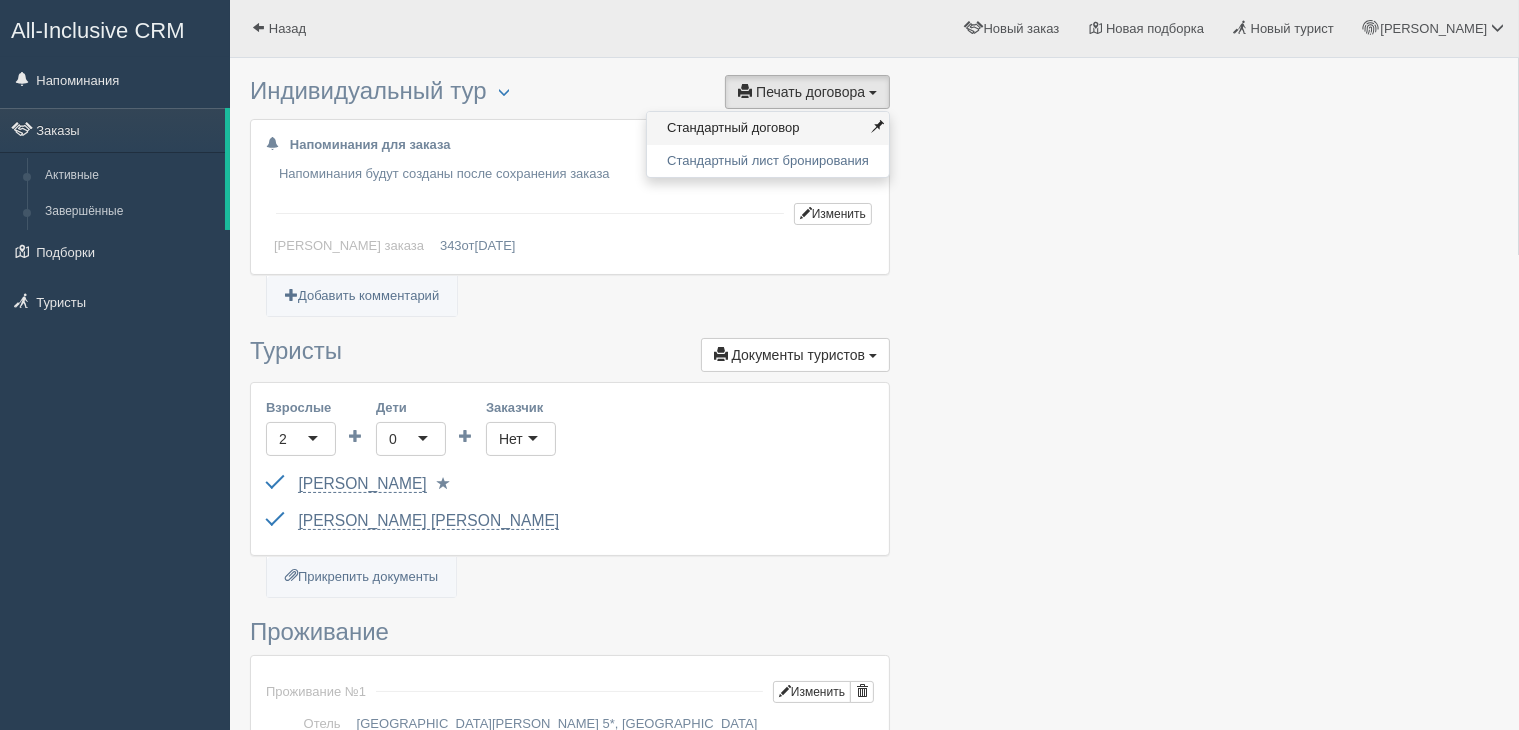 click on "Стандартный договор" at bounding box center (768, 128) 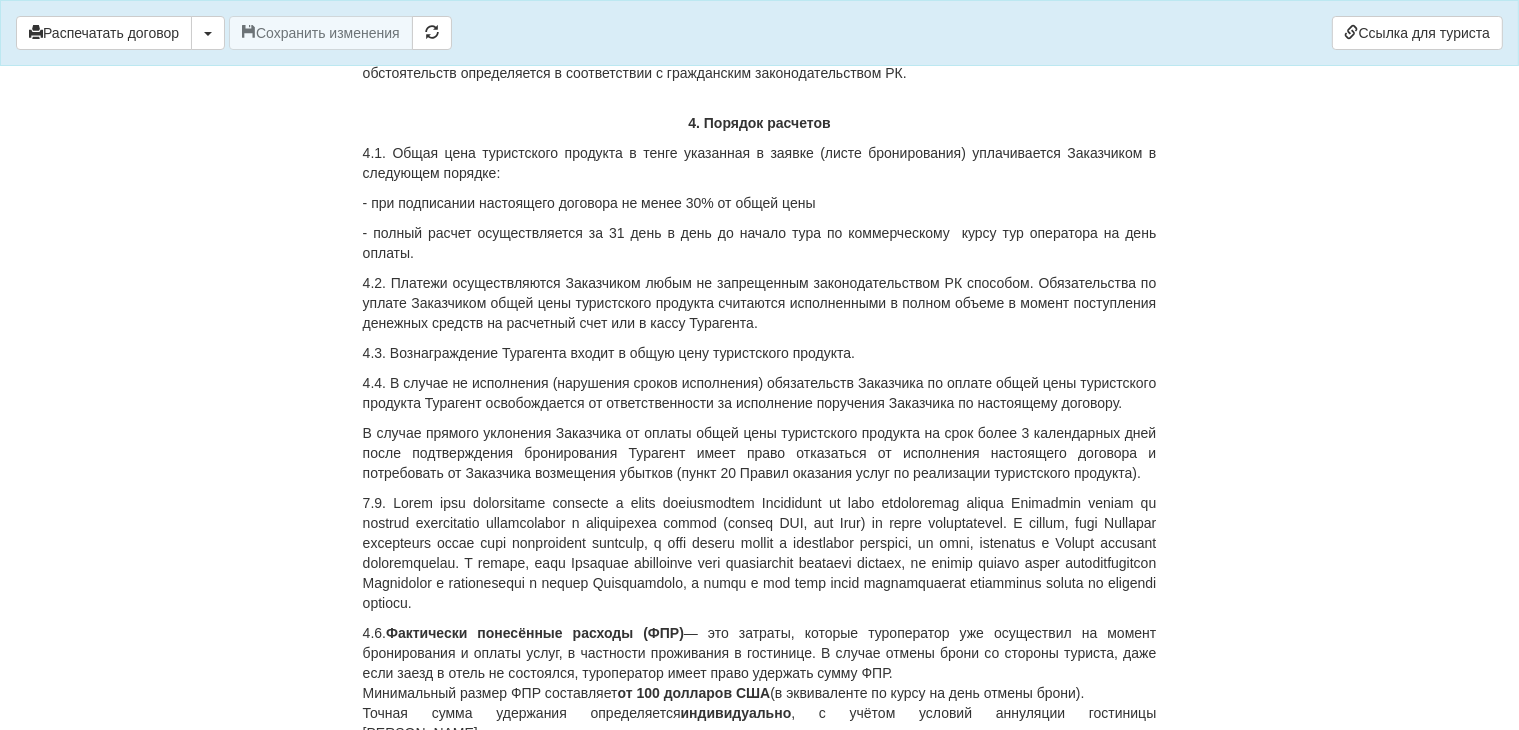 scroll, scrollTop: 2500, scrollLeft: 0, axis: vertical 